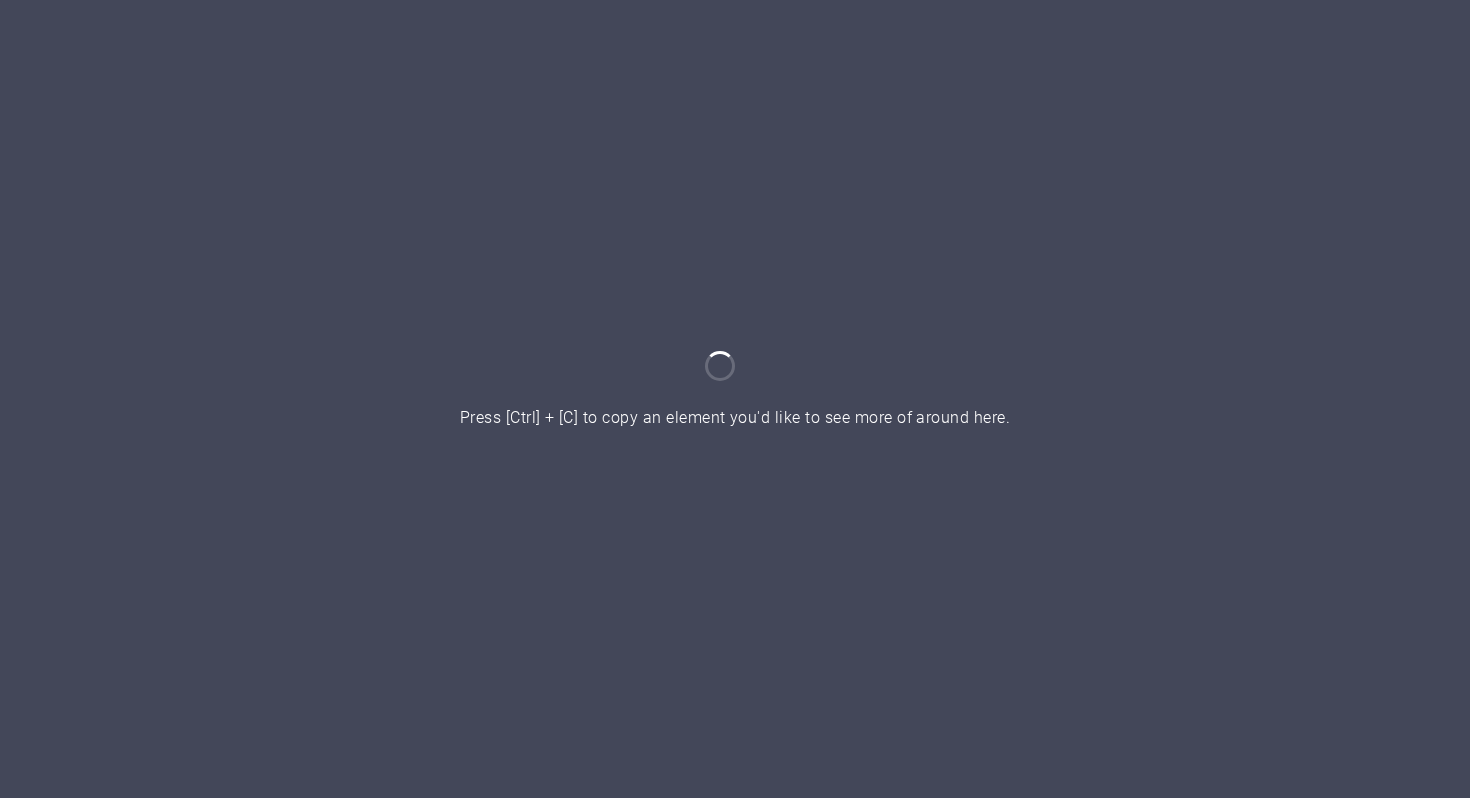 scroll, scrollTop: 0, scrollLeft: 0, axis: both 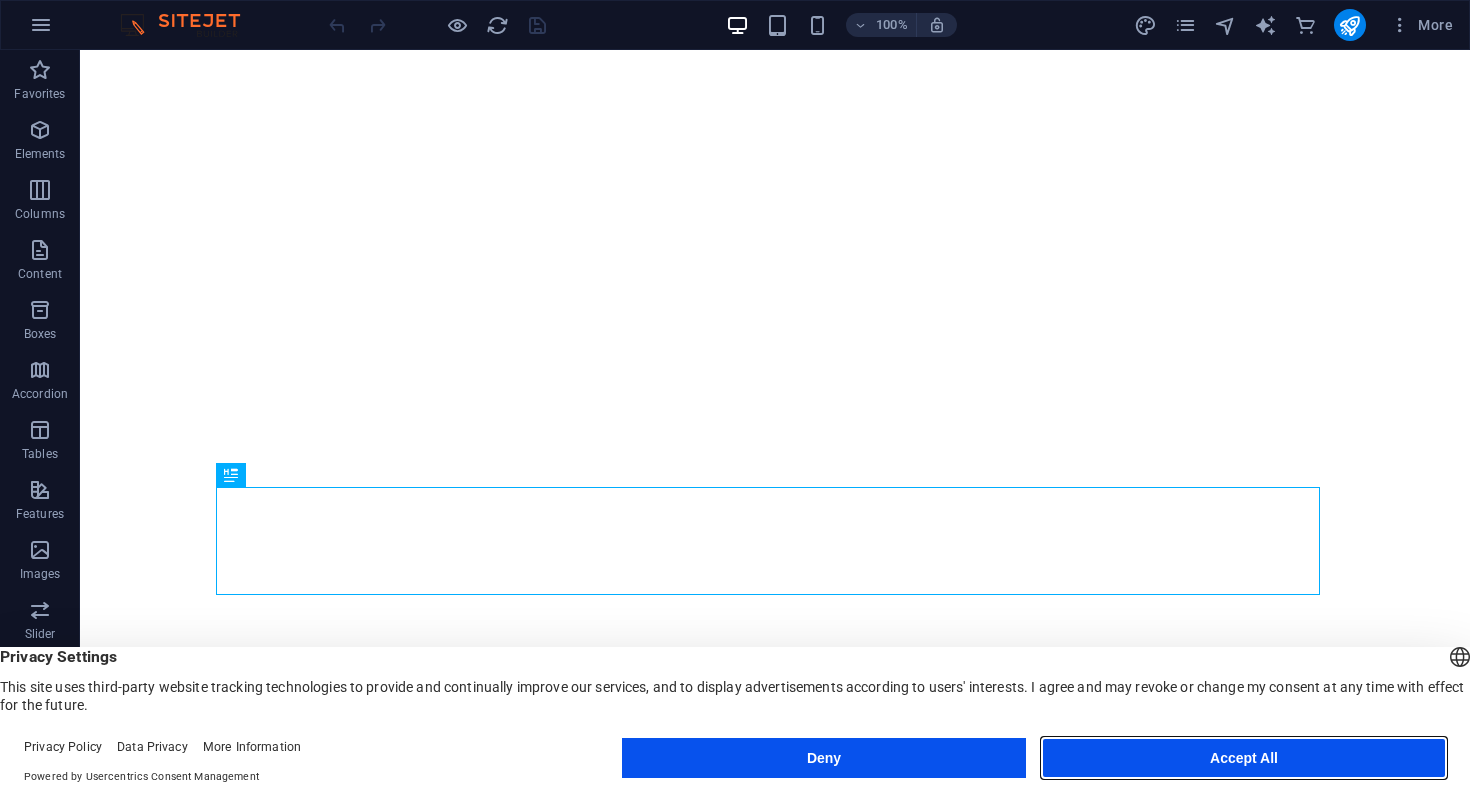click on "Accept All" at bounding box center [1244, 758] 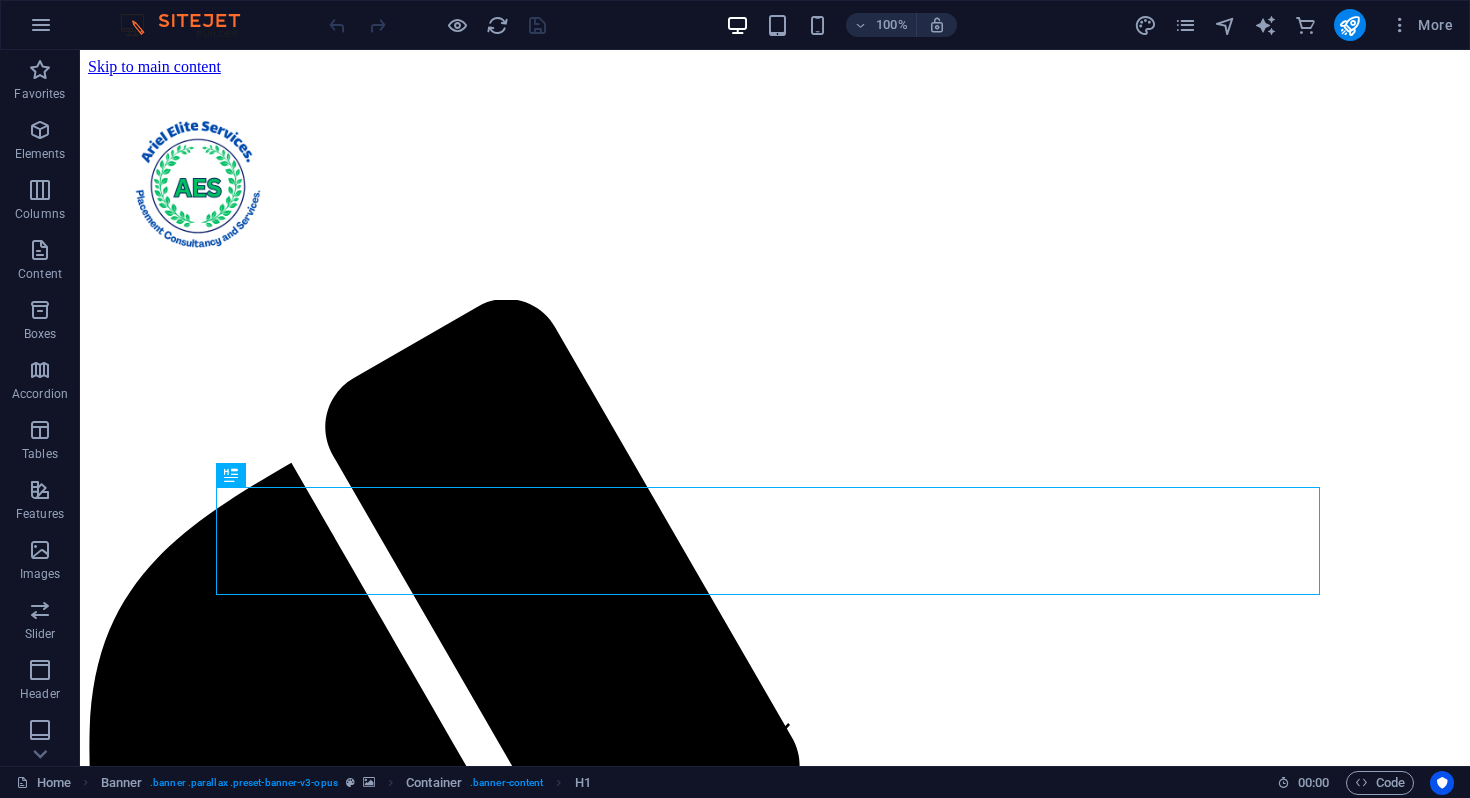 scroll, scrollTop: 0, scrollLeft: 0, axis: both 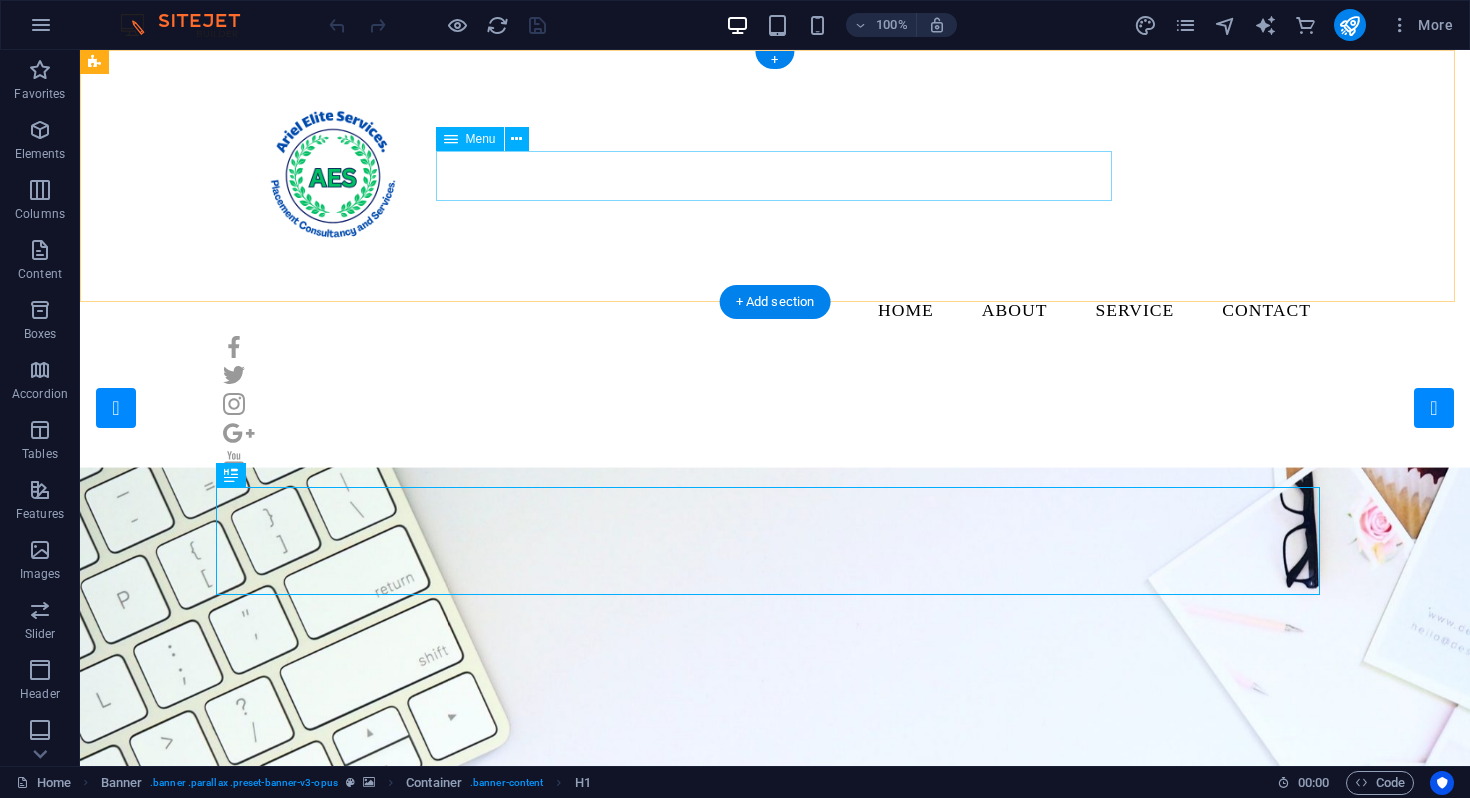 click on "Home About Service Contact" at bounding box center [775, 311] 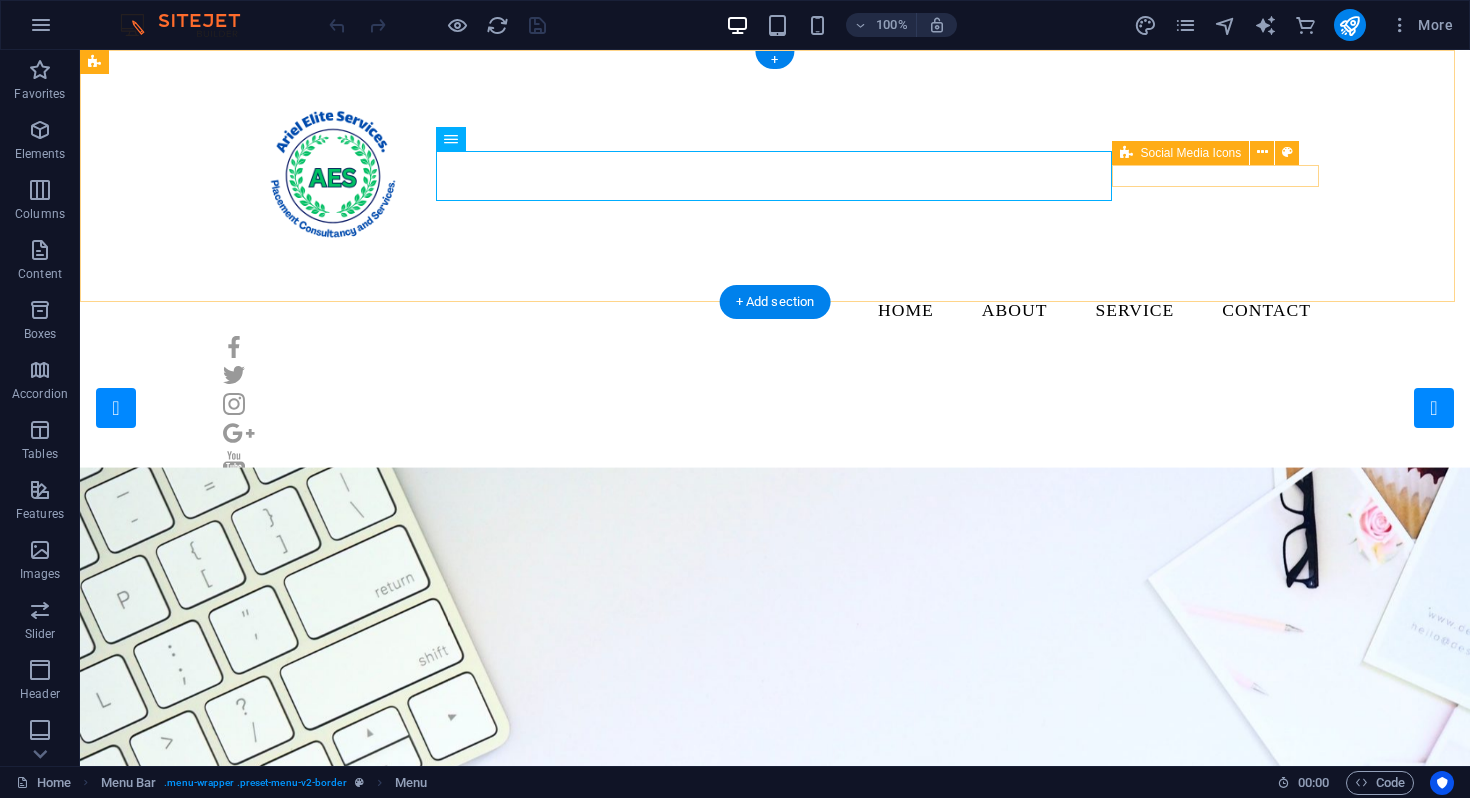click at bounding box center [775, 419] 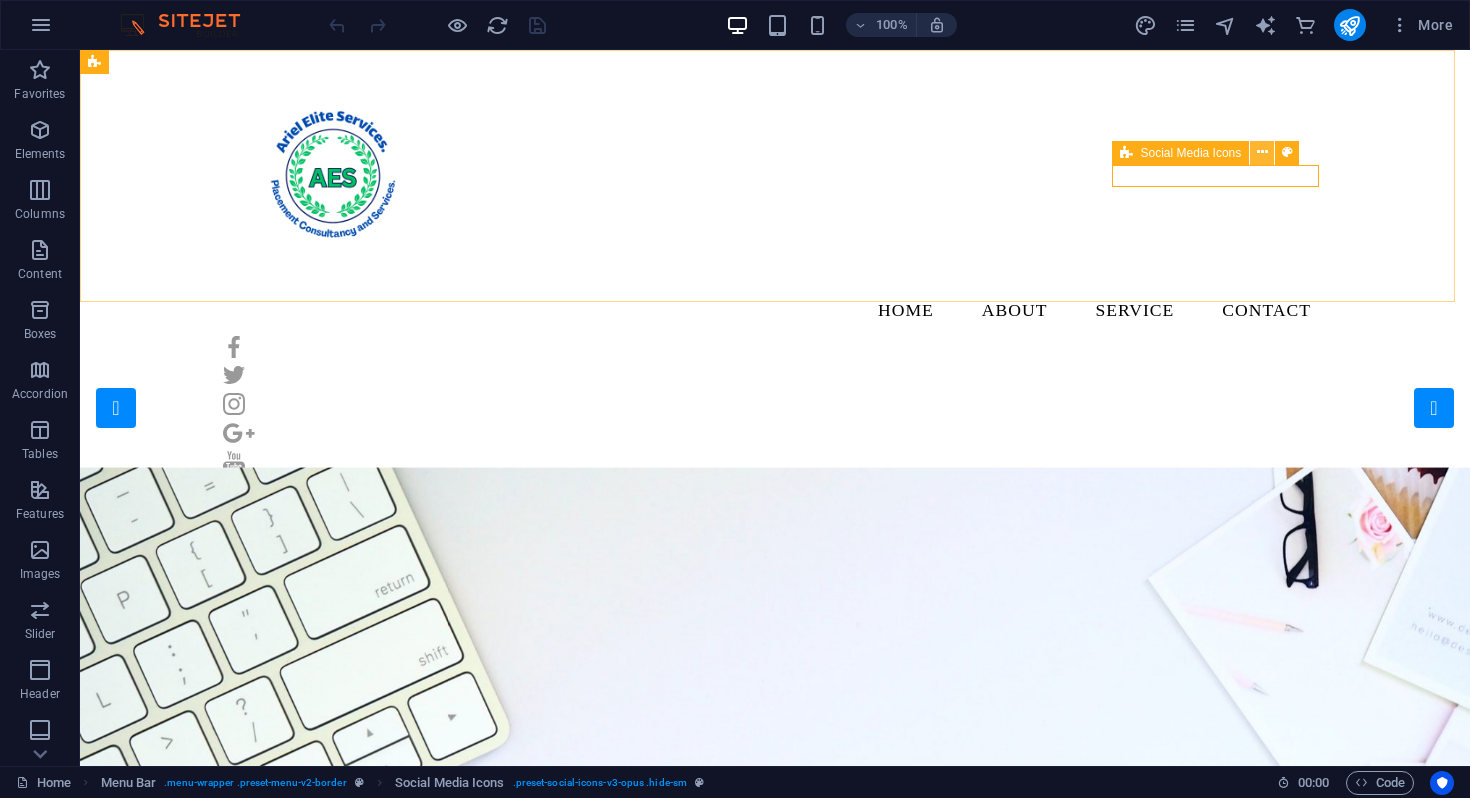 click at bounding box center (1262, 152) 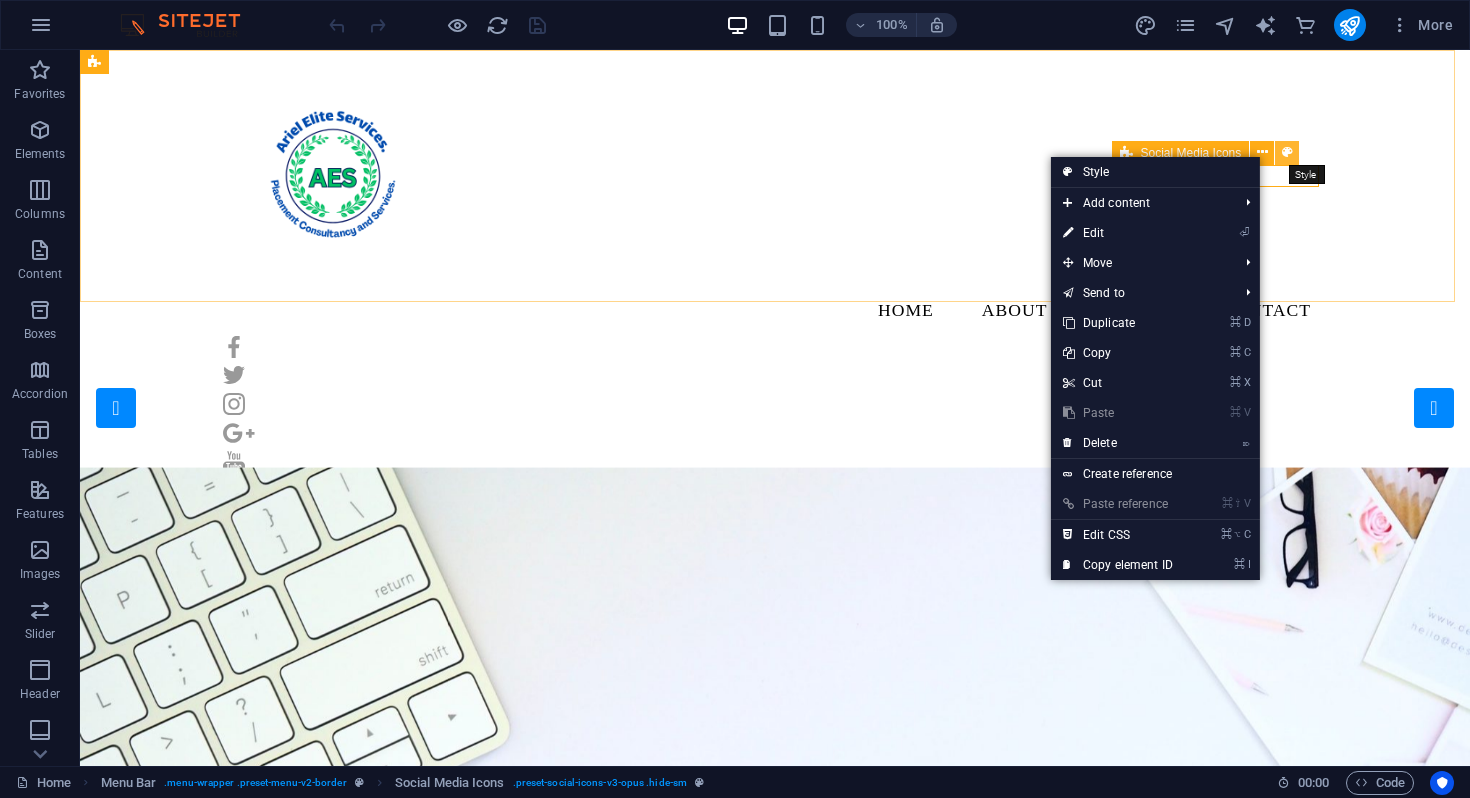 click at bounding box center [1287, 152] 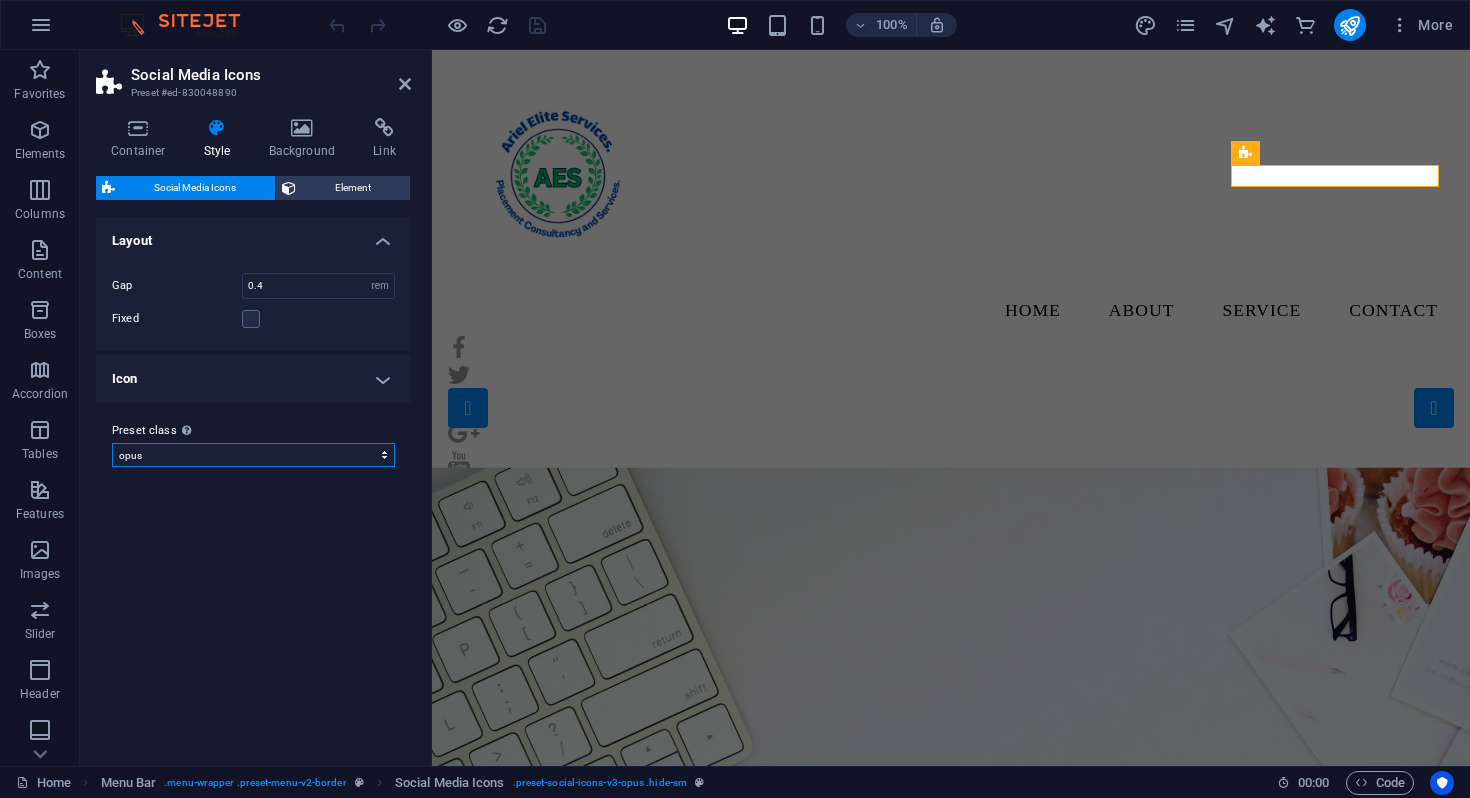 click on "opus Add preset class" at bounding box center (253, 455) 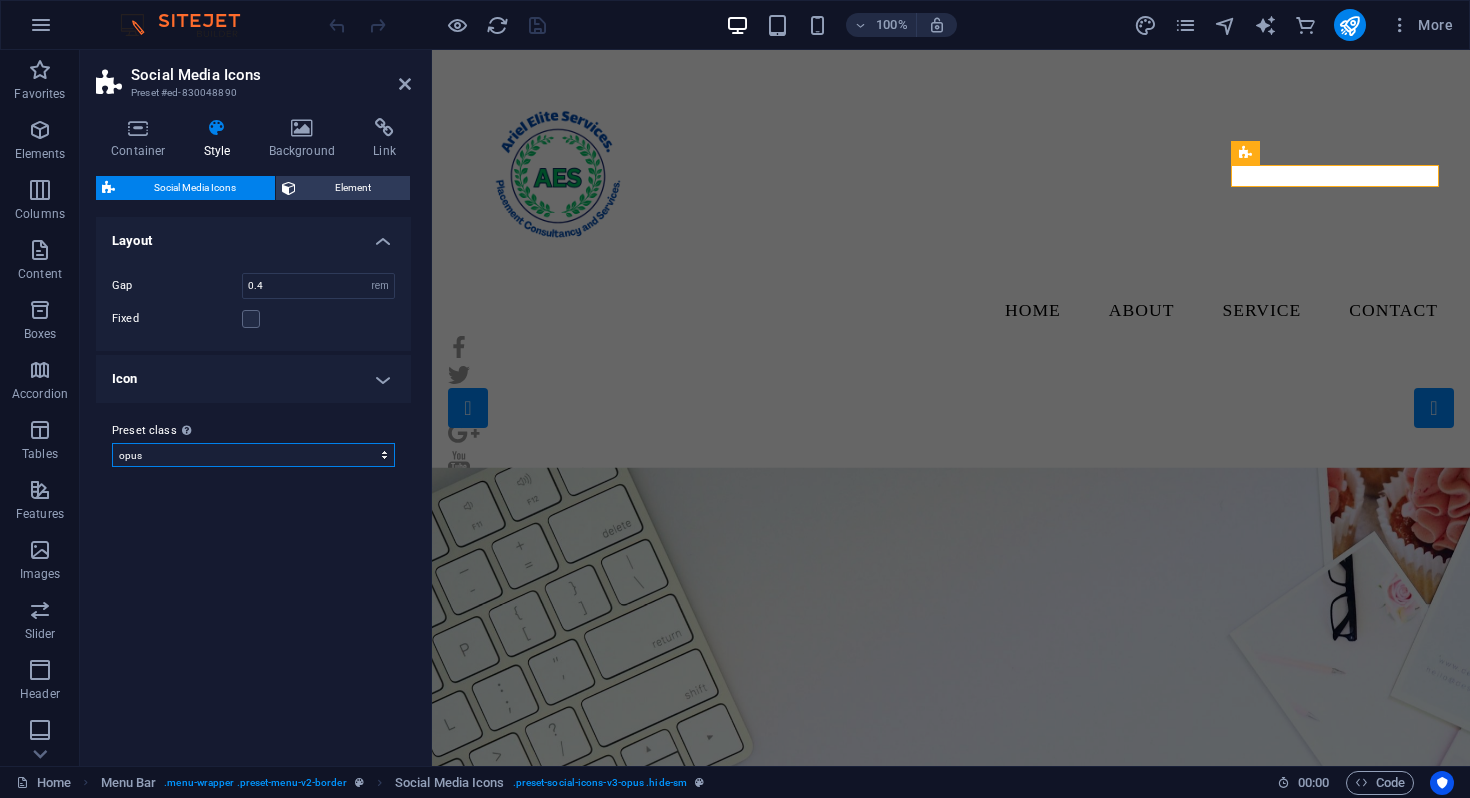 click on "opus Add preset class" at bounding box center [253, 455] 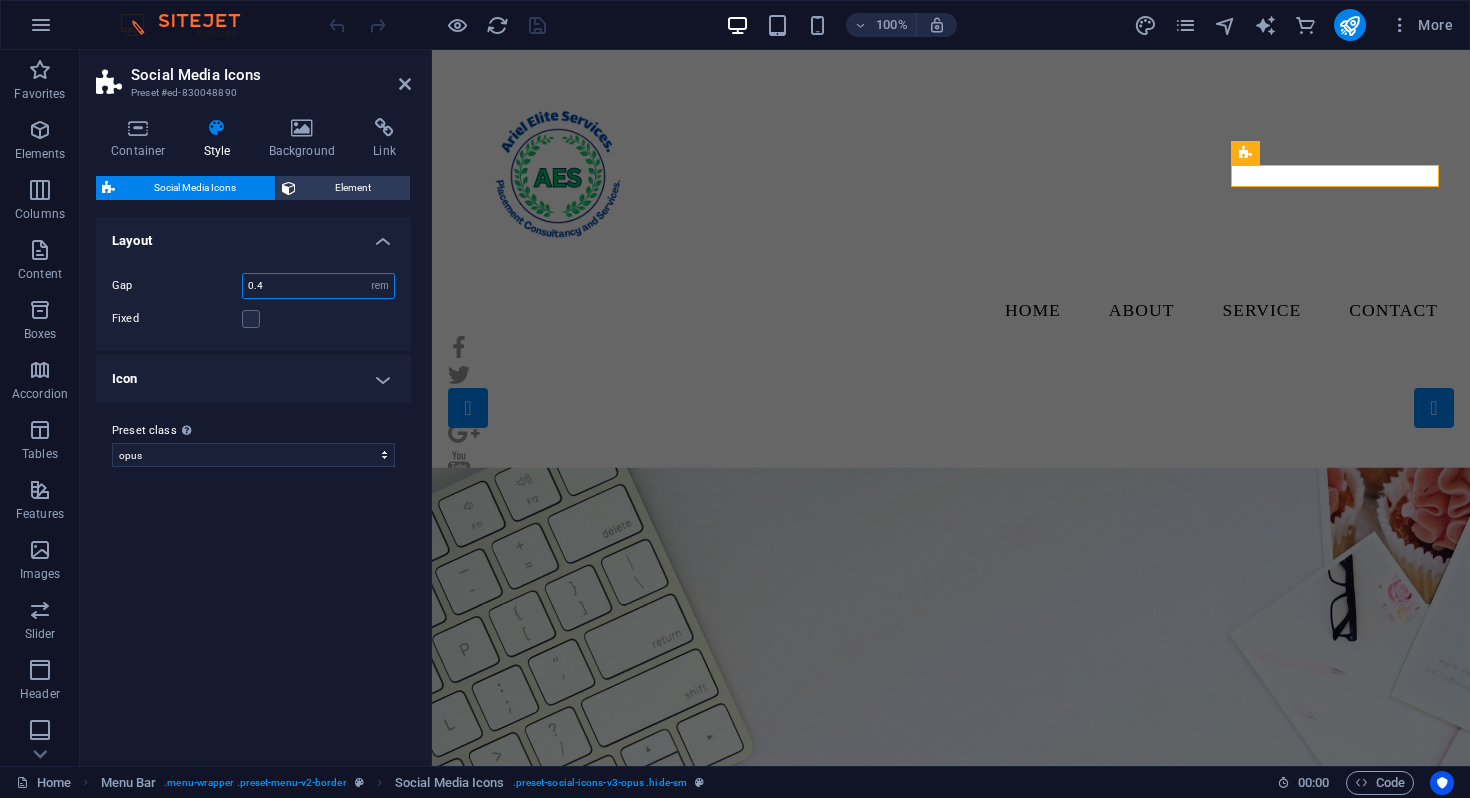 click on "0.4" at bounding box center (318, 286) 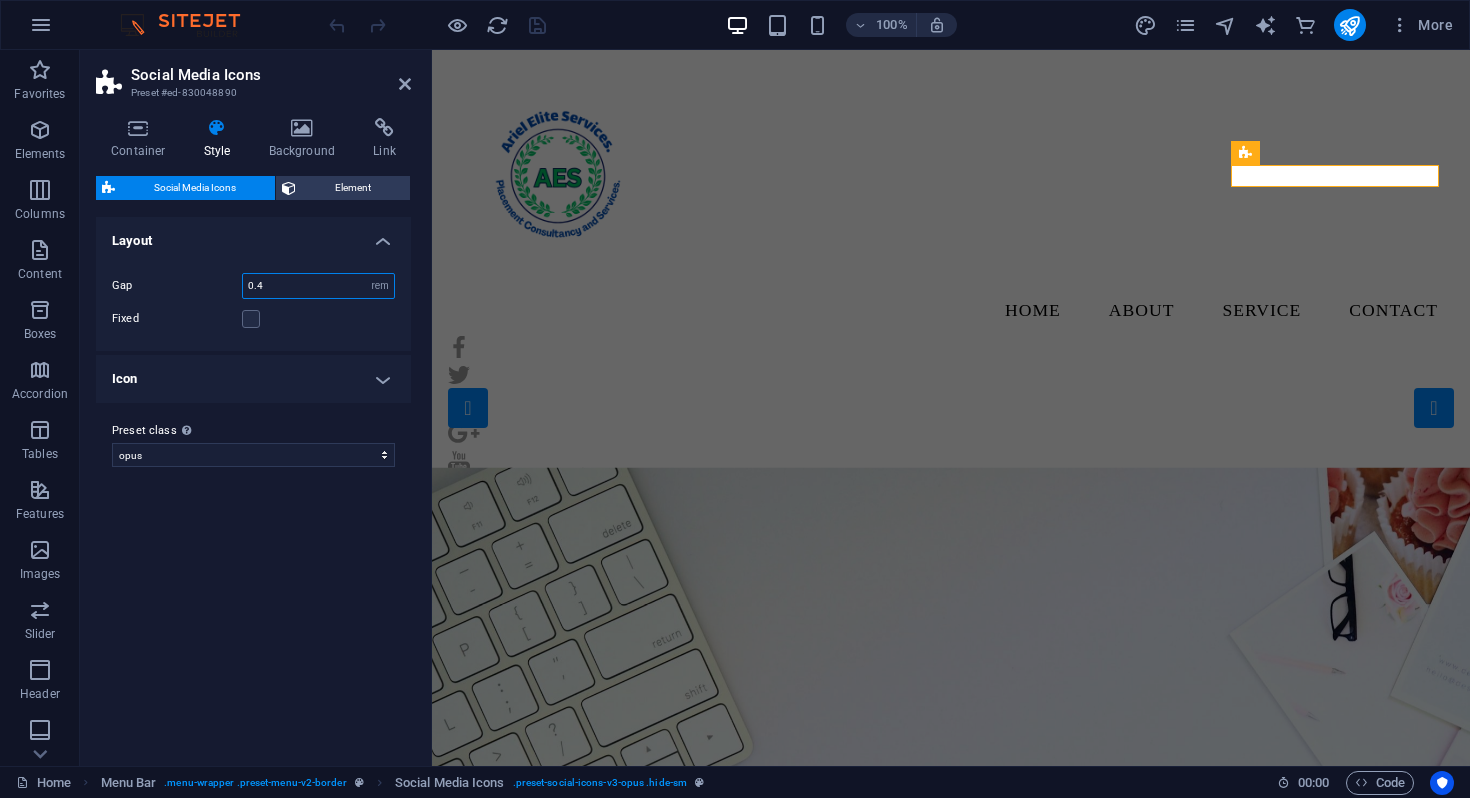 type on "0" 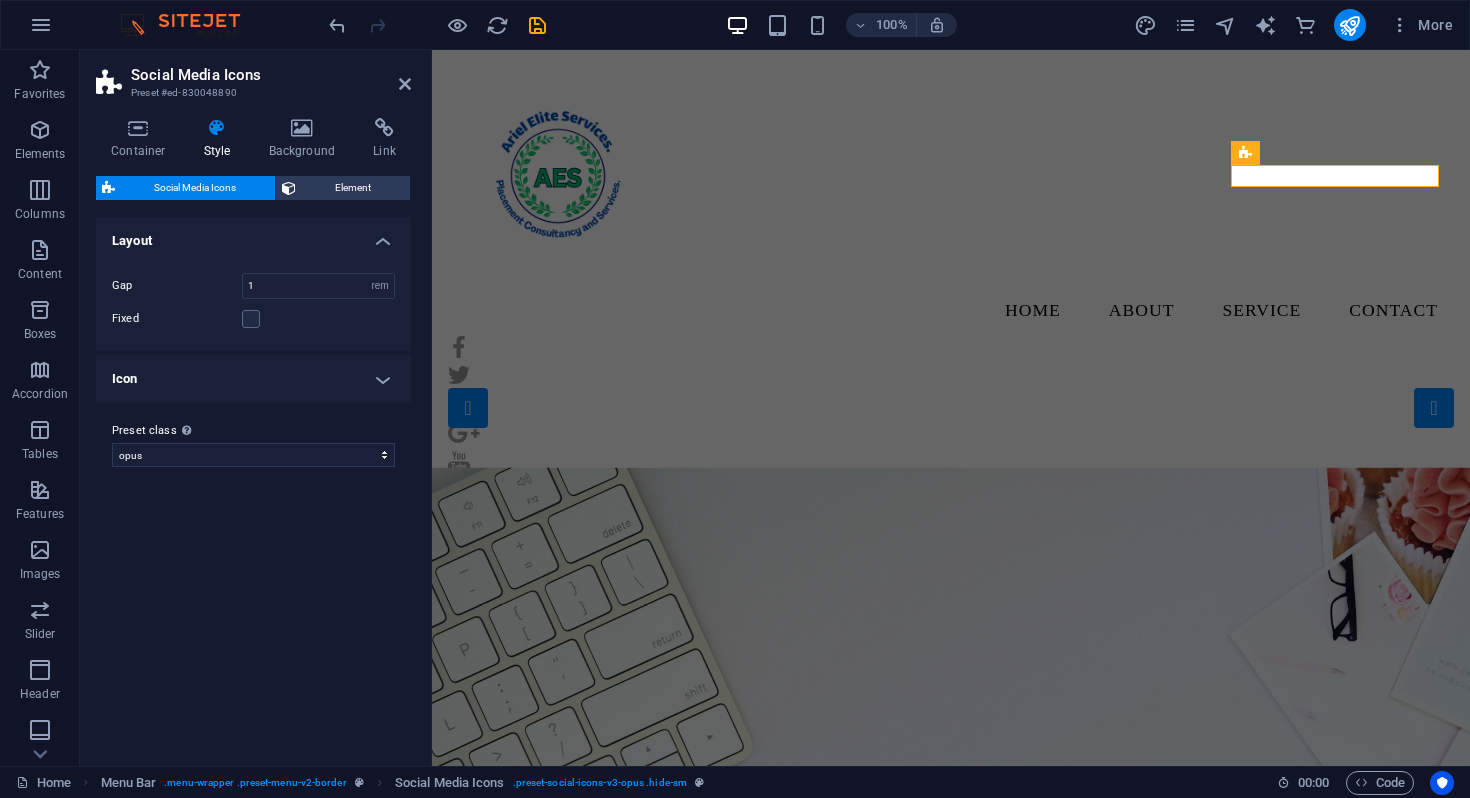 click on "Fixed" at bounding box center (253, 319) 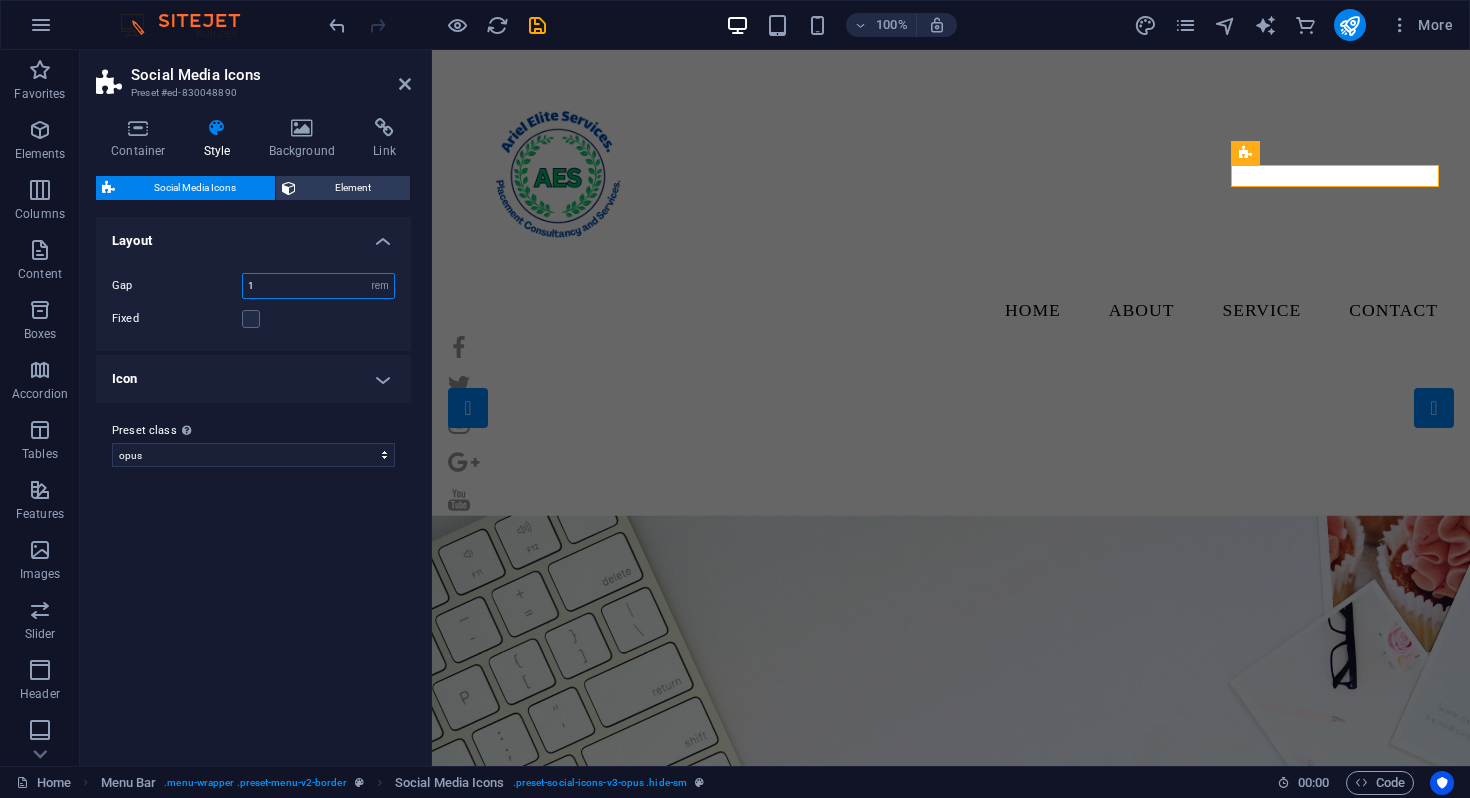 click on "1" at bounding box center (318, 286) 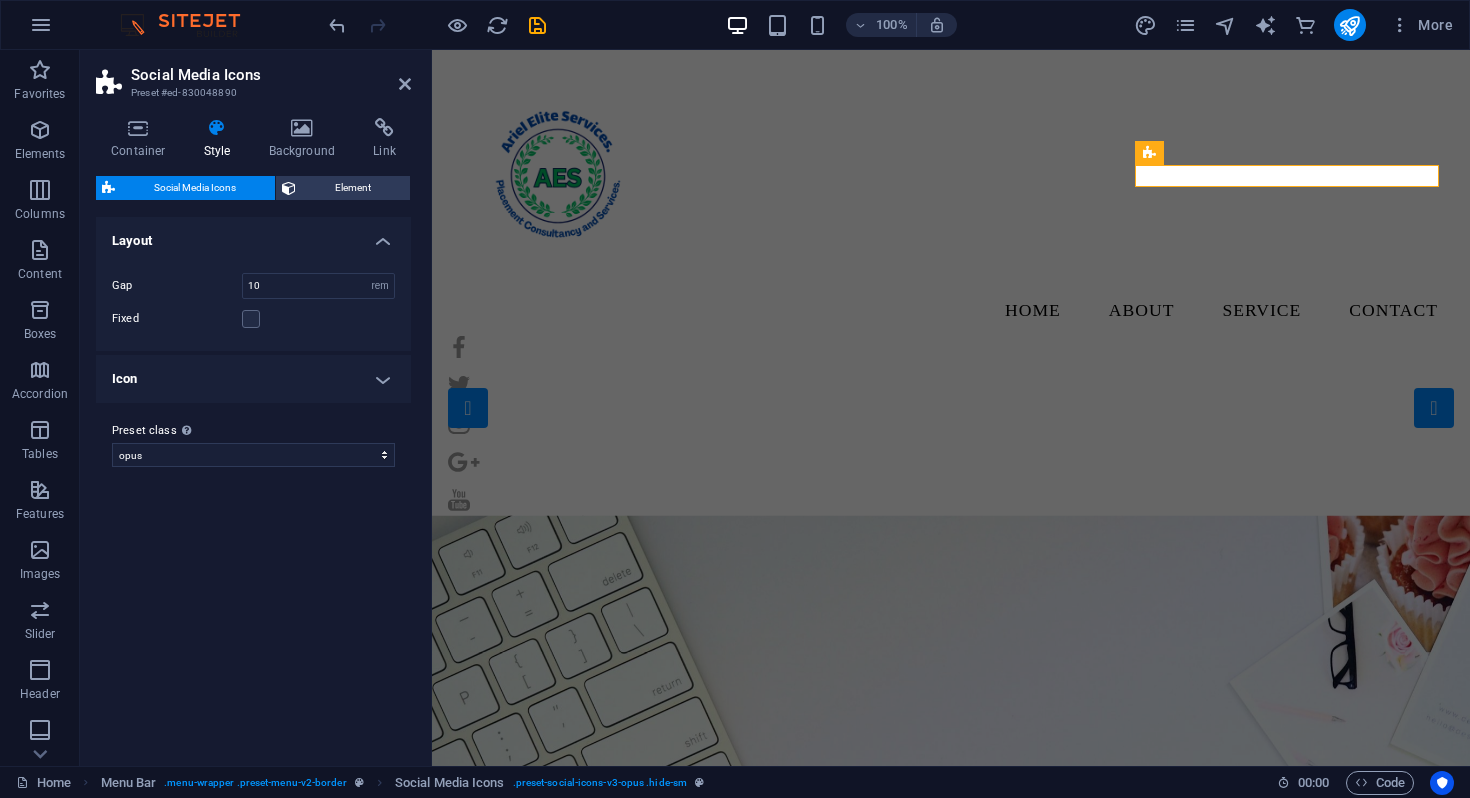click on "Gap 10 px rem % vh vw Fixed Position" at bounding box center (253, 302) 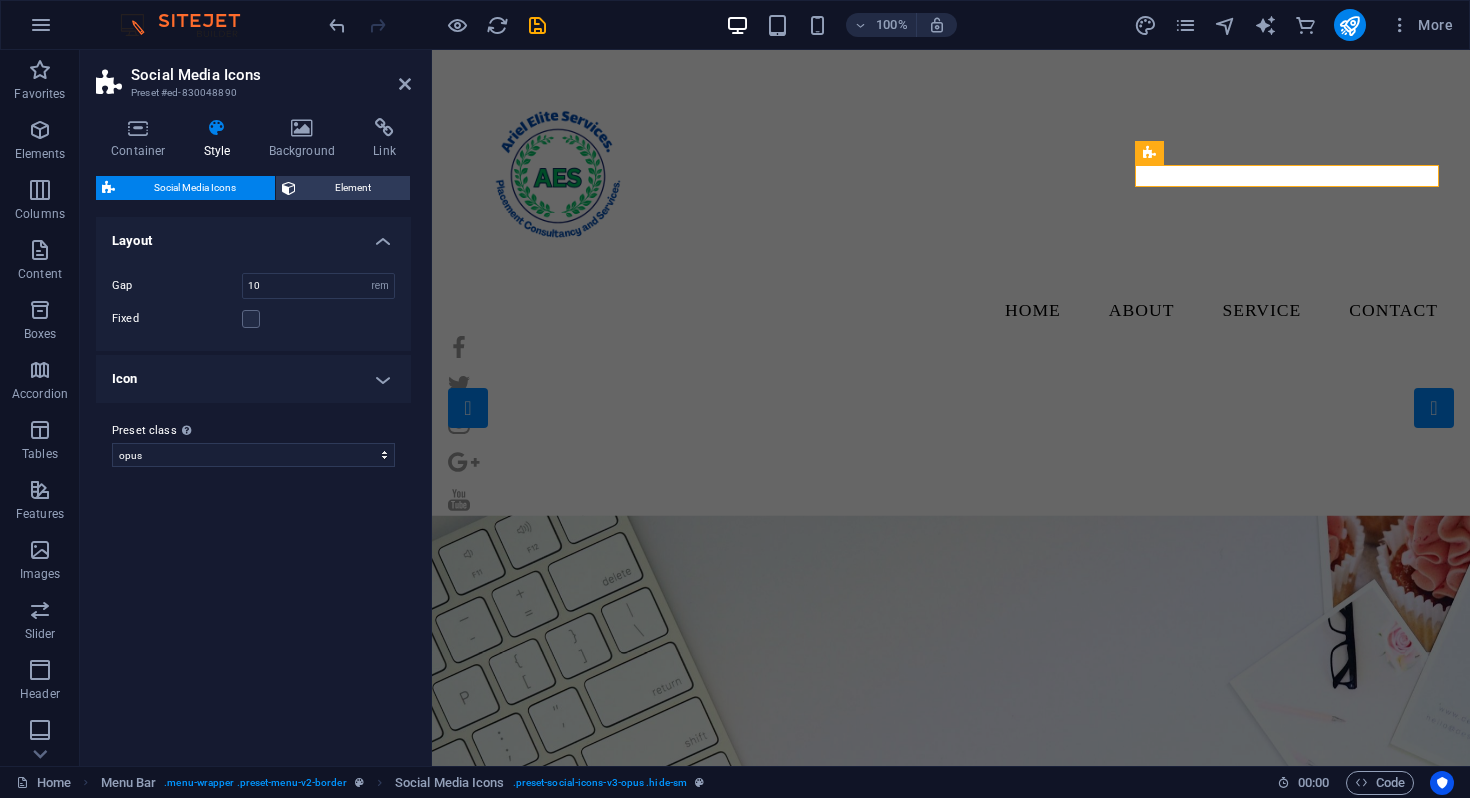 click on "Gap 10 px rem % vh vw Fixed Position" at bounding box center (253, 302) 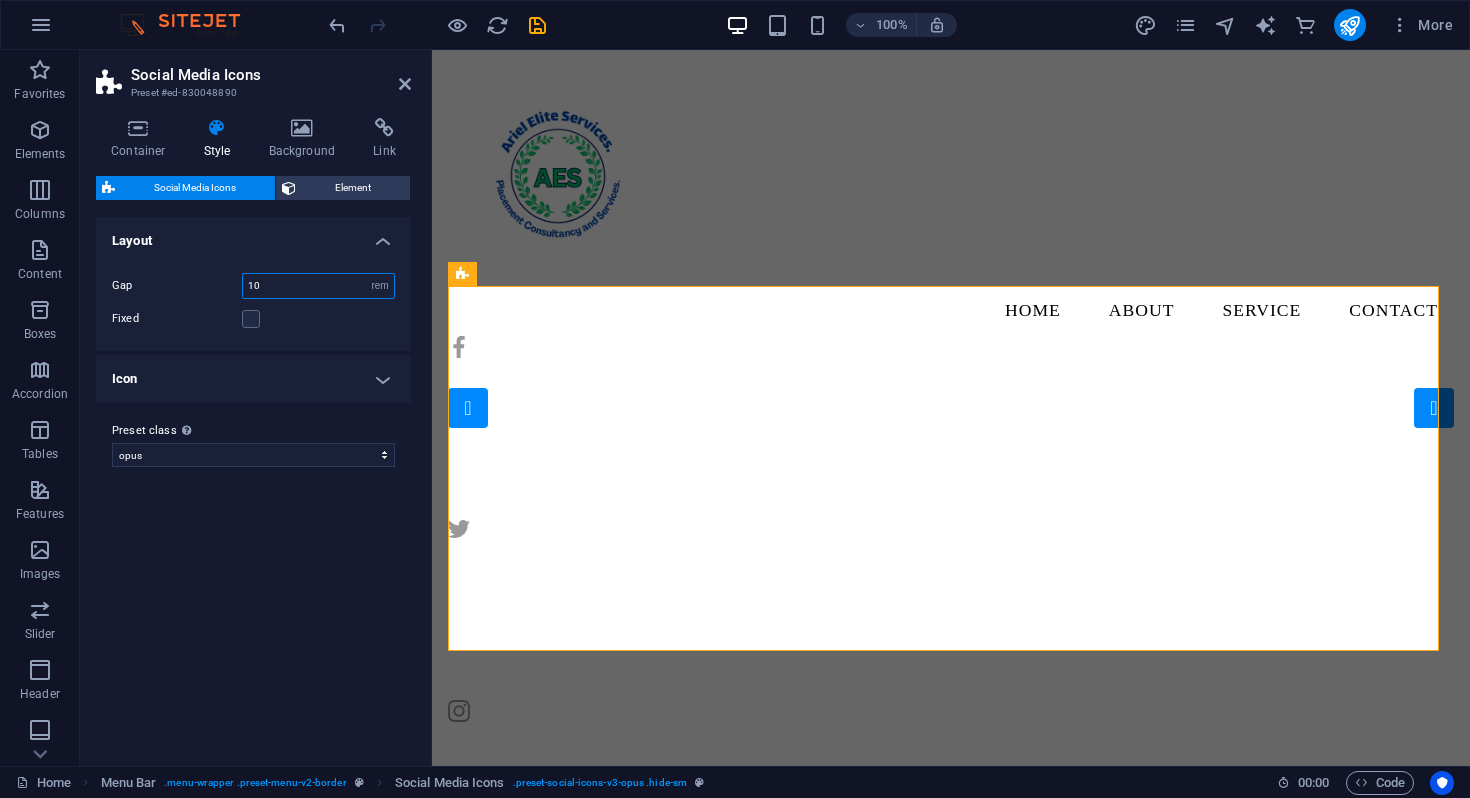 click on "10" at bounding box center (318, 286) 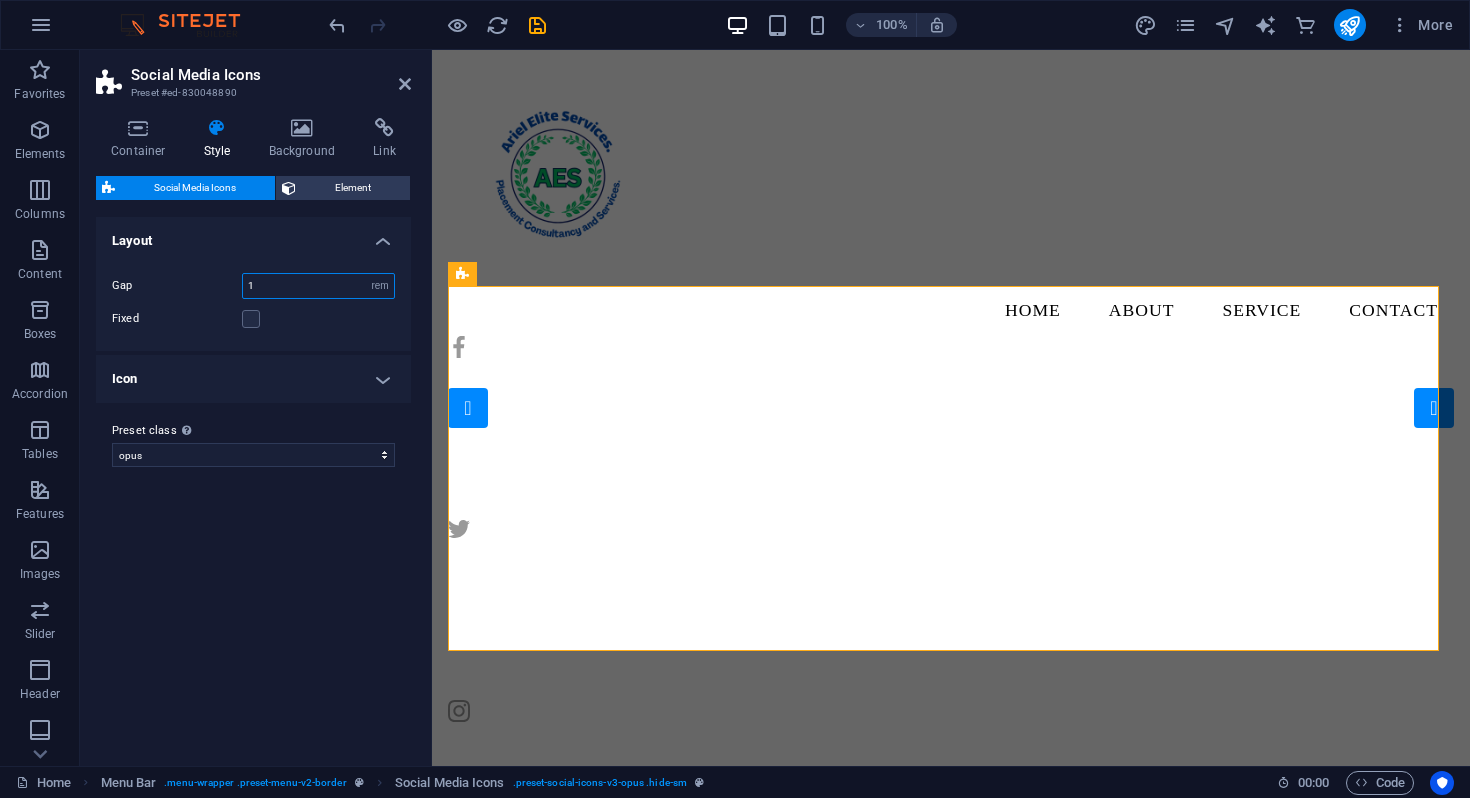 type on "1" 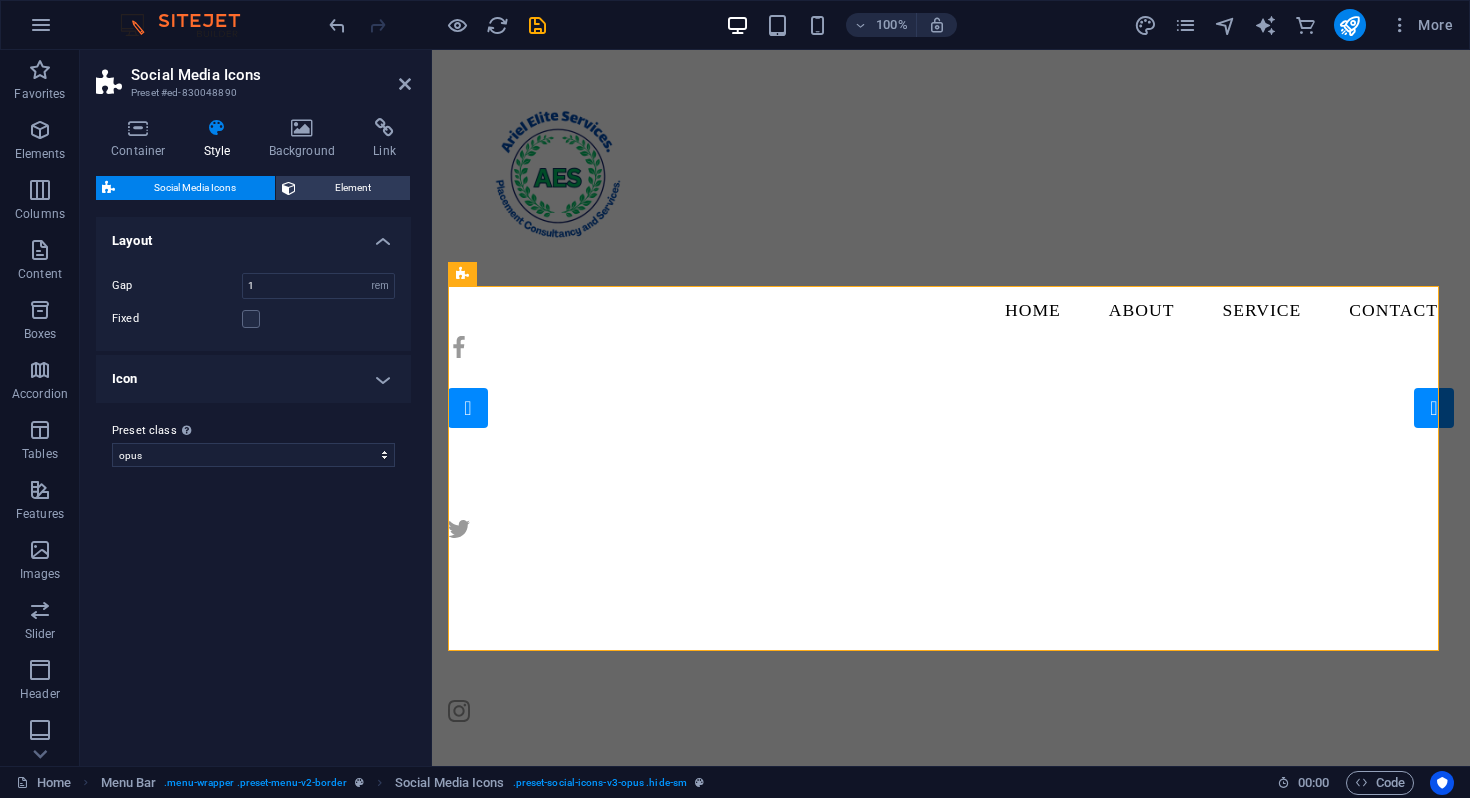 click on "Fixed" at bounding box center [253, 319] 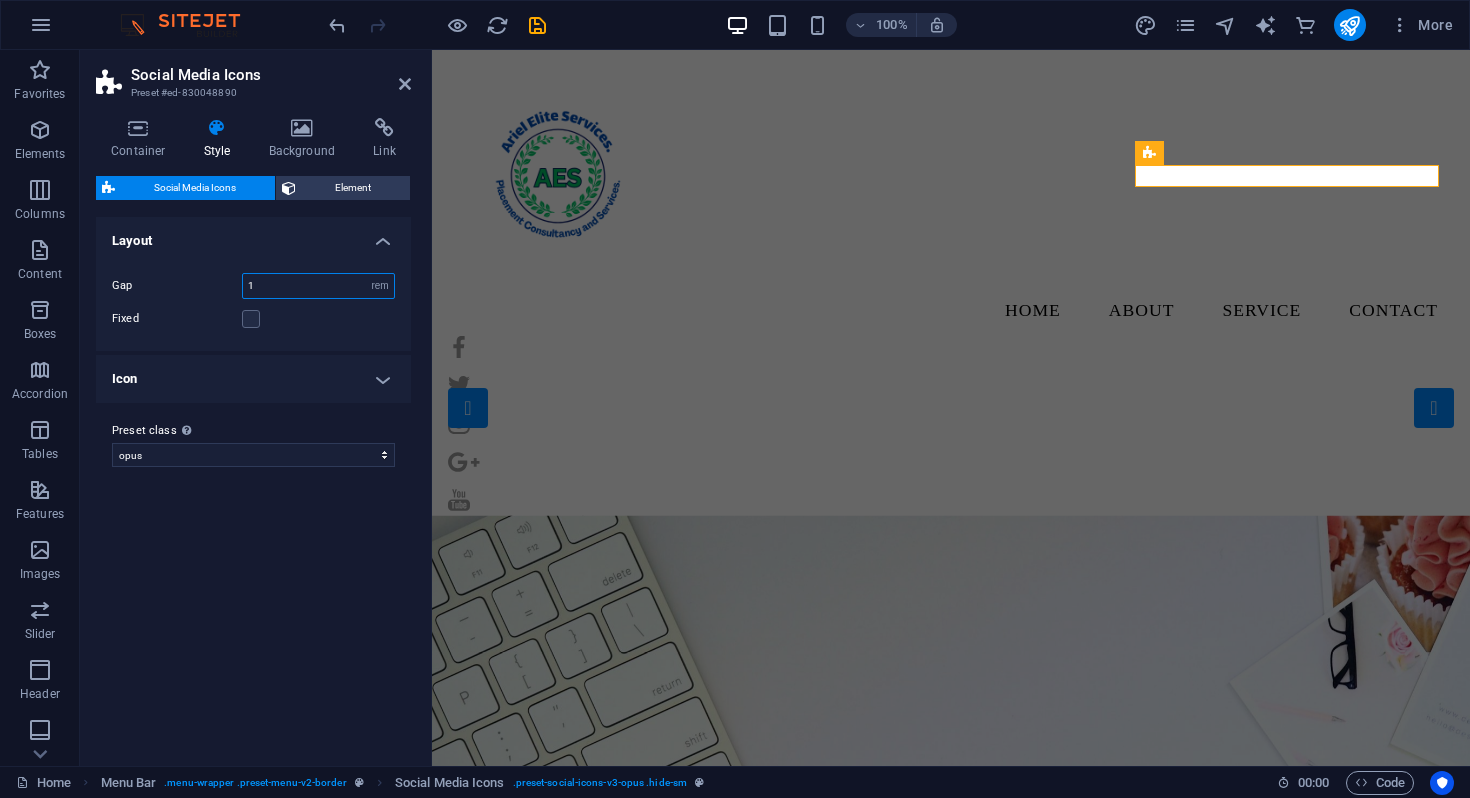 click on "1" at bounding box center [318, 286] 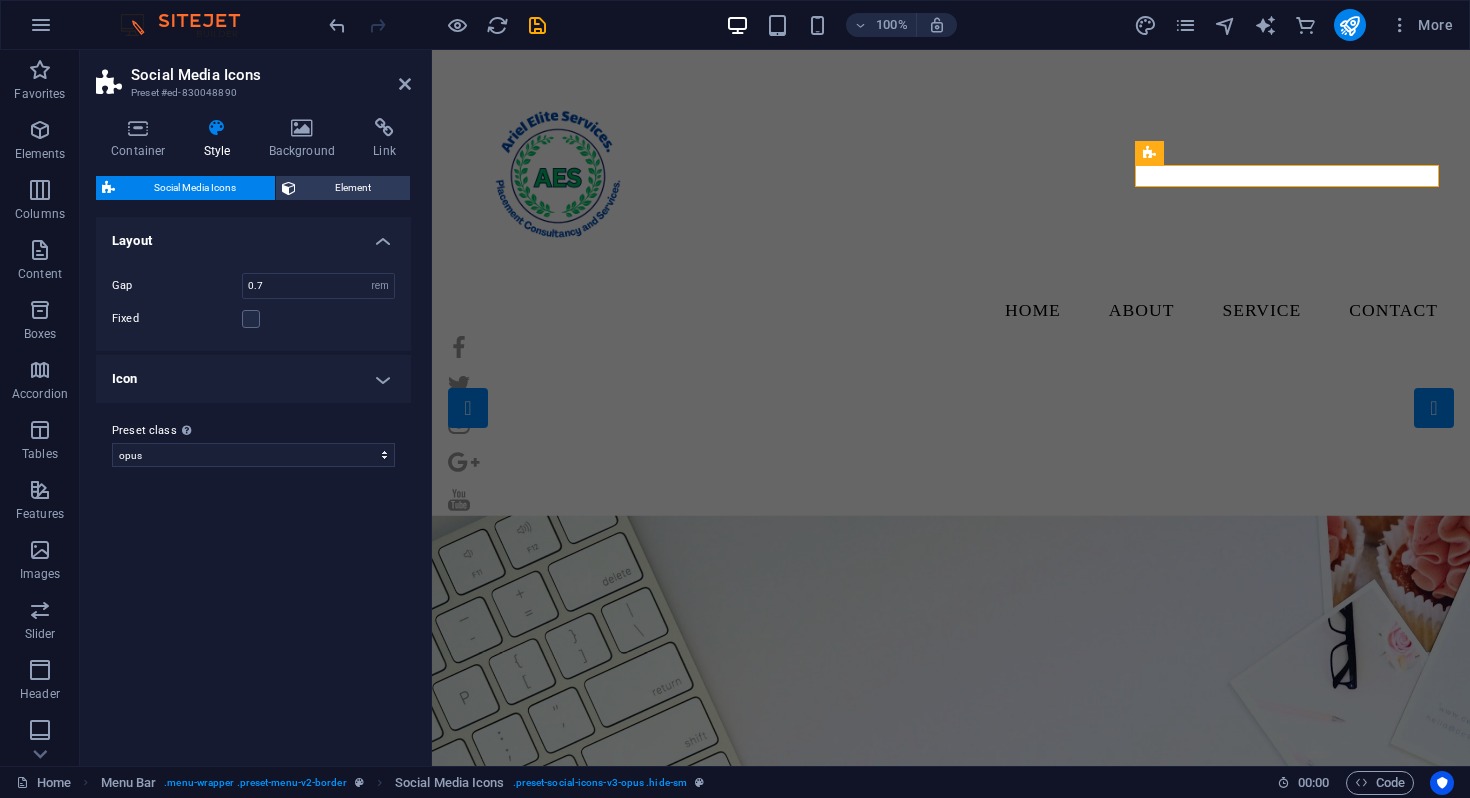 click on "Fixed" at bounding box center (253, 319) 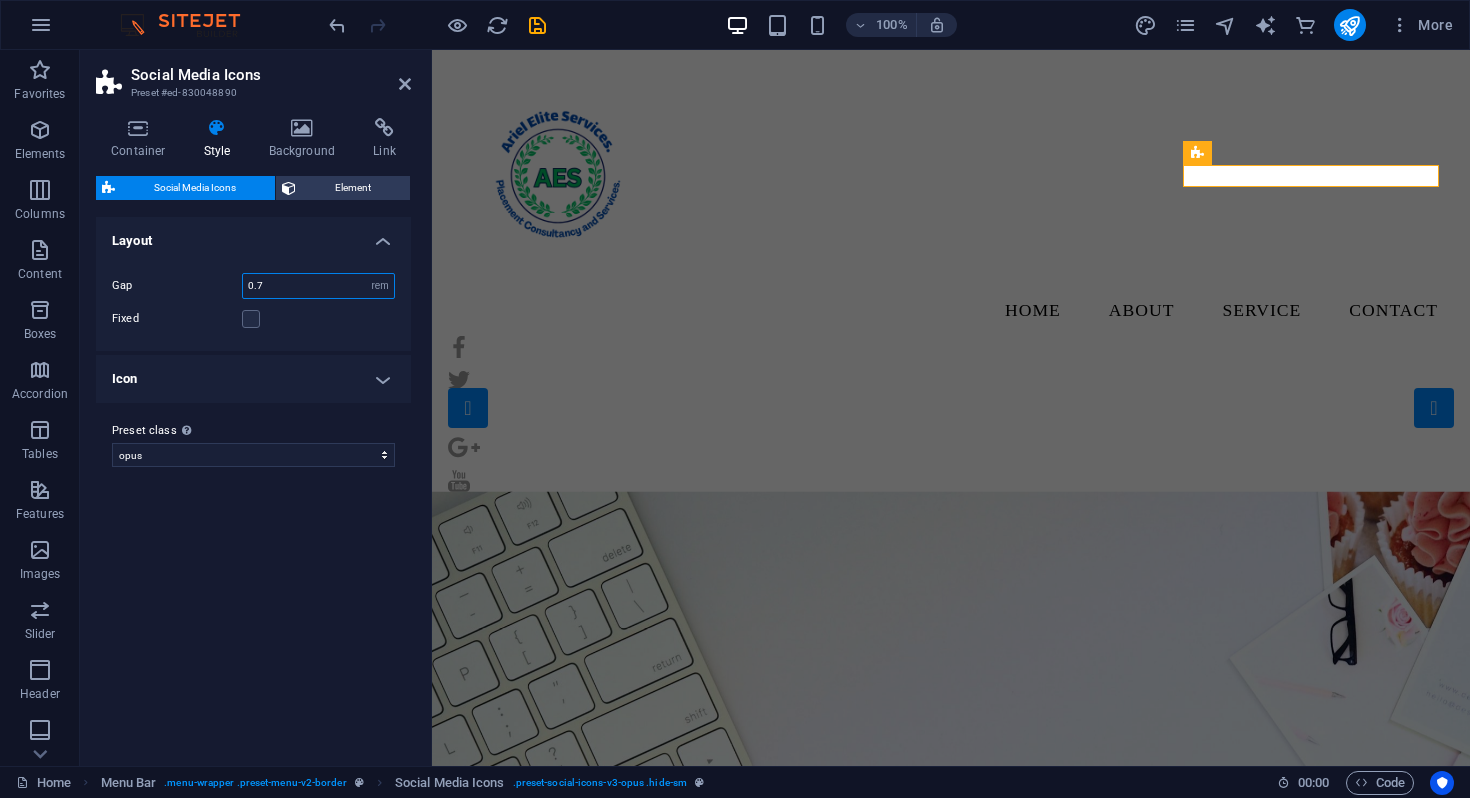 click on "0.7" at bounding box center (318, 286) 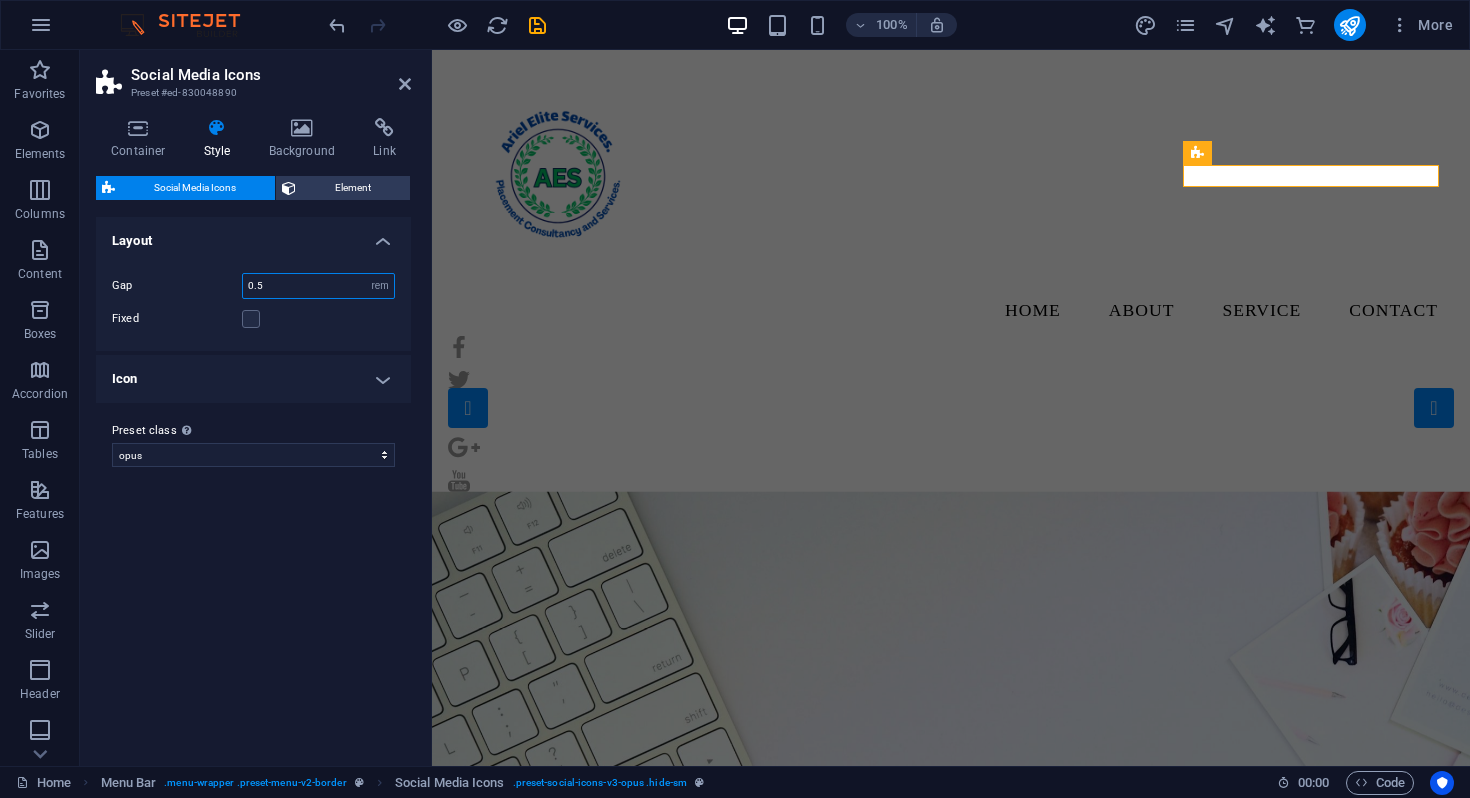 type on "0.5" 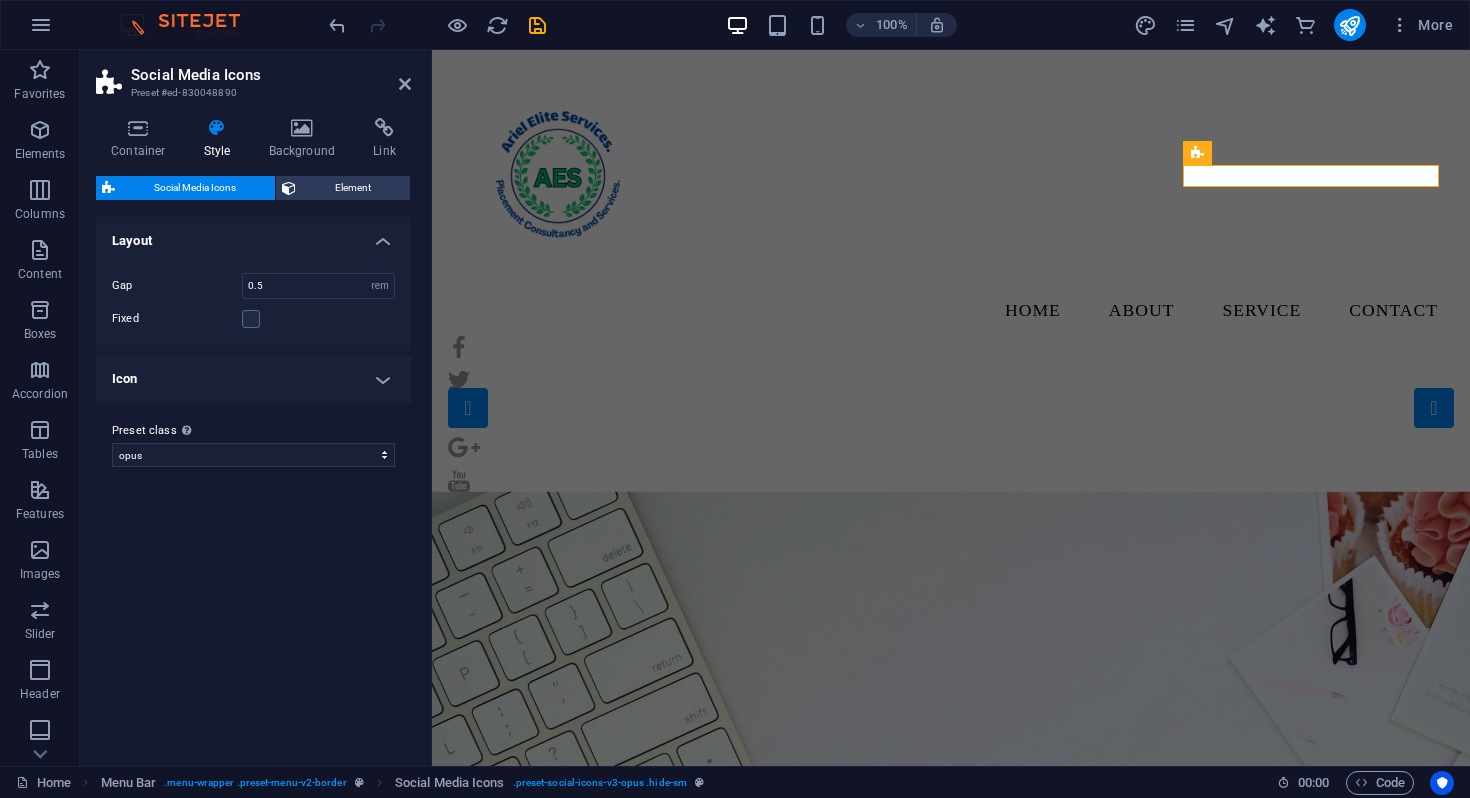 click on "Fixed" at bounding box center (253, 319) 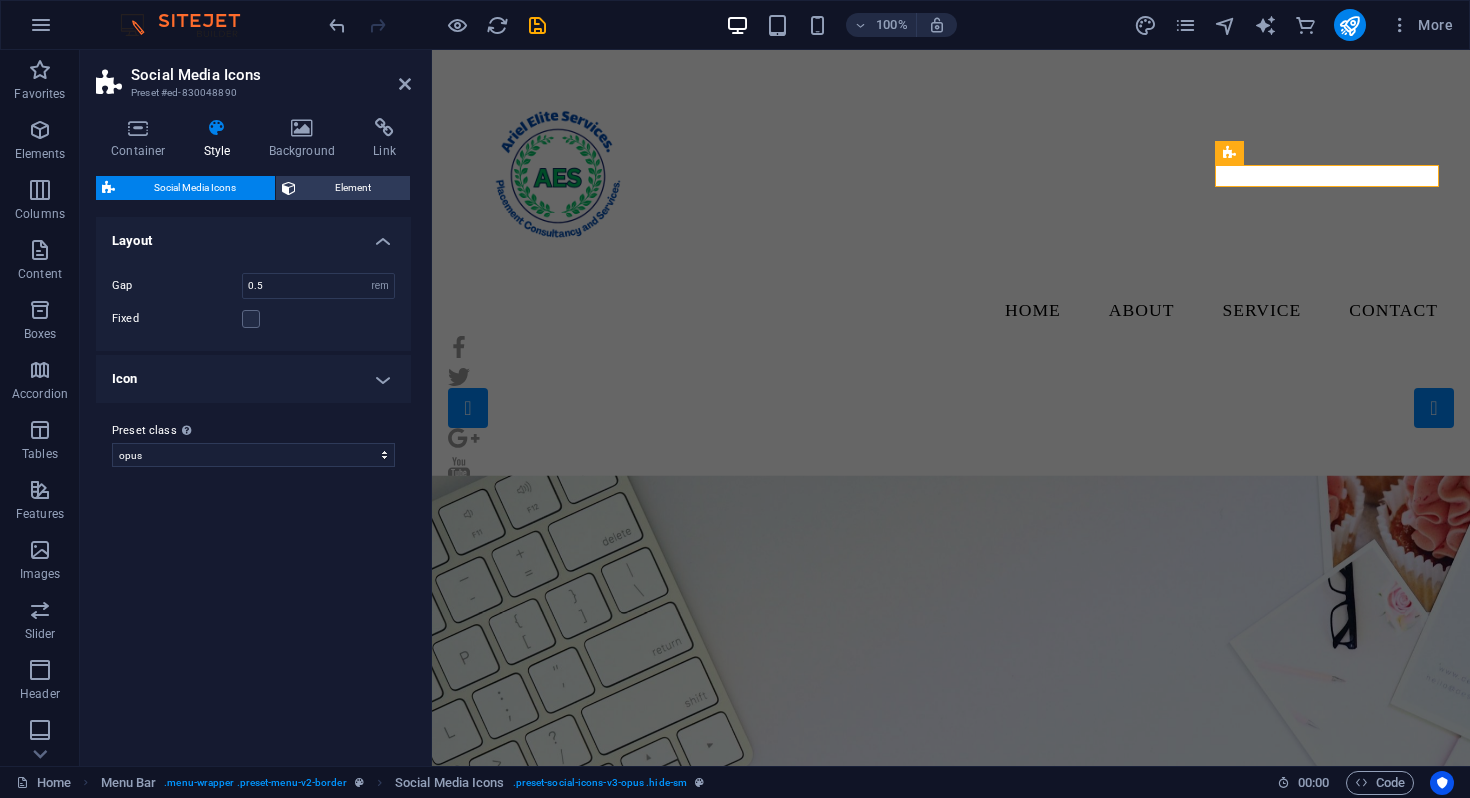 click on "Gap 0.5 px rem % vh vw Fixed Position" at bounding box center [253, 302] 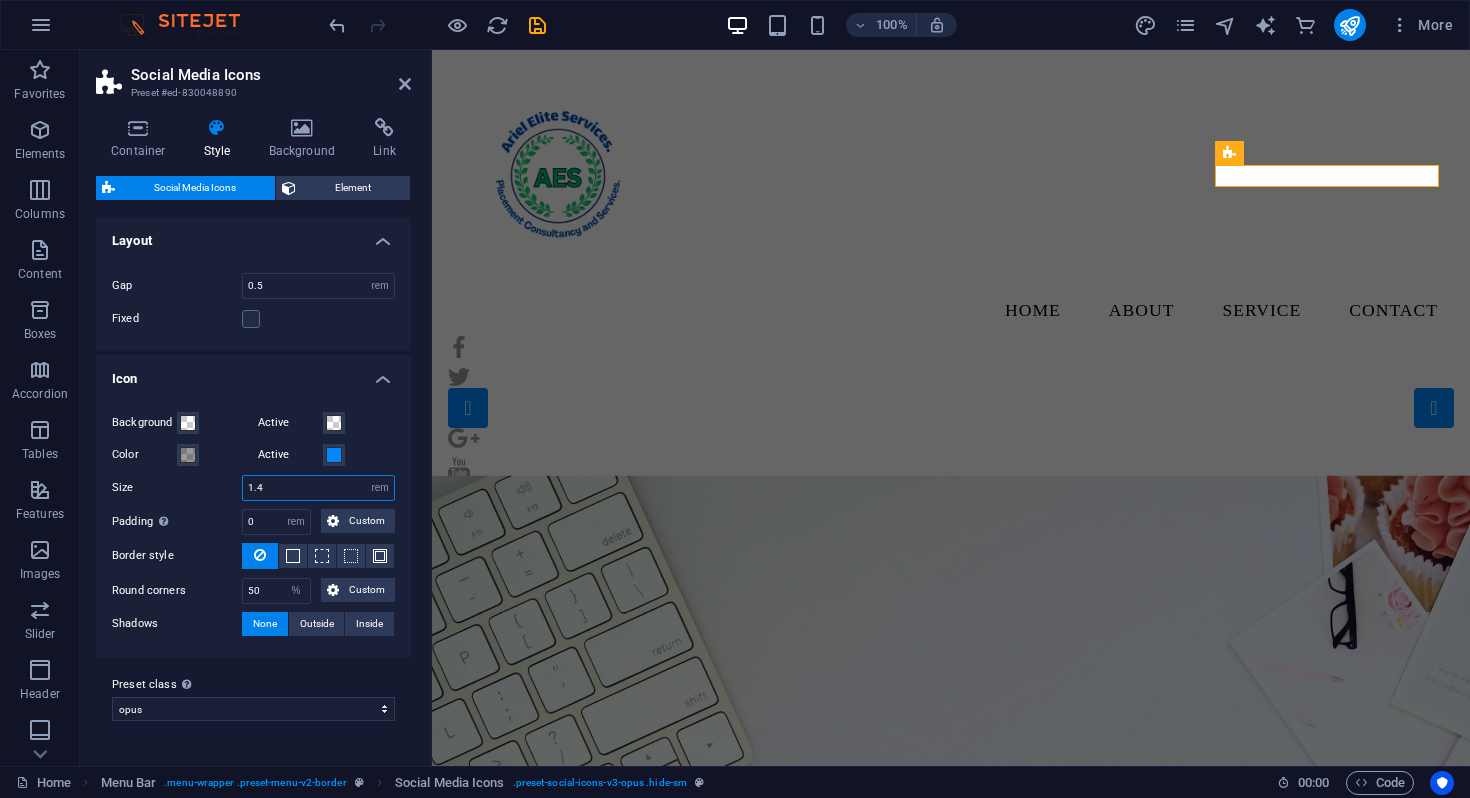 click on "1.4" at bounding box center (318, 488) 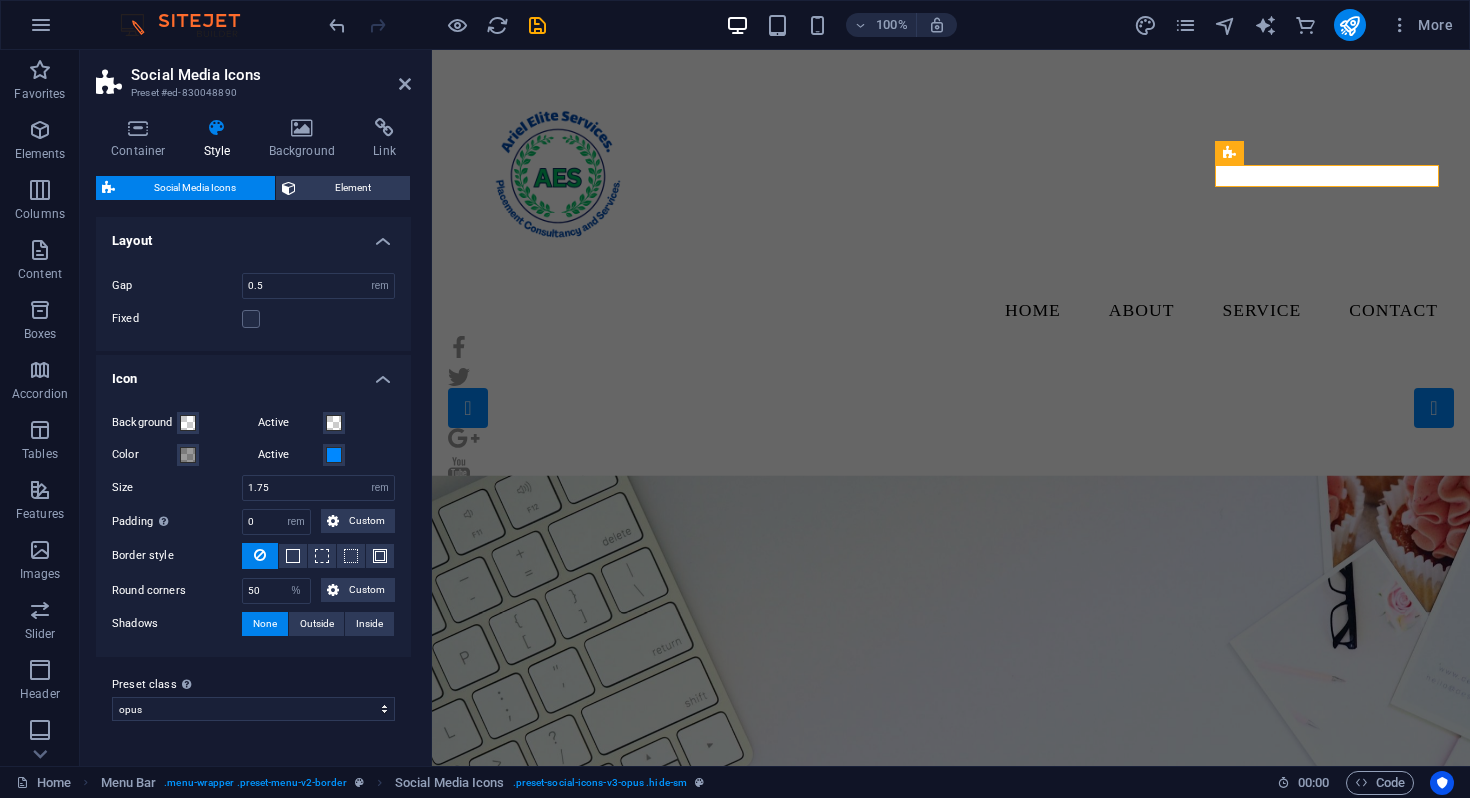 click on "Active" at bounding box center [327, 455] 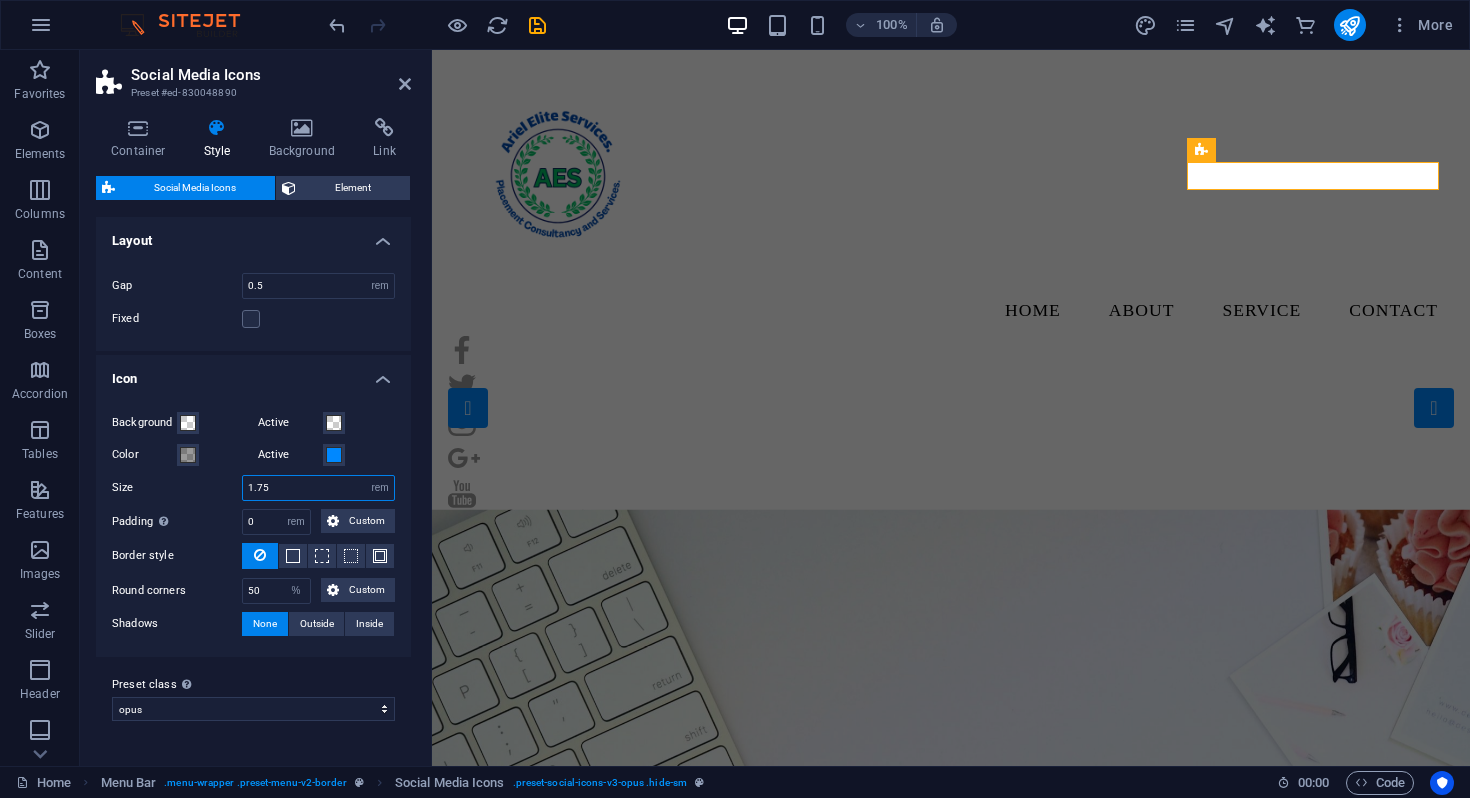 click on "1.75" at bounding box center [318, 488] 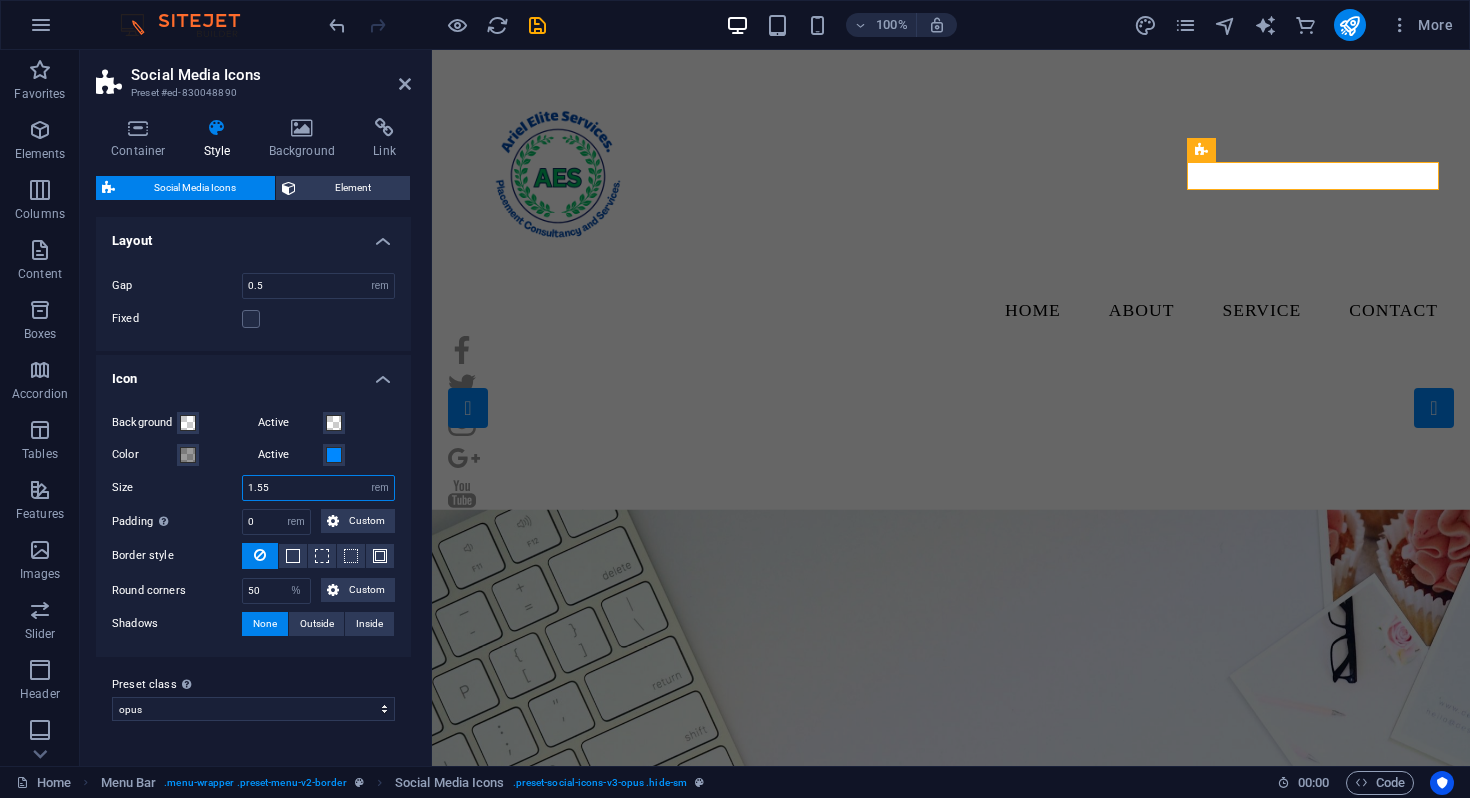 type on "1.55" 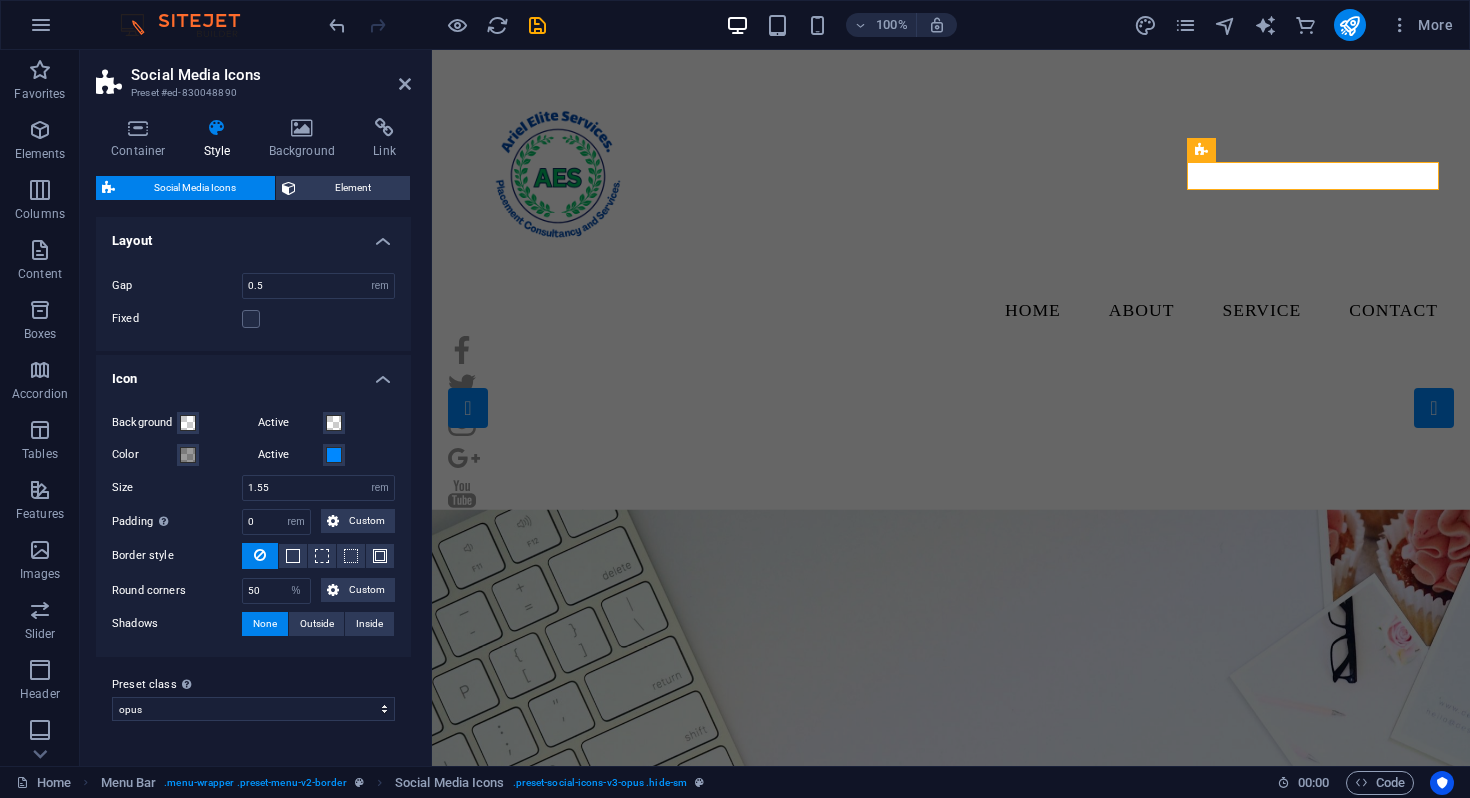 click on "Active" at bounding box center [327, 455] 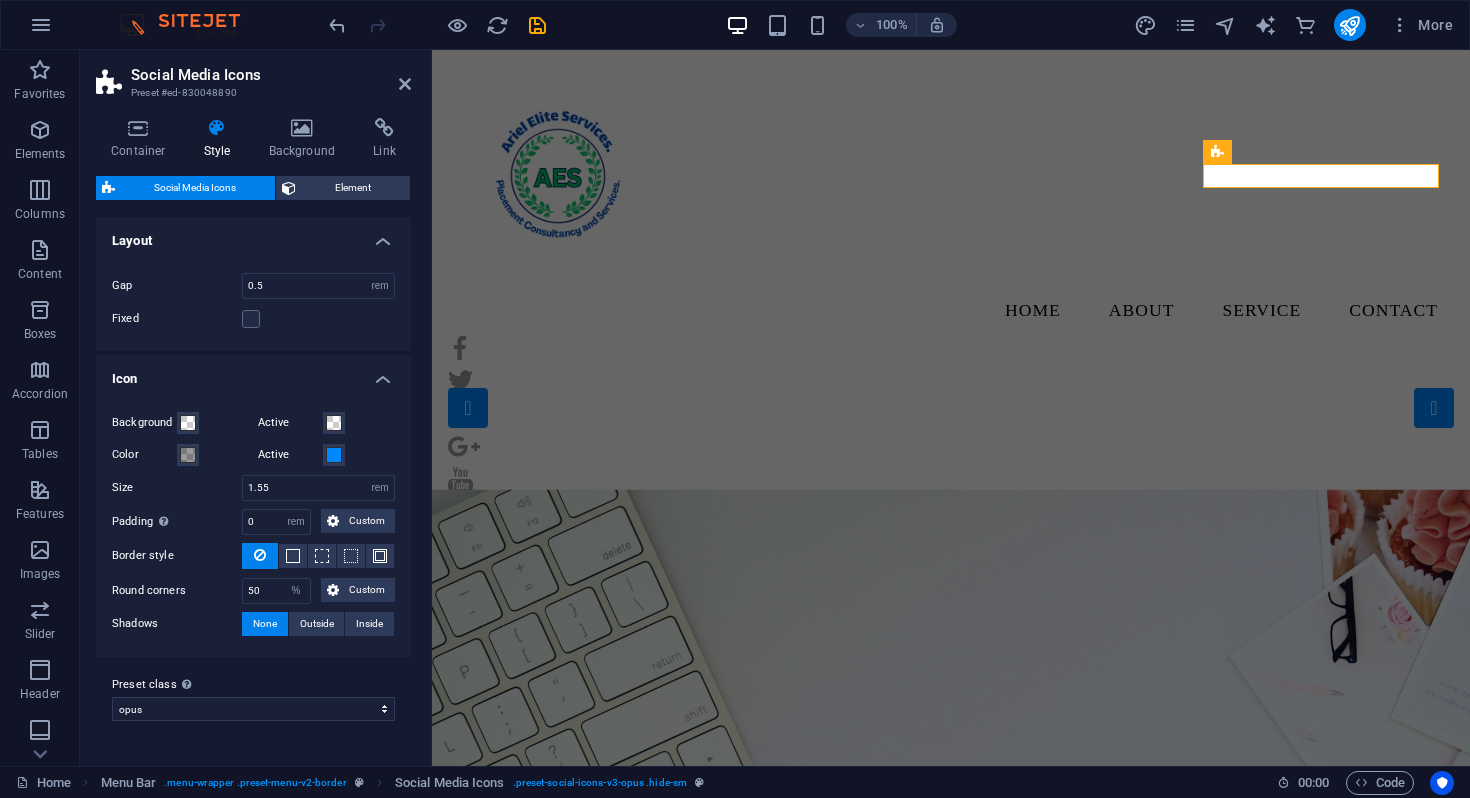 click on "Icon" at bounding box center (253, 373) 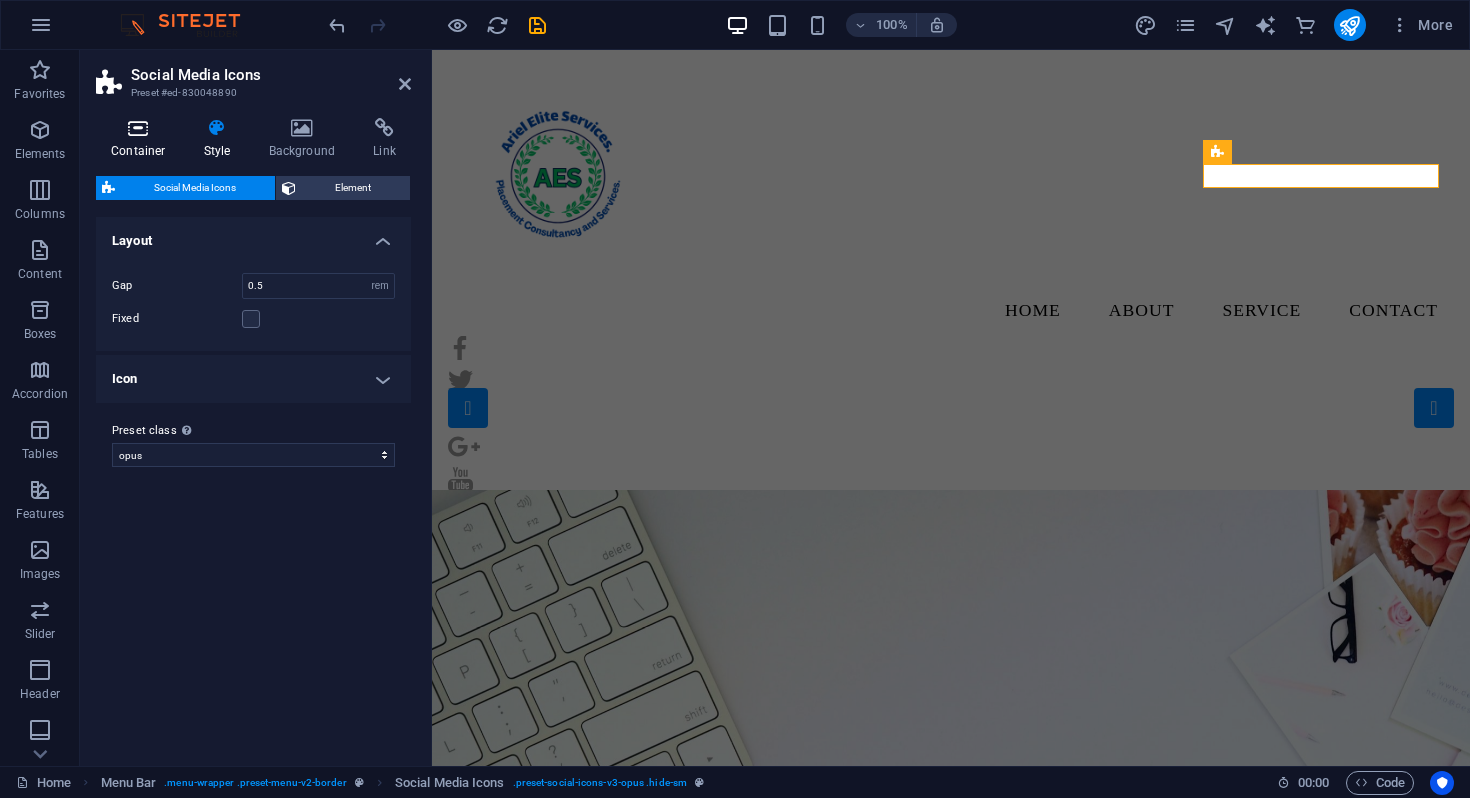 click on "Container" at bounding box center (142, 139) 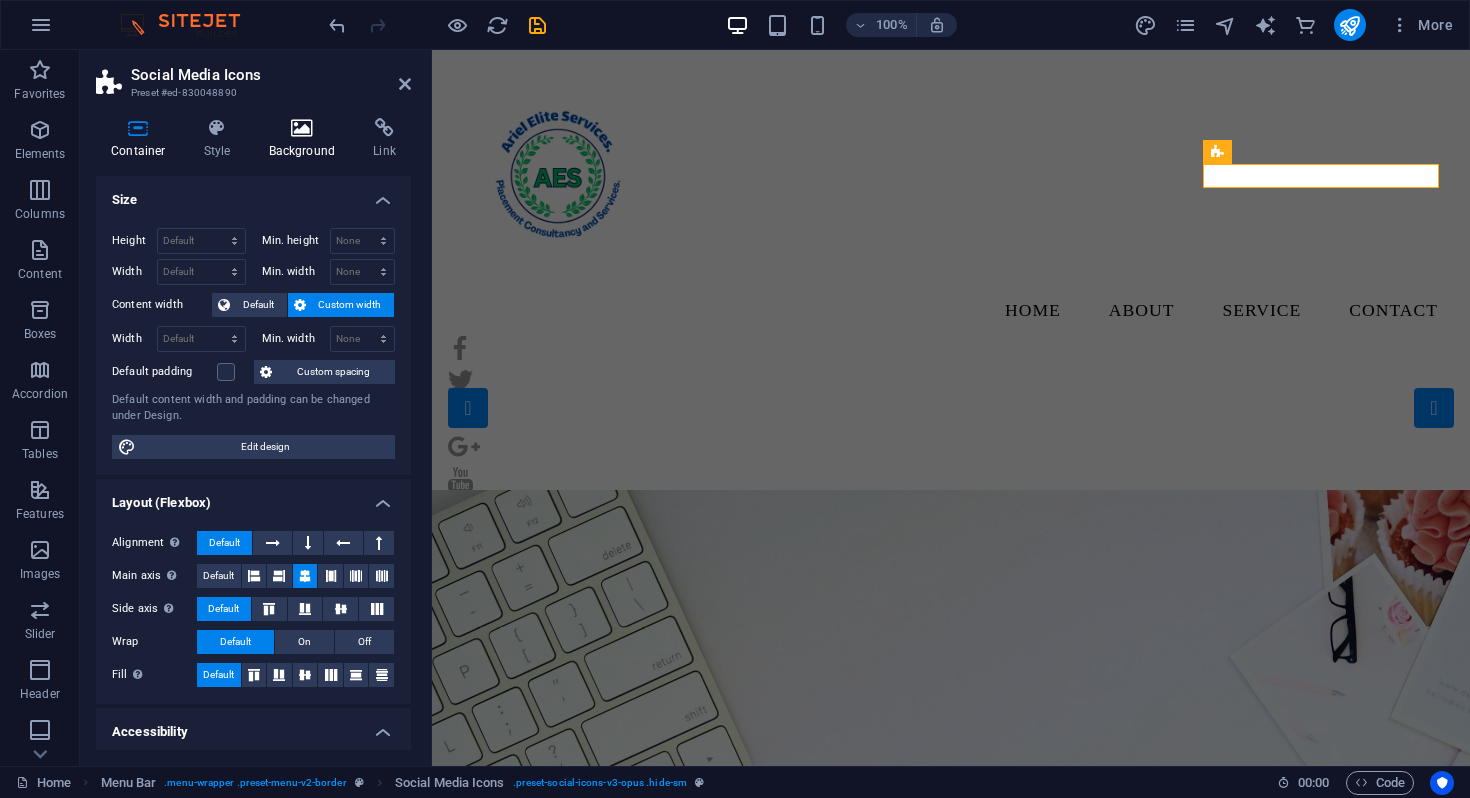 click on "Background" at bounding box center [306, 139] 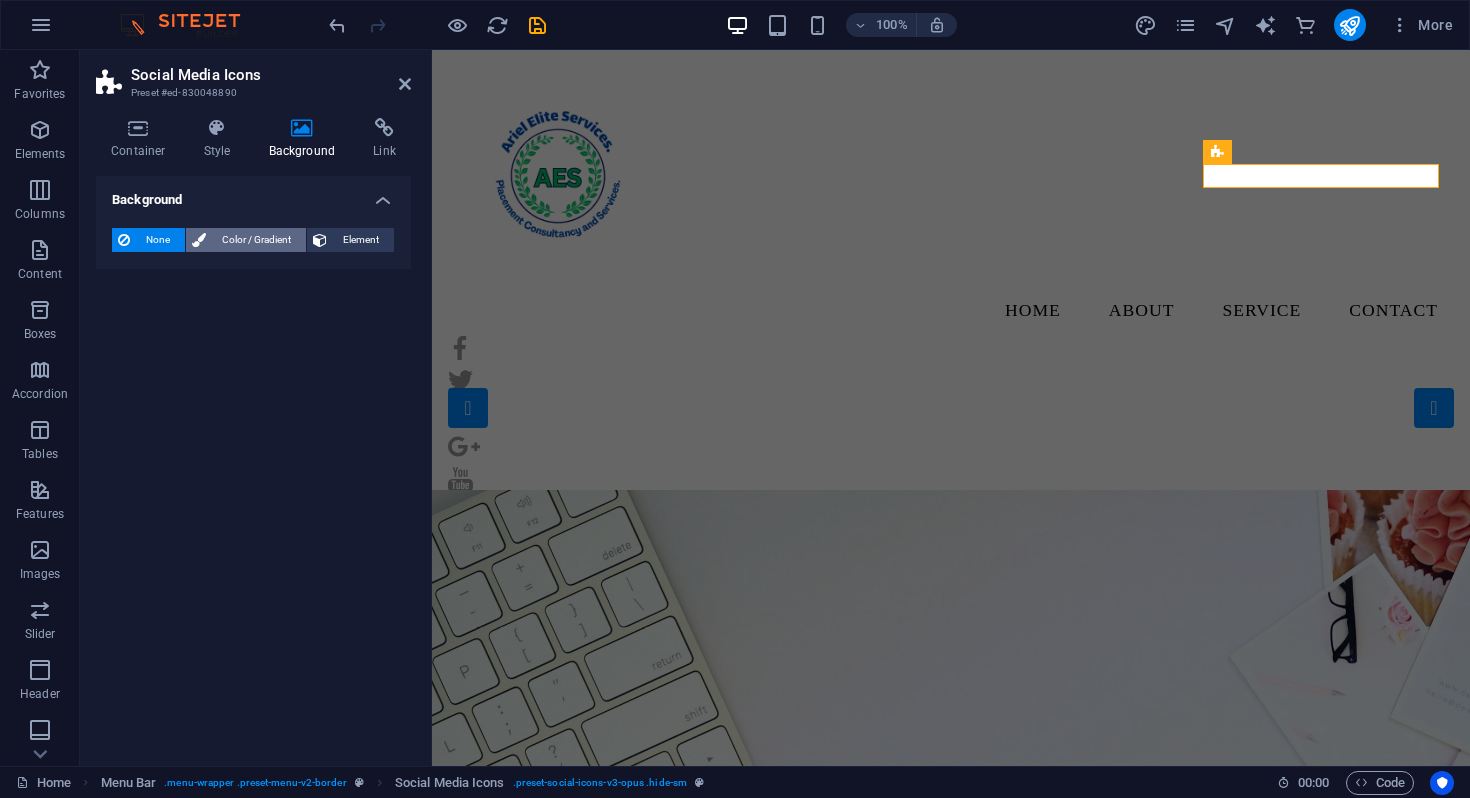 click on "Color / Gradient" at bounding box center (256, 240) 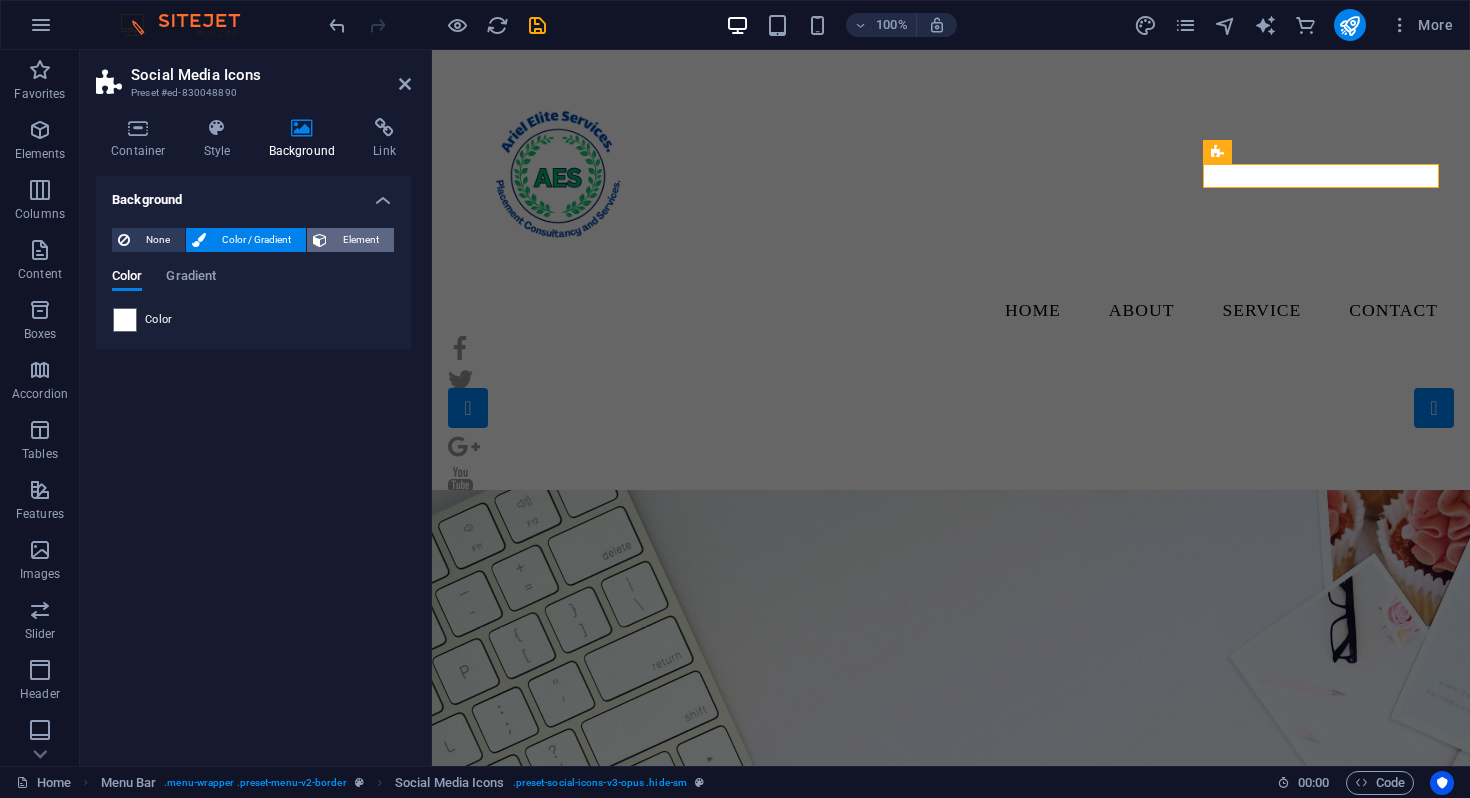 click on "Element" at bounding box center (360, 240) 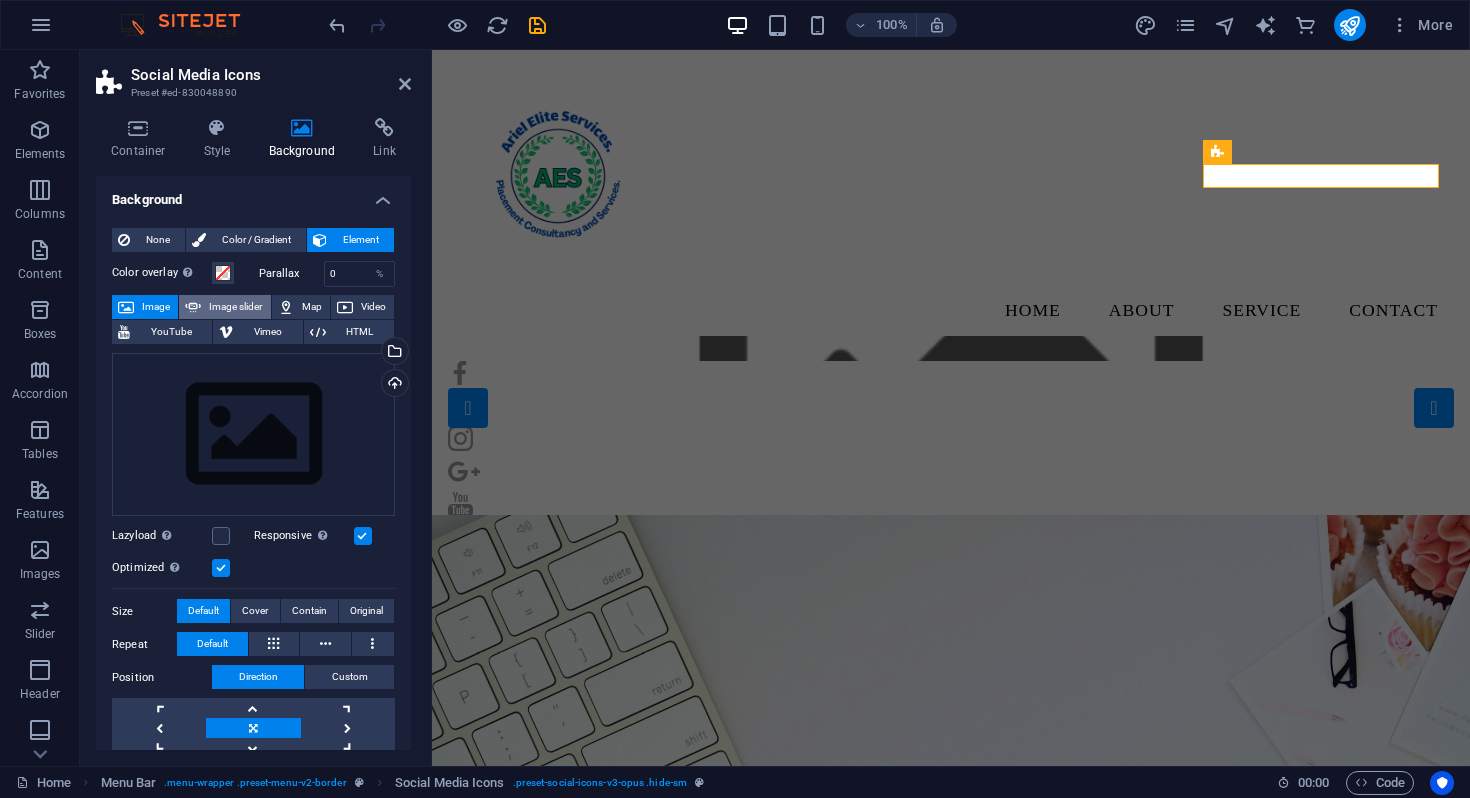 click on "Image slider" at bounding box center (235, 307) 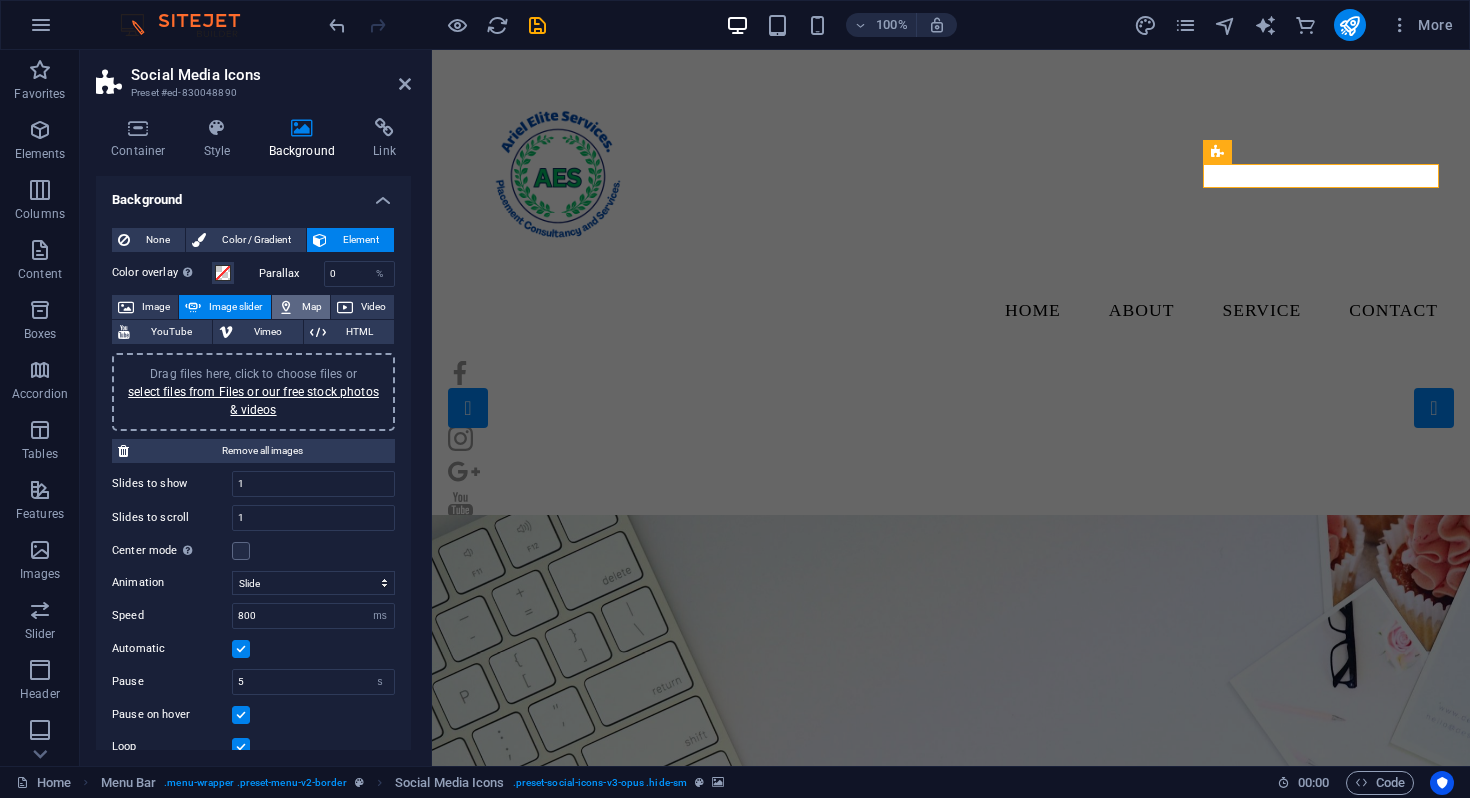 click on "Map" at bounding box center (312, 307) 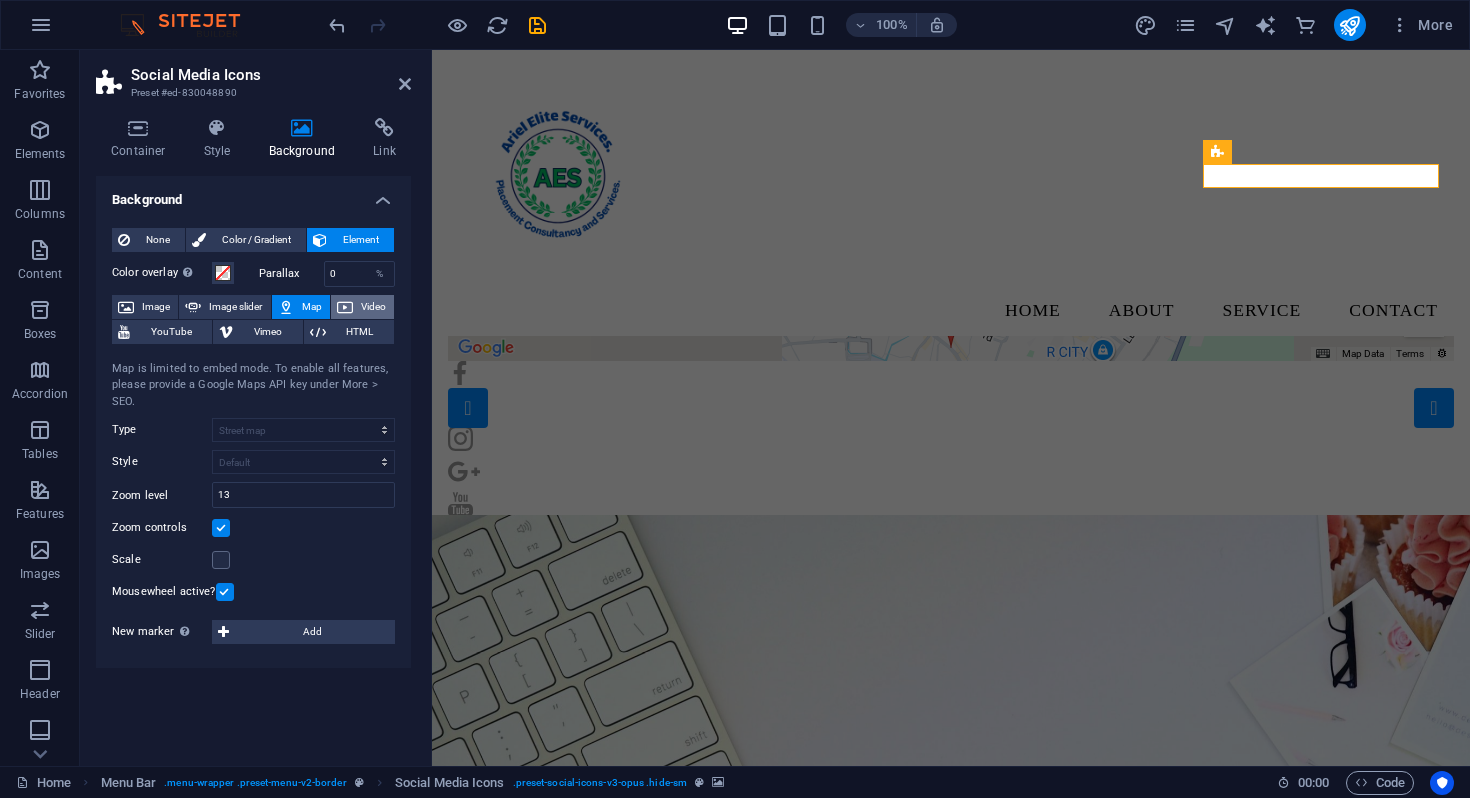 click at bounding box center [345, 307] 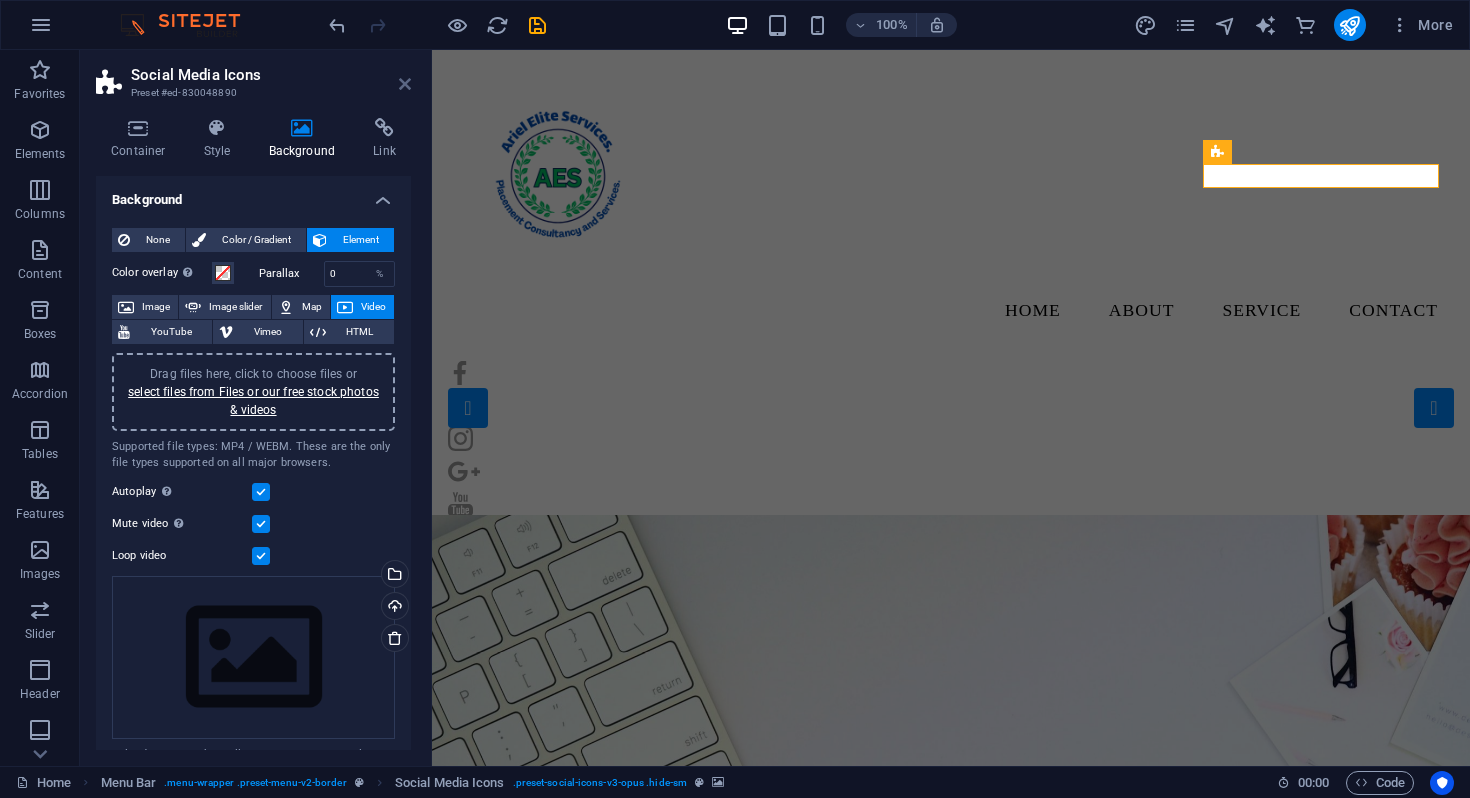 click at bounding box center (405, 84) 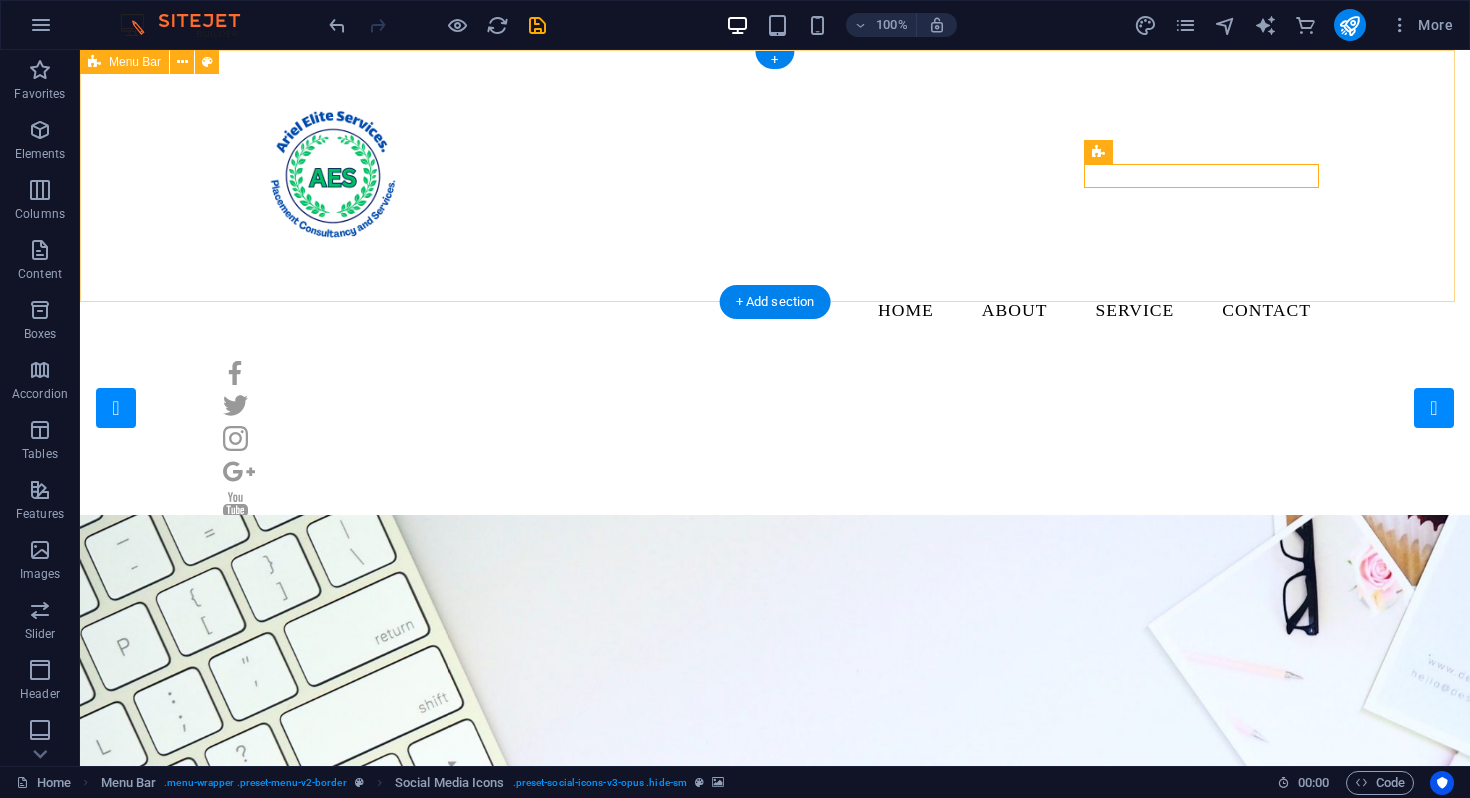 click on "Menu Home About Service Contact" at bounding box center (775, 307) 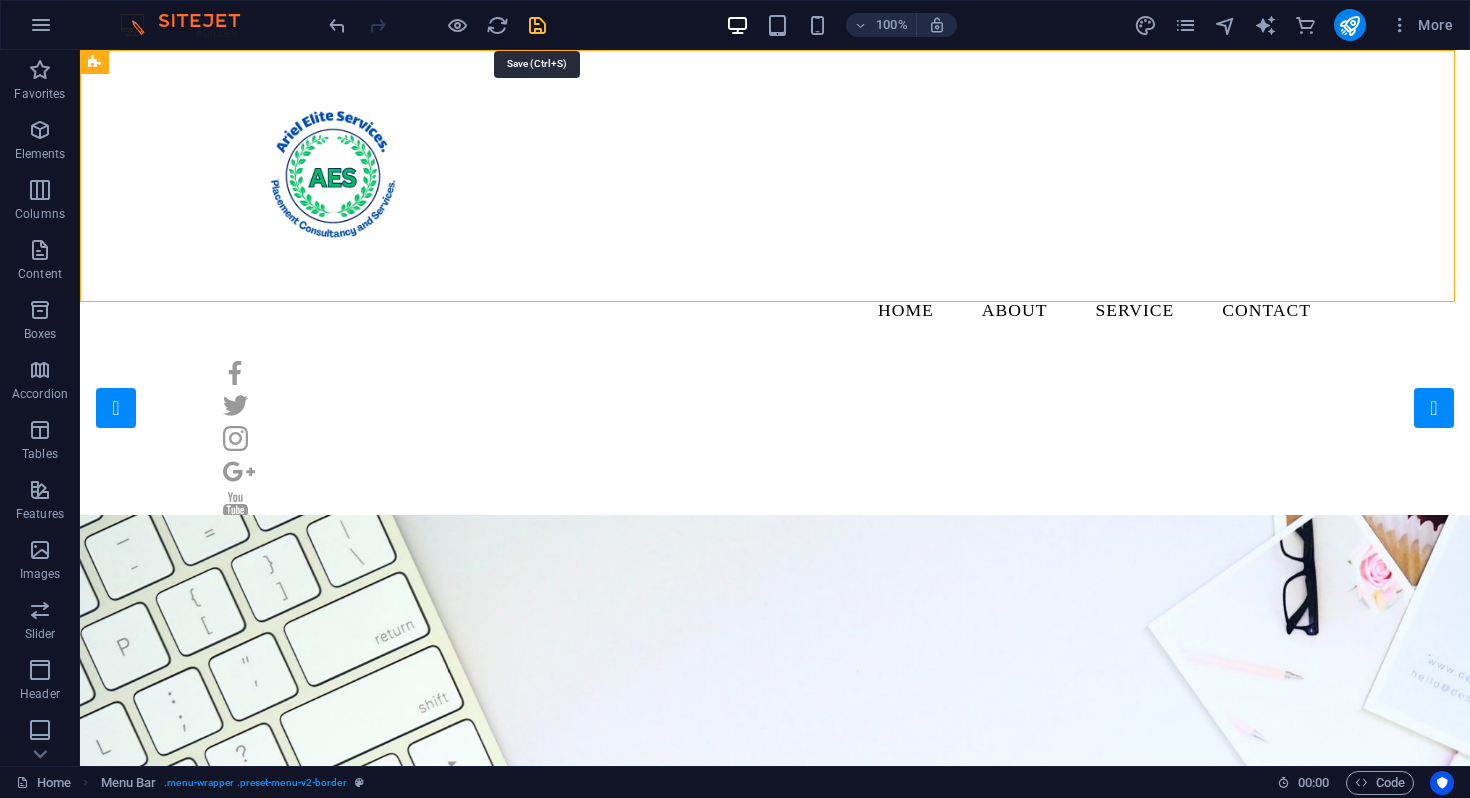 click at bounding box center (537, 25) 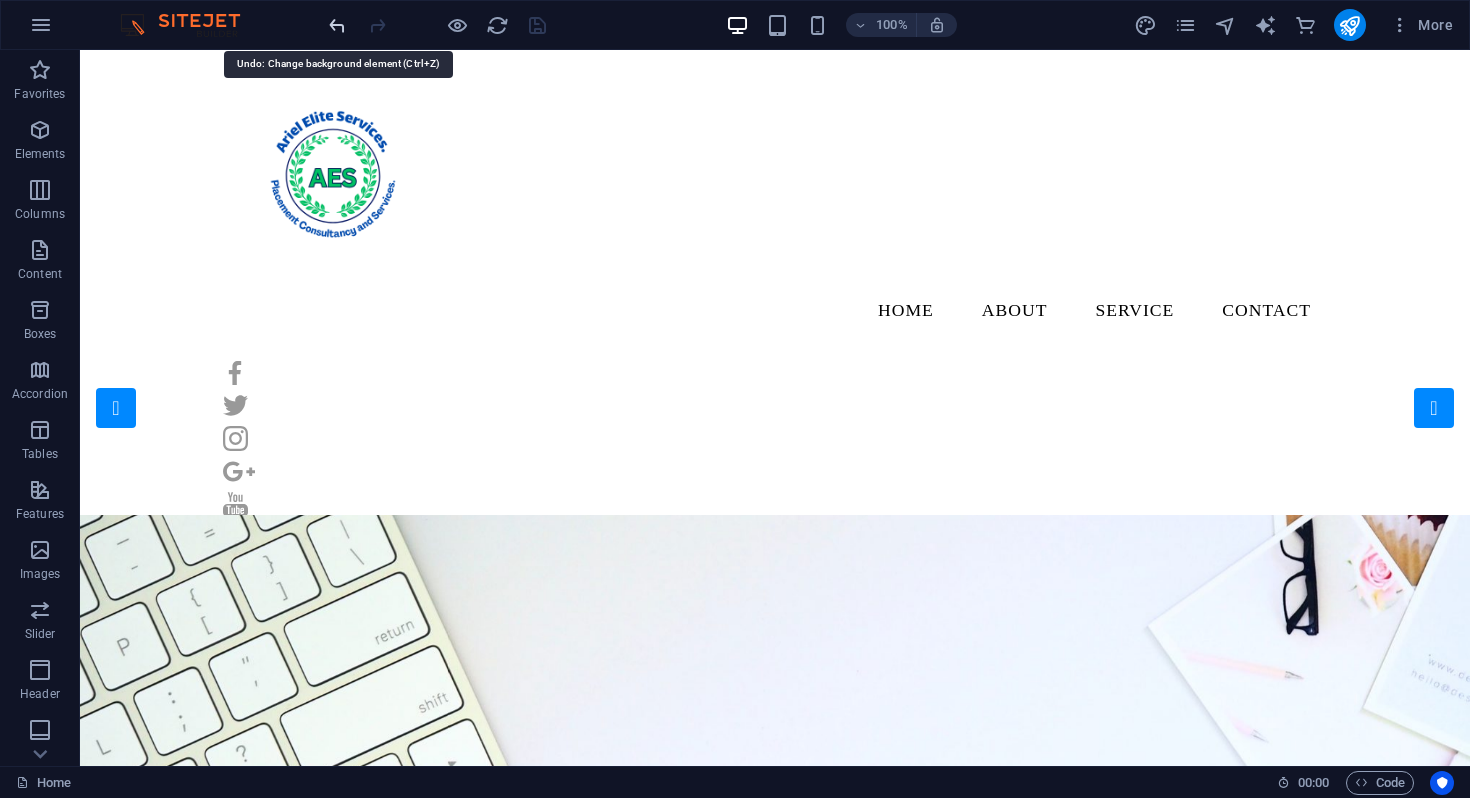 click at bounding box center [337, 25] 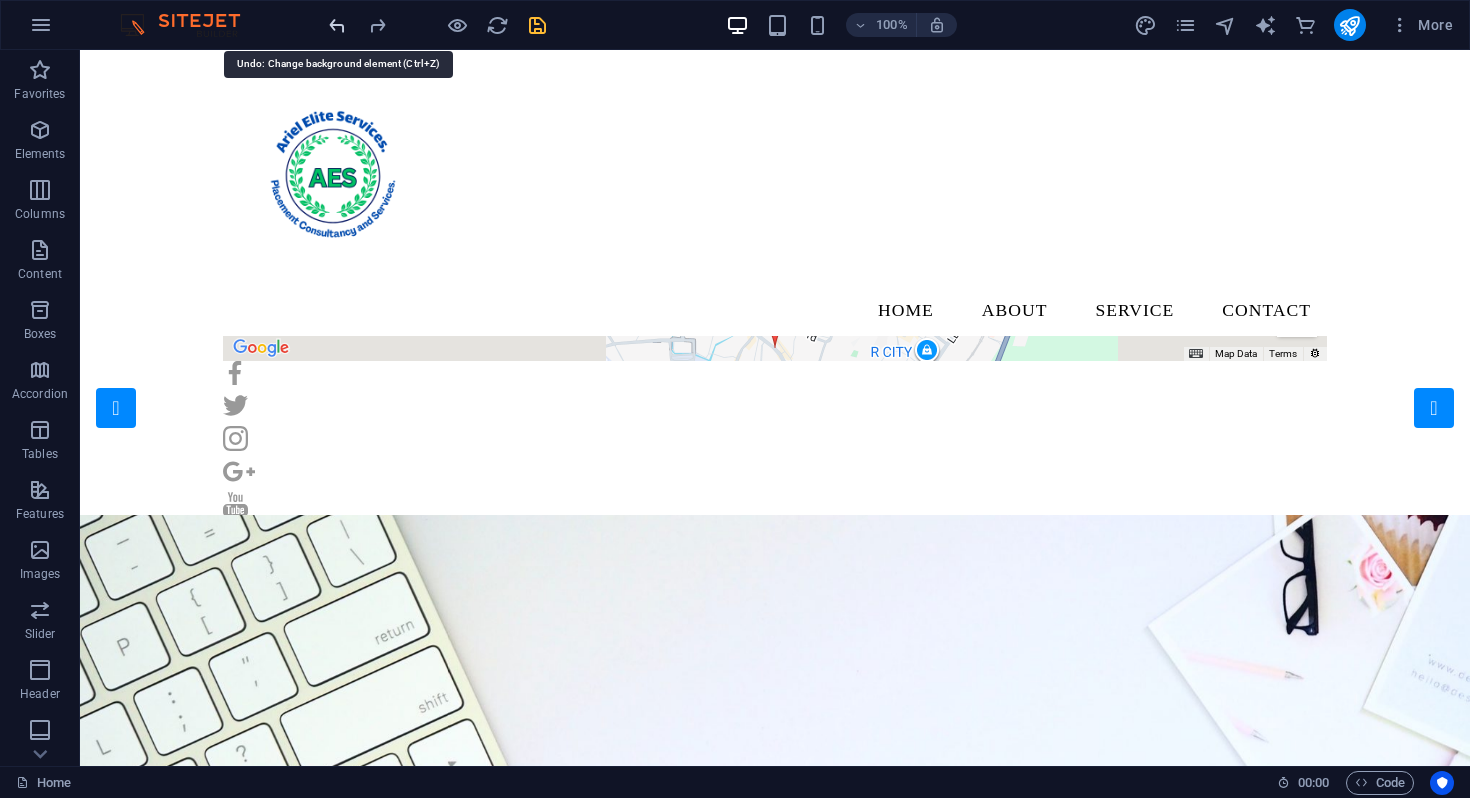 click at bounding box center (337, 25) 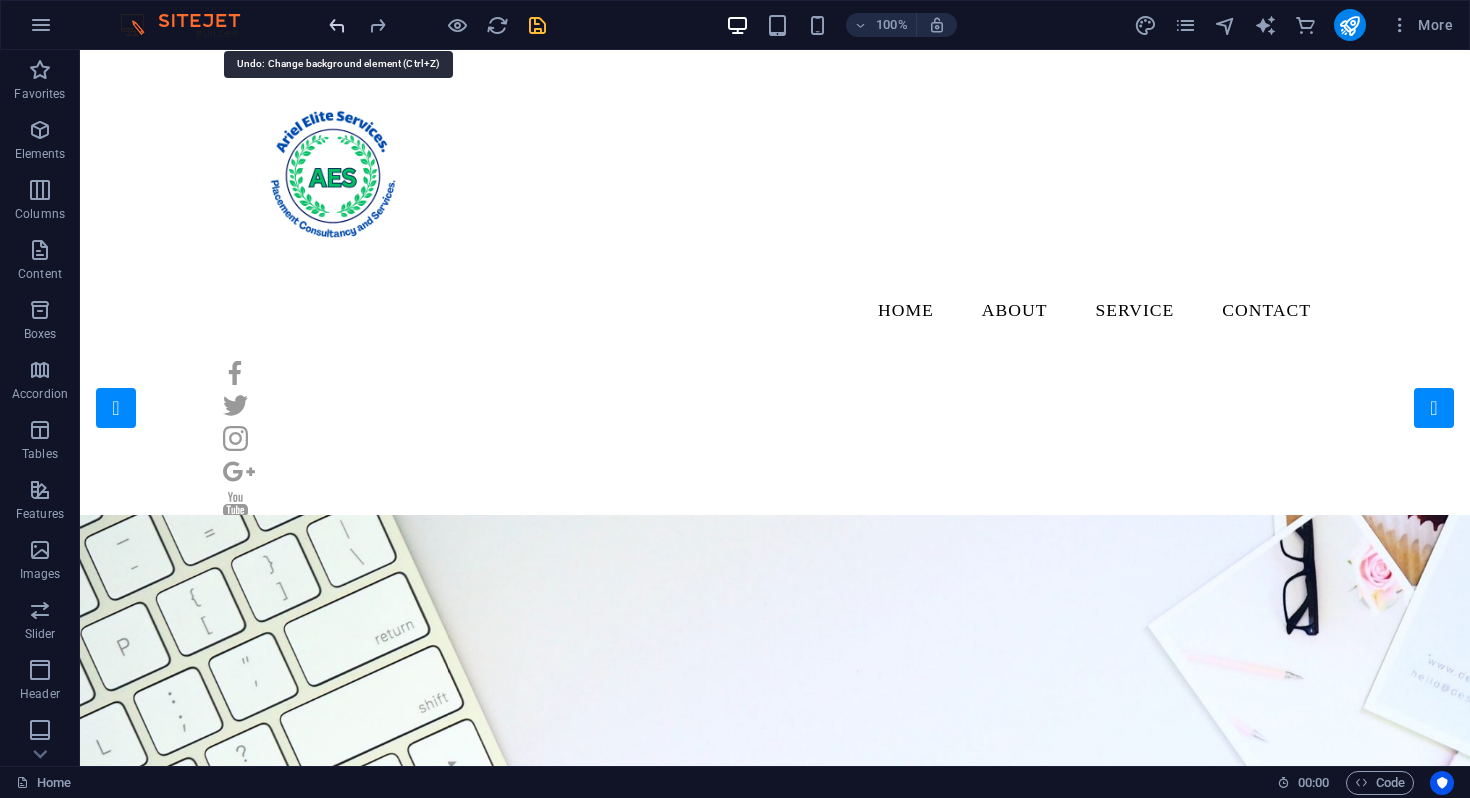 click at bounding box center (337, 25) 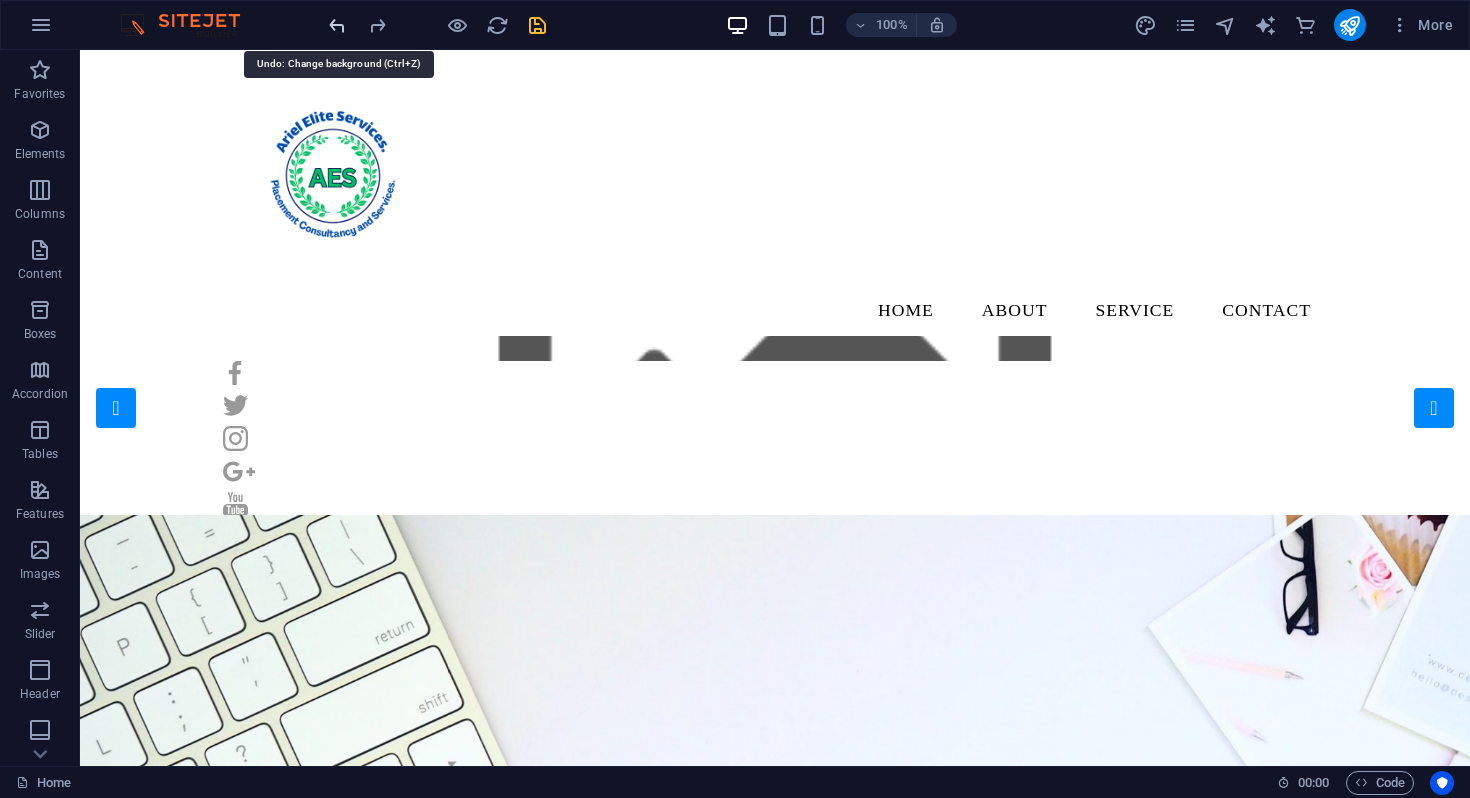 click at bounding box center [337, 25] 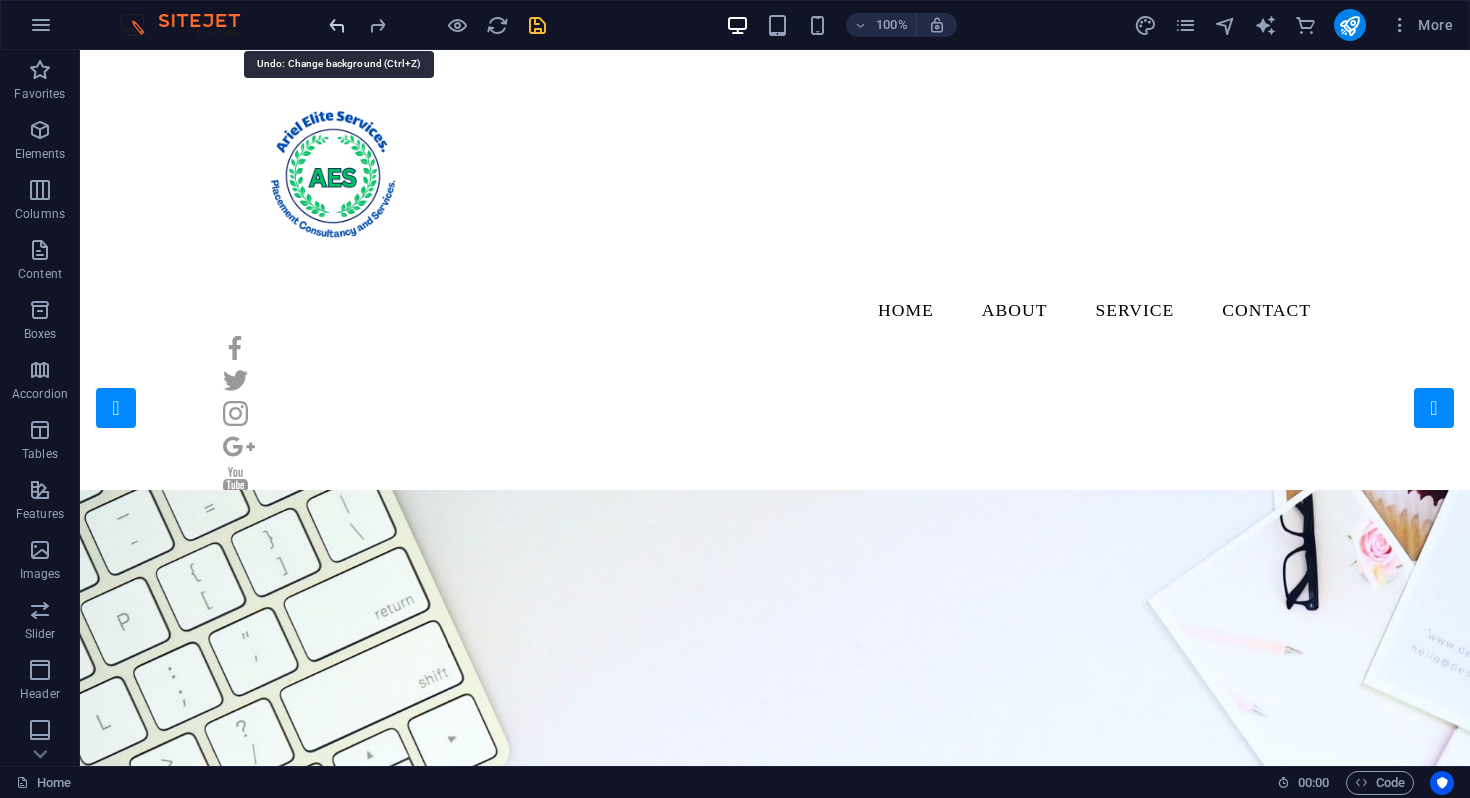 click at bounding box center [337, 25] 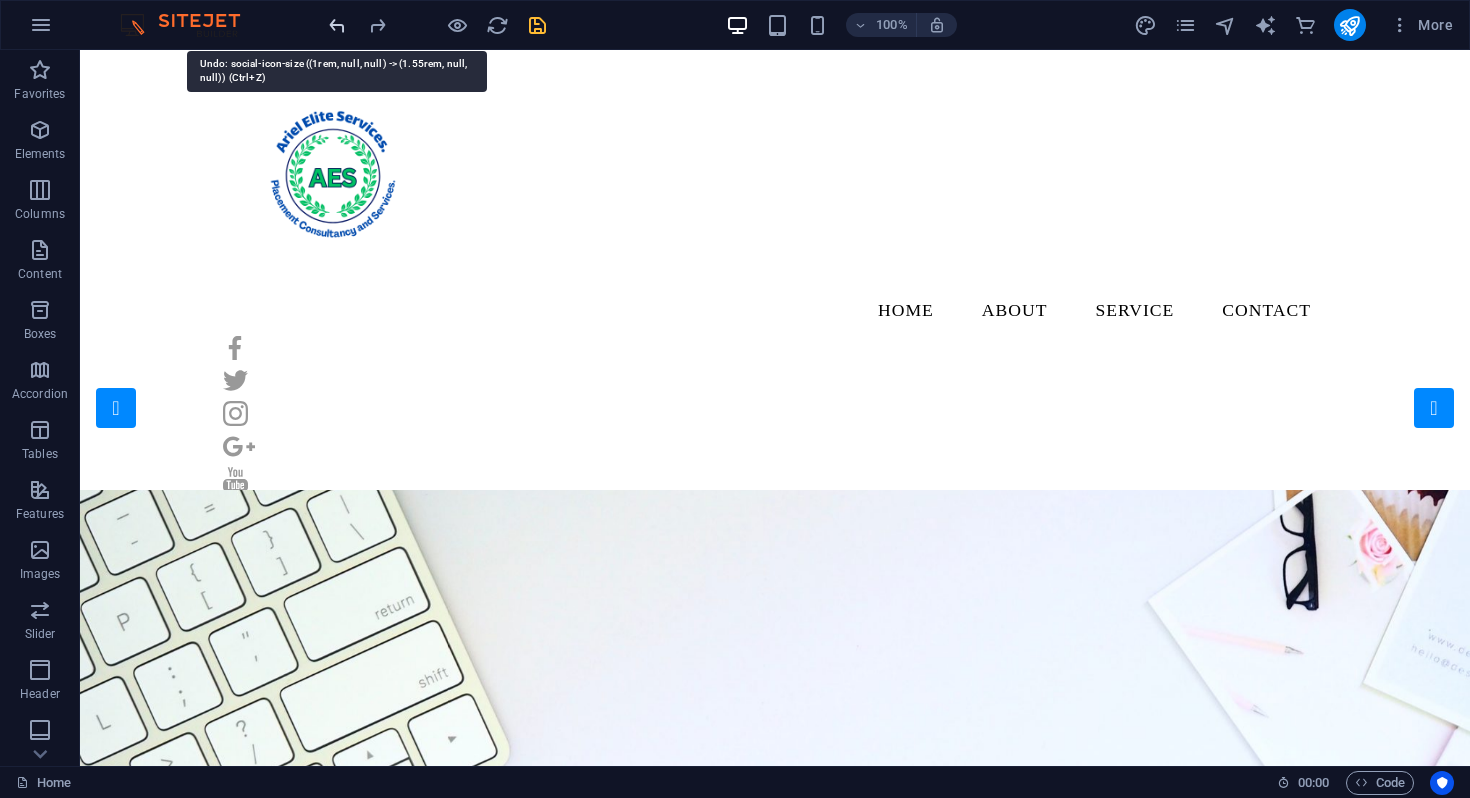 click at bounding box center [337, 25] 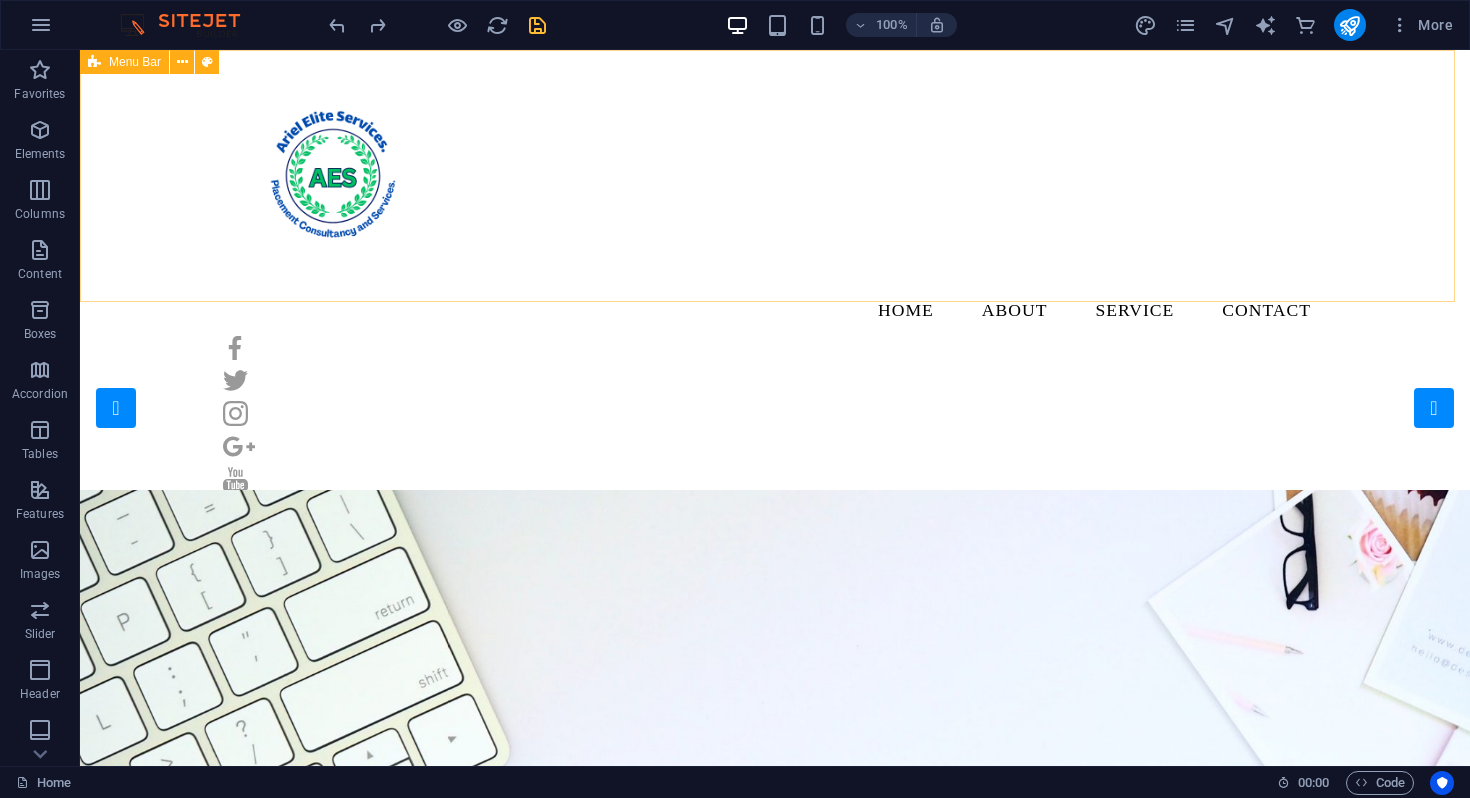 click on "Menu Home About Service Contact" at bounding box center (775, 295) 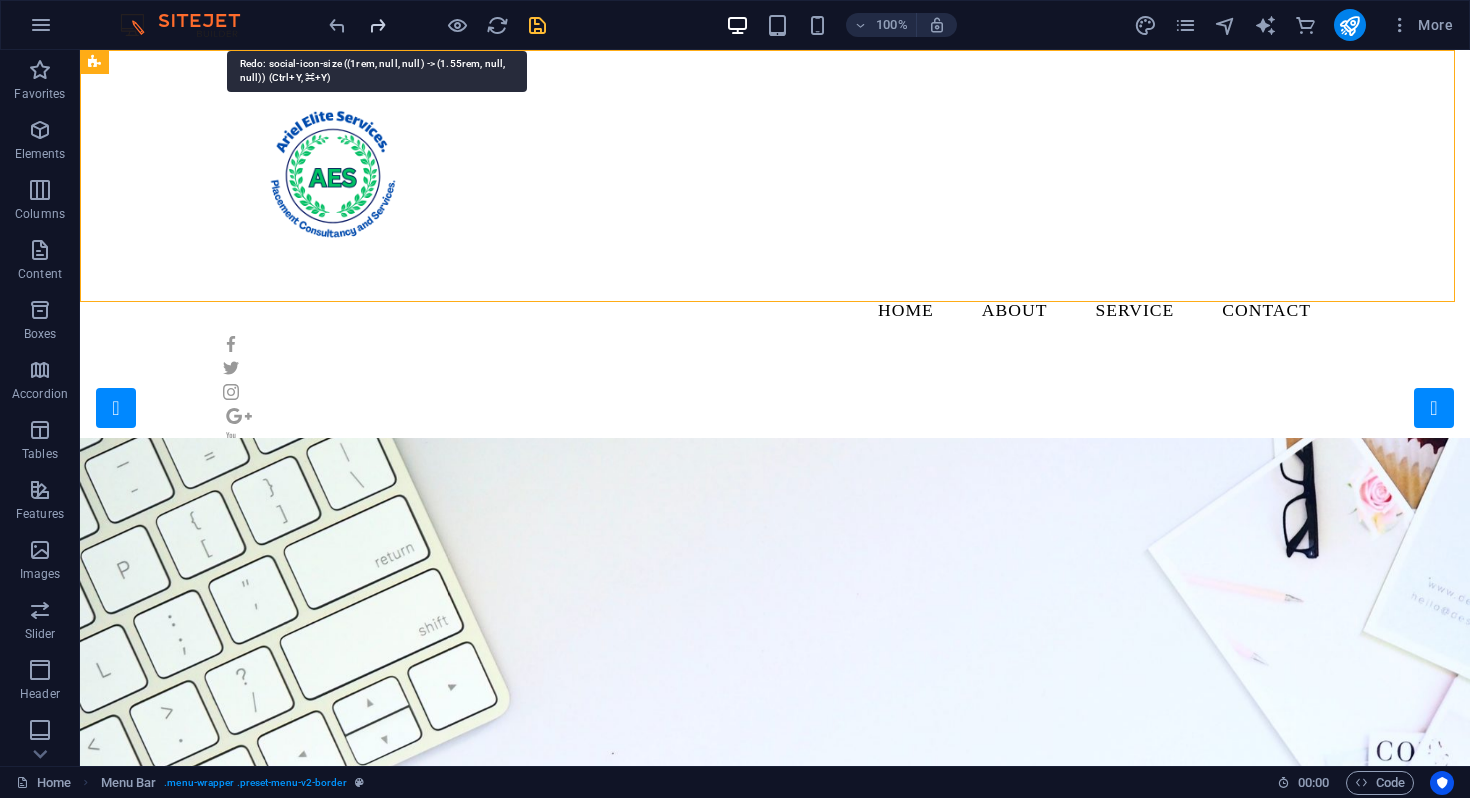 click at bounding box center [377, 25] 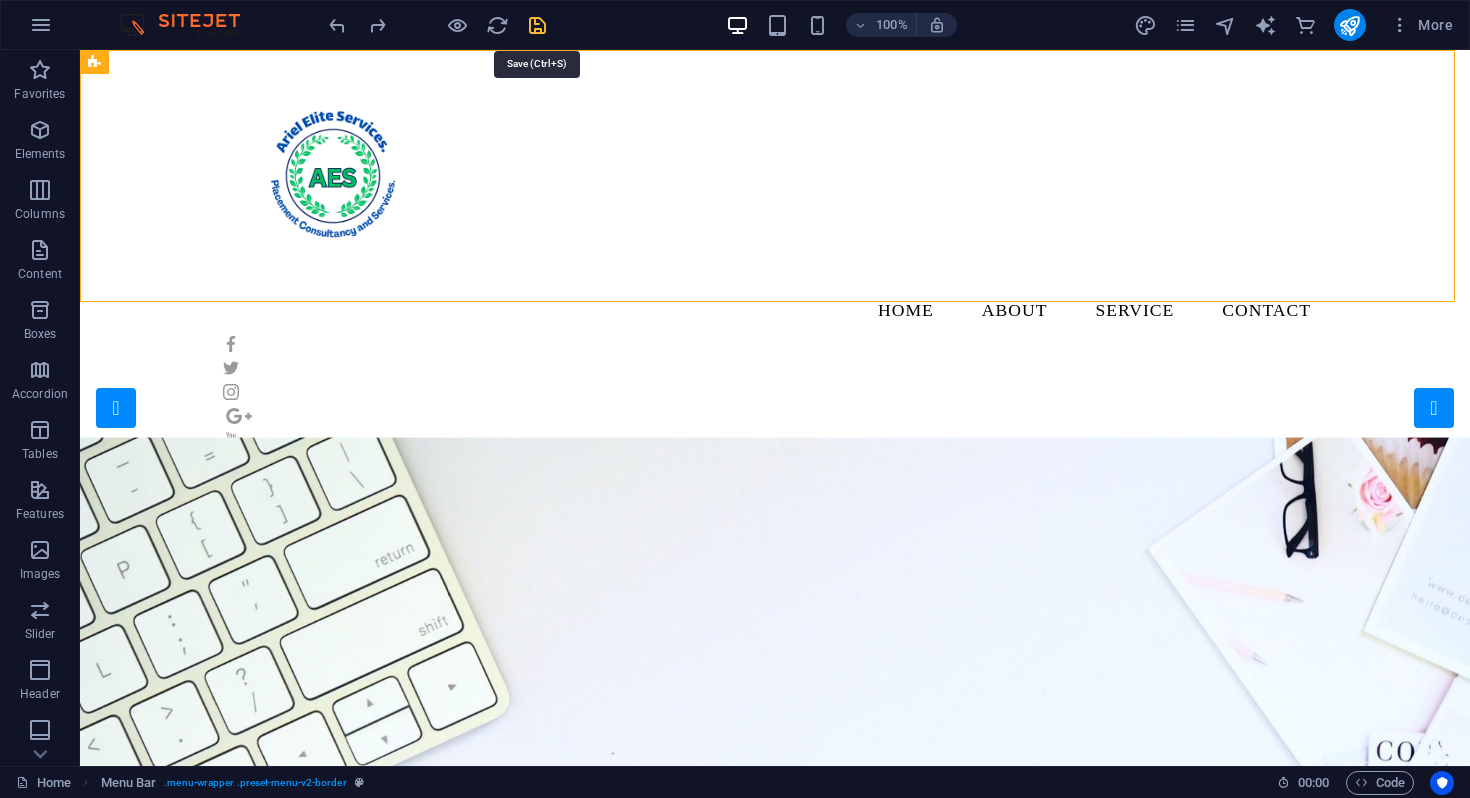 click at bounding box center [537, 25] 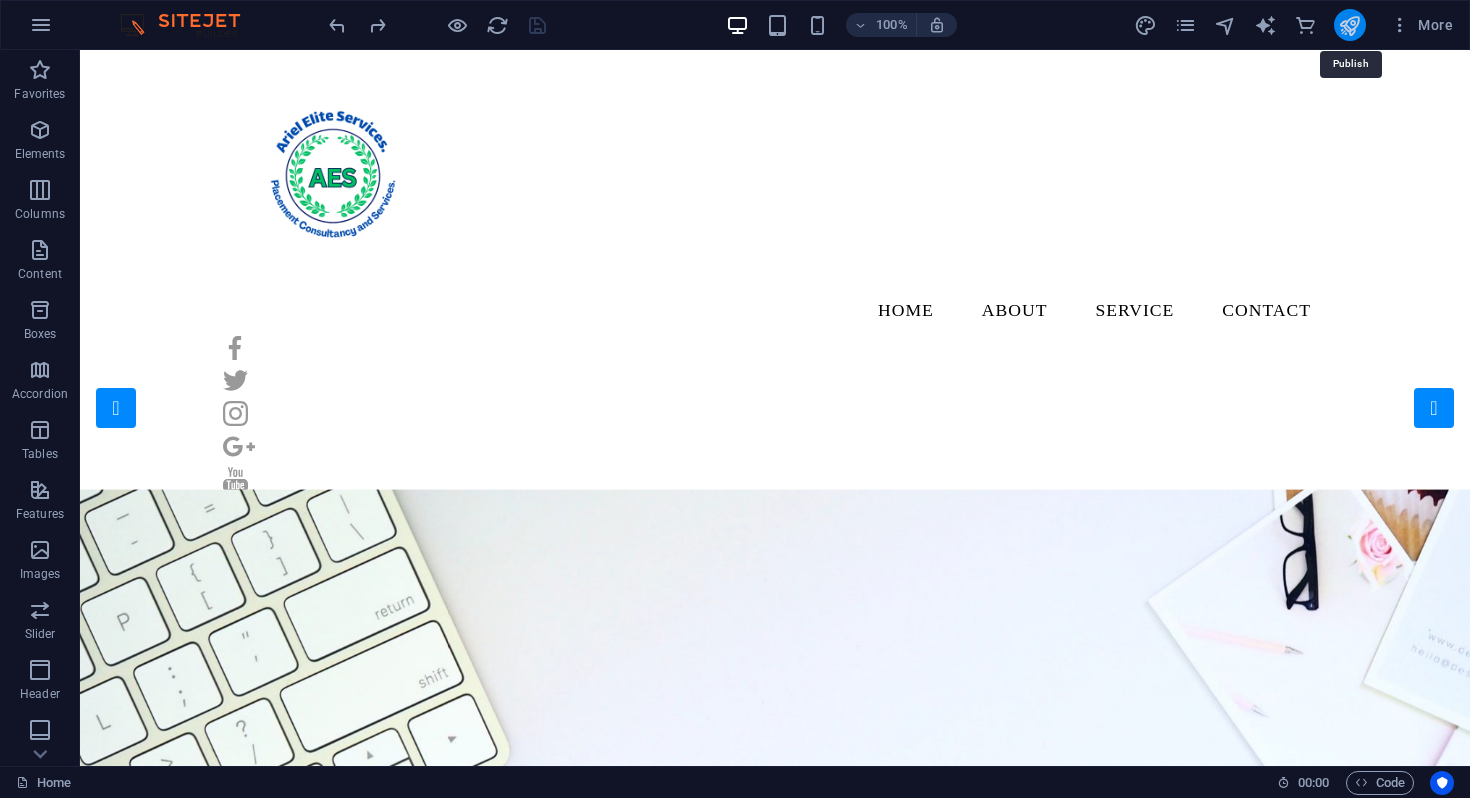 click at bounding box center (1349, 25) 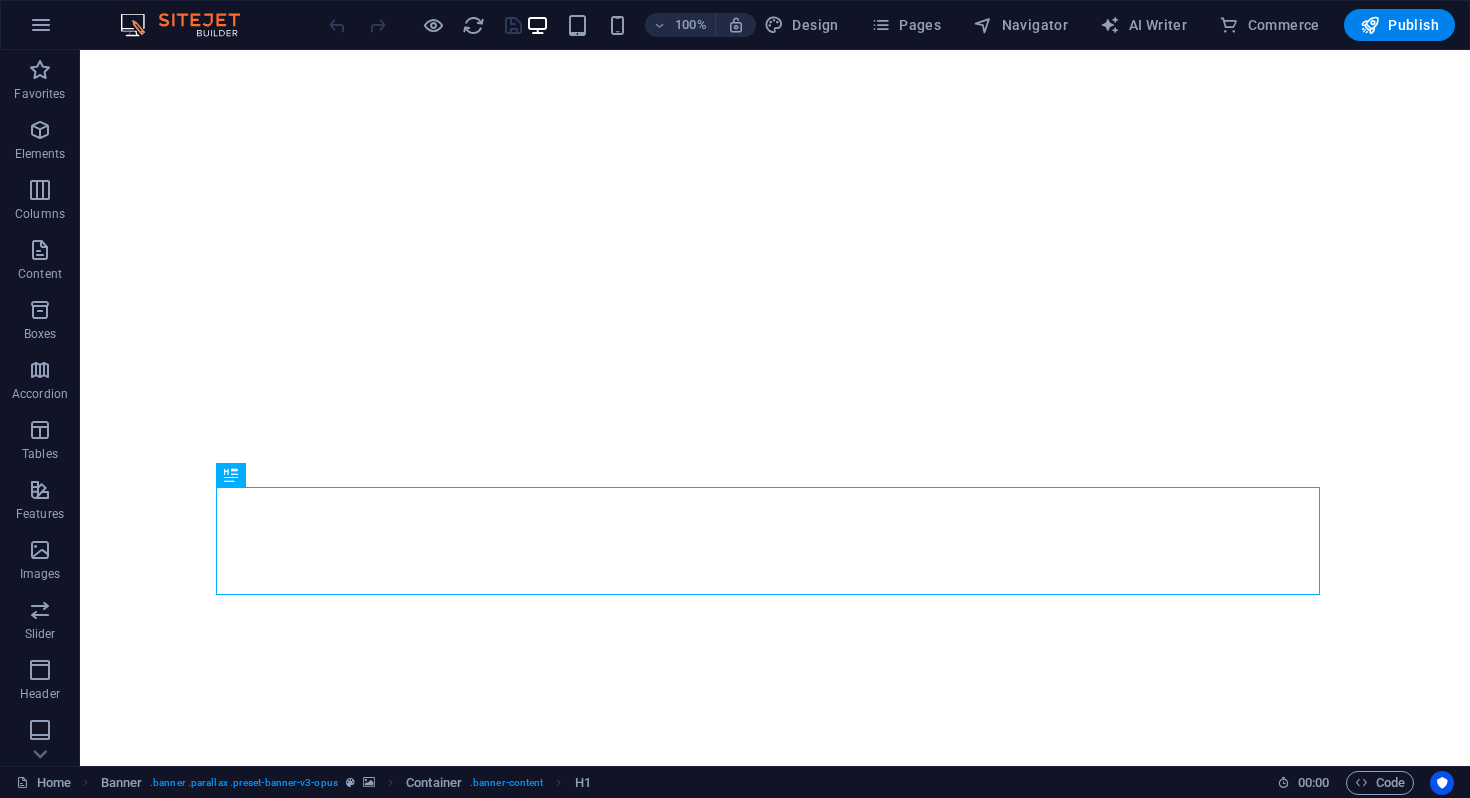 scroll, scrollTop: 0, scrollLeft: 0, axis: both 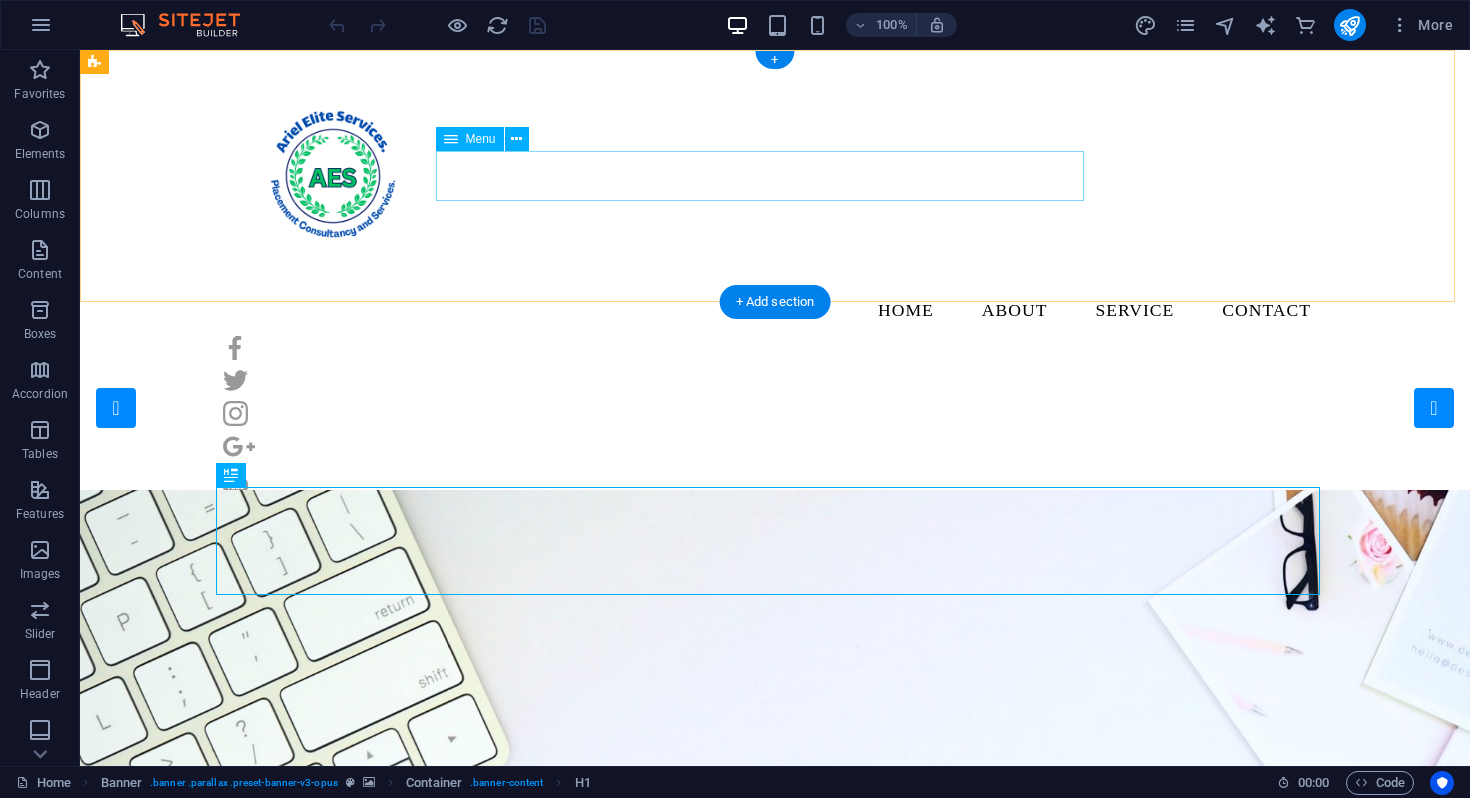 click on "Home About Service Contact" at bounding box center [775, 311] 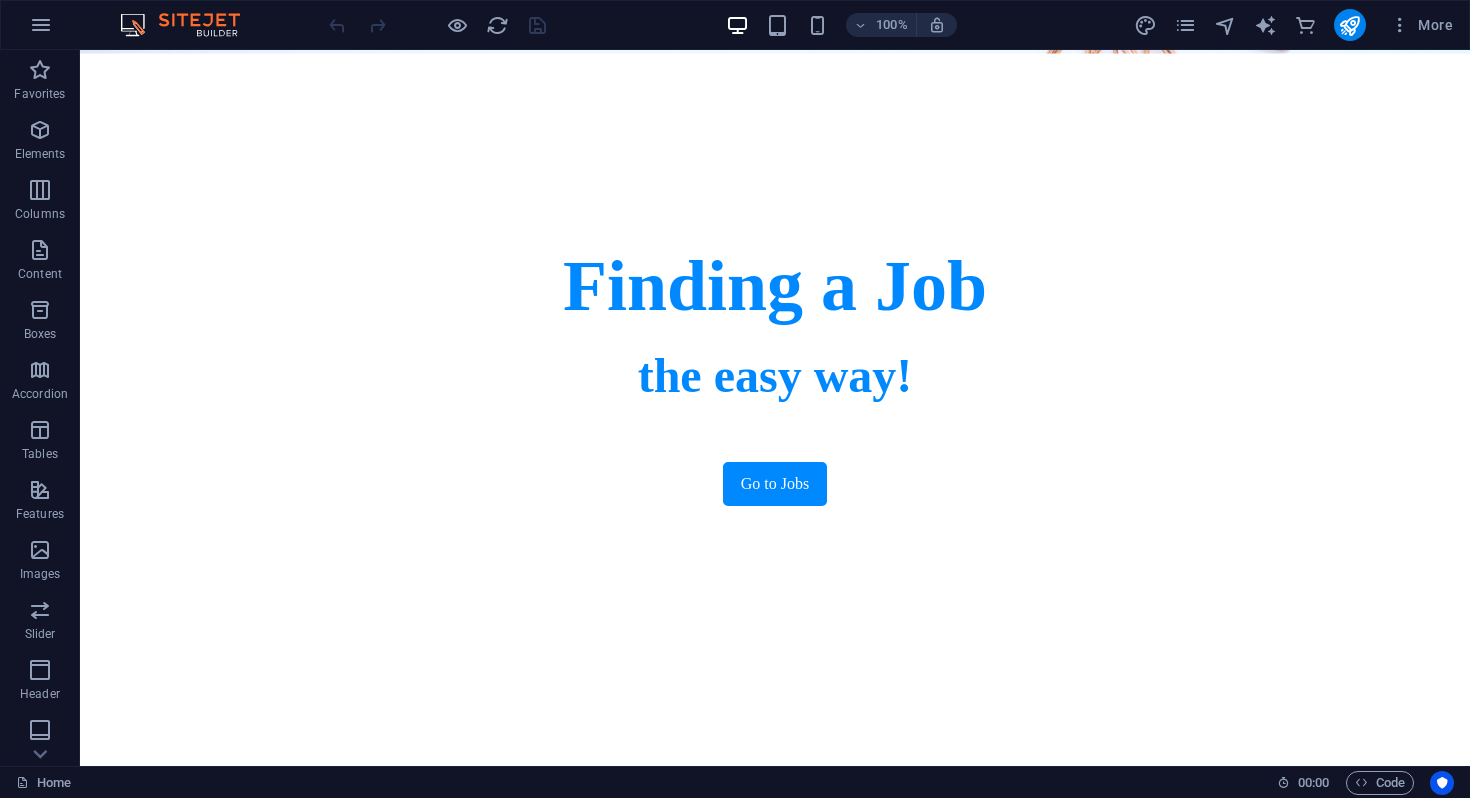 scroll, scrollTop: 0, scrollLeft: 0, axis: both 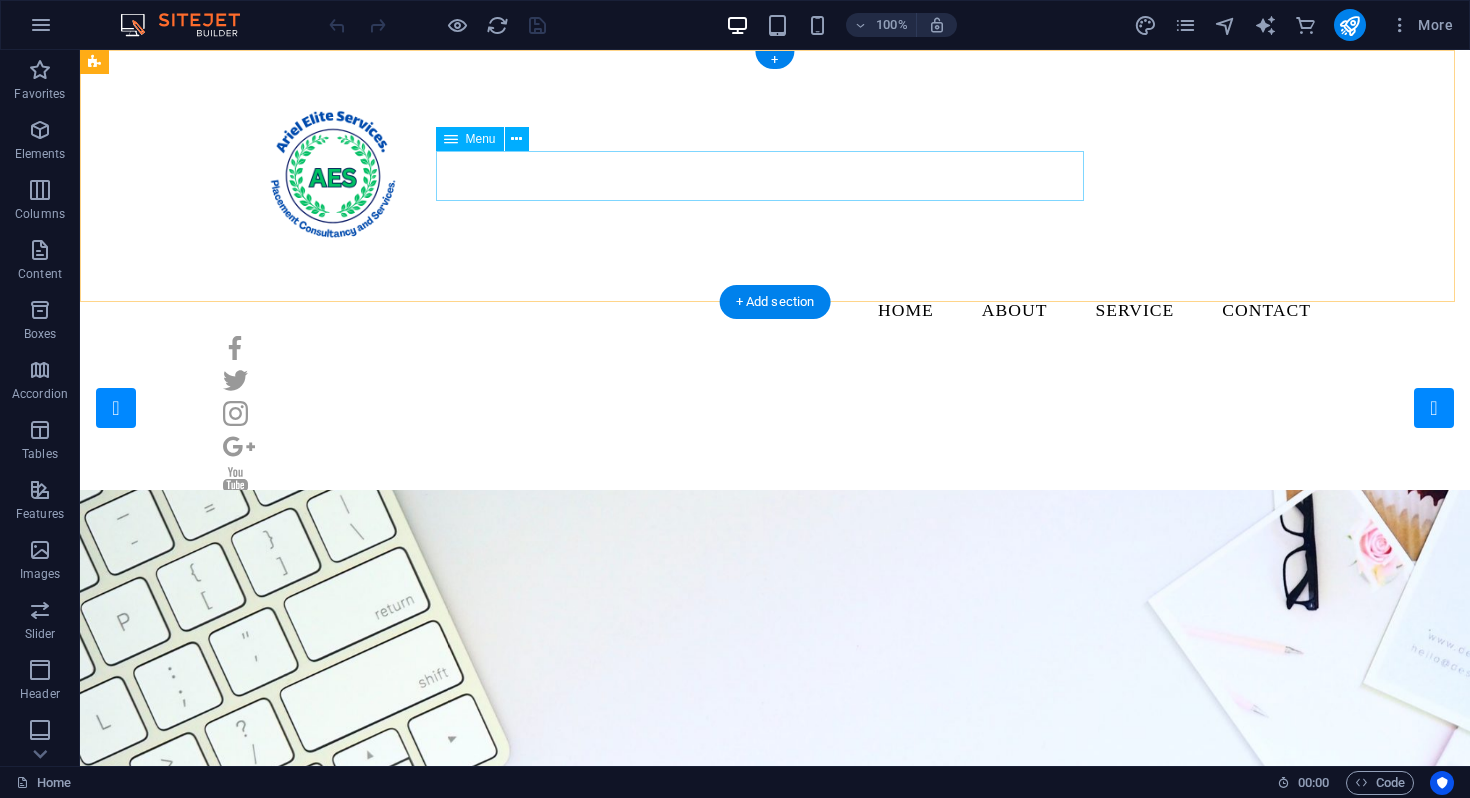 click on "Home About Service Contact" at bounding box center (775, 311) 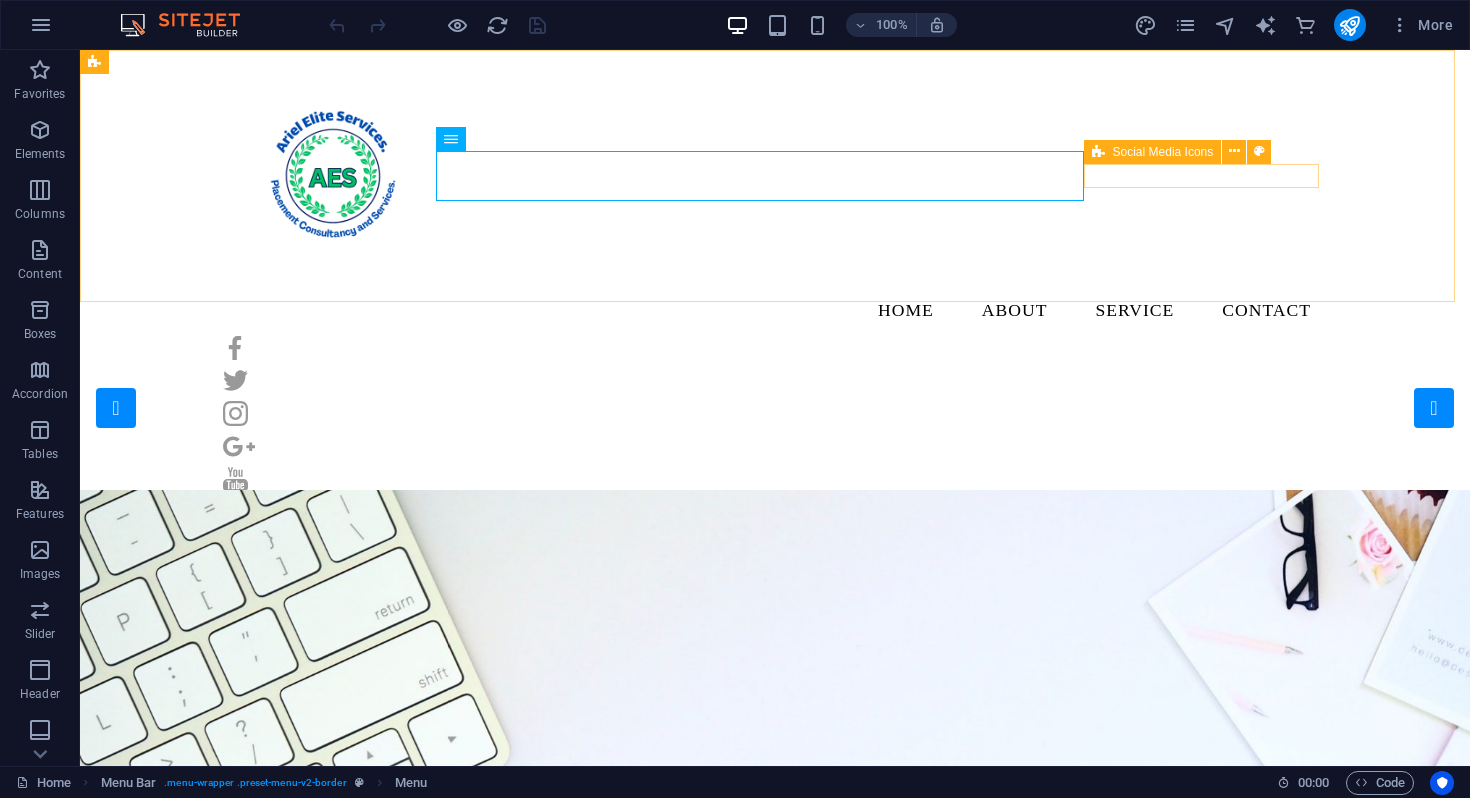 click on "Social Media Icons" at bounding box center (1163, 152) 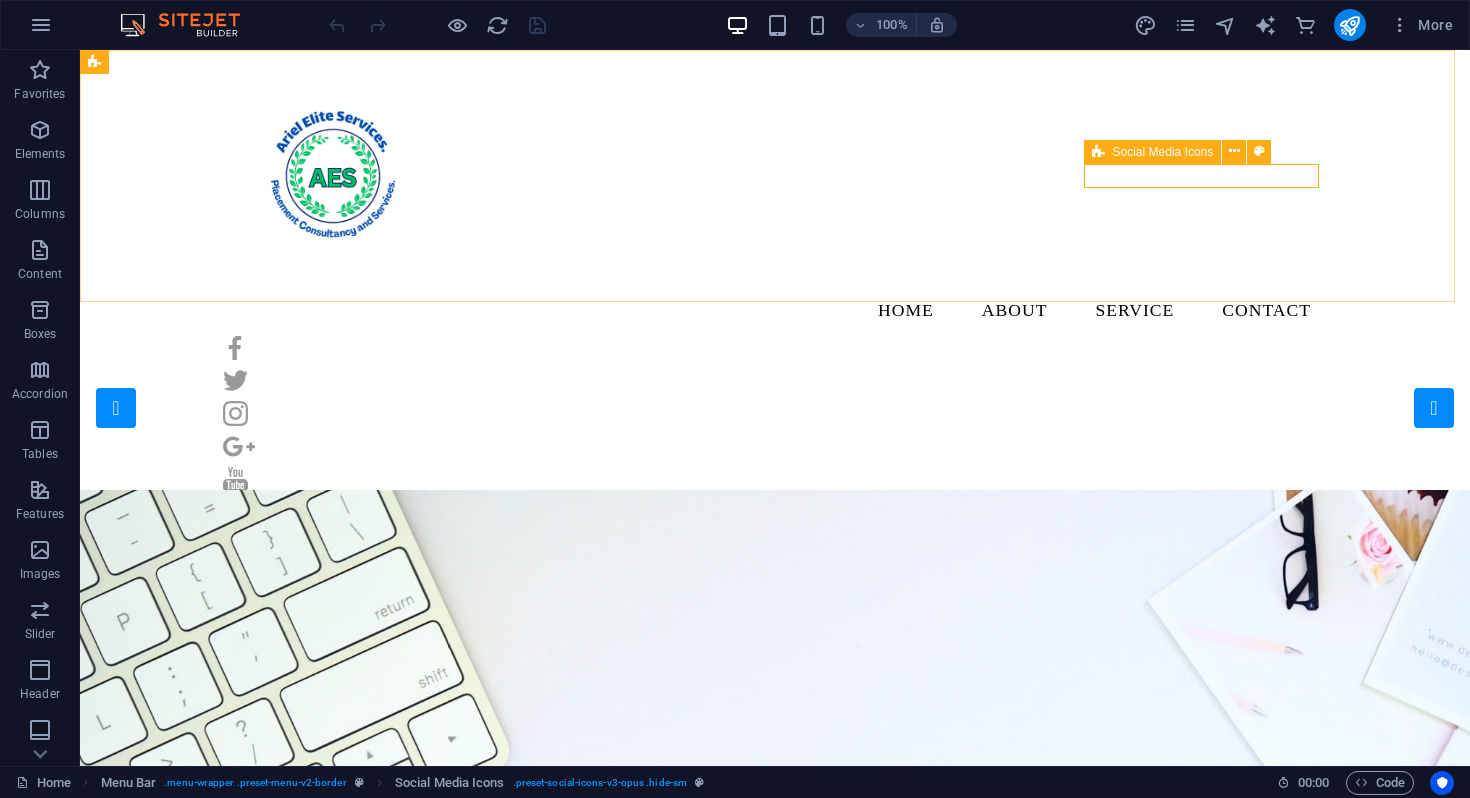 click at bounding box center (1098, 152) 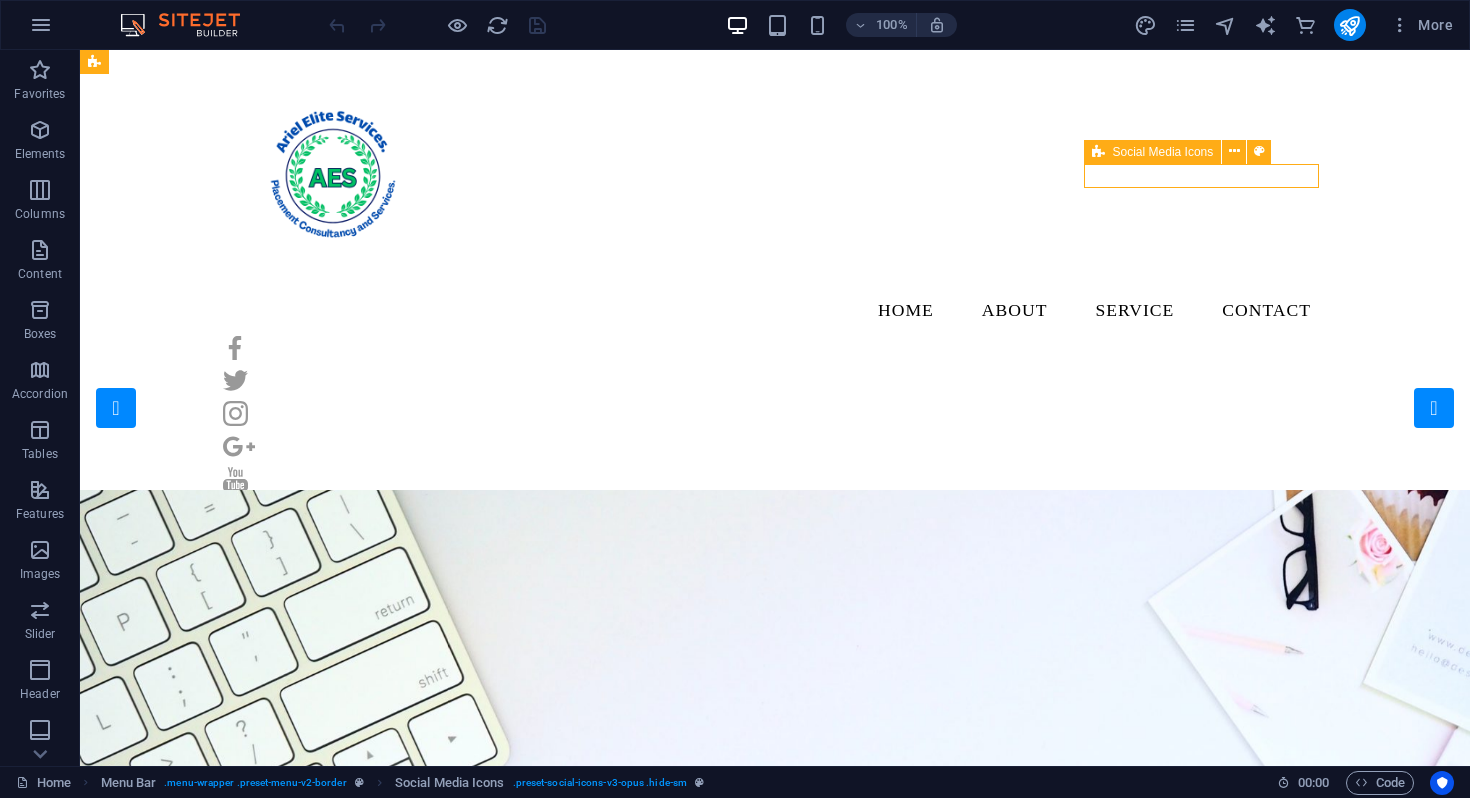 drag, startPoint x: 1097, startPoint y: 151, endPoint x: 1124, endPoint y: 150, distance: 27.018513 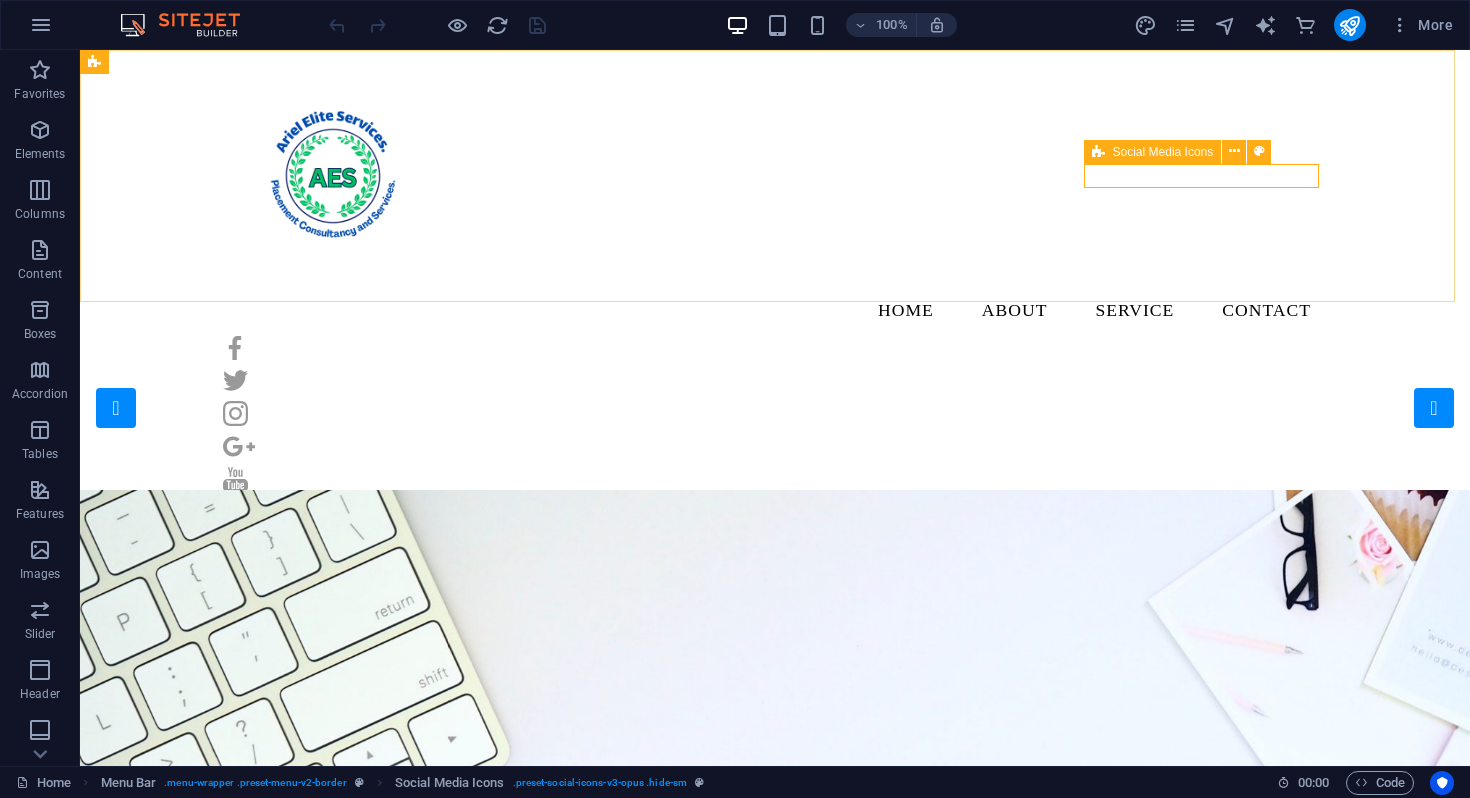 click on "Social Media Icons" at bounding box center (1163, 152) 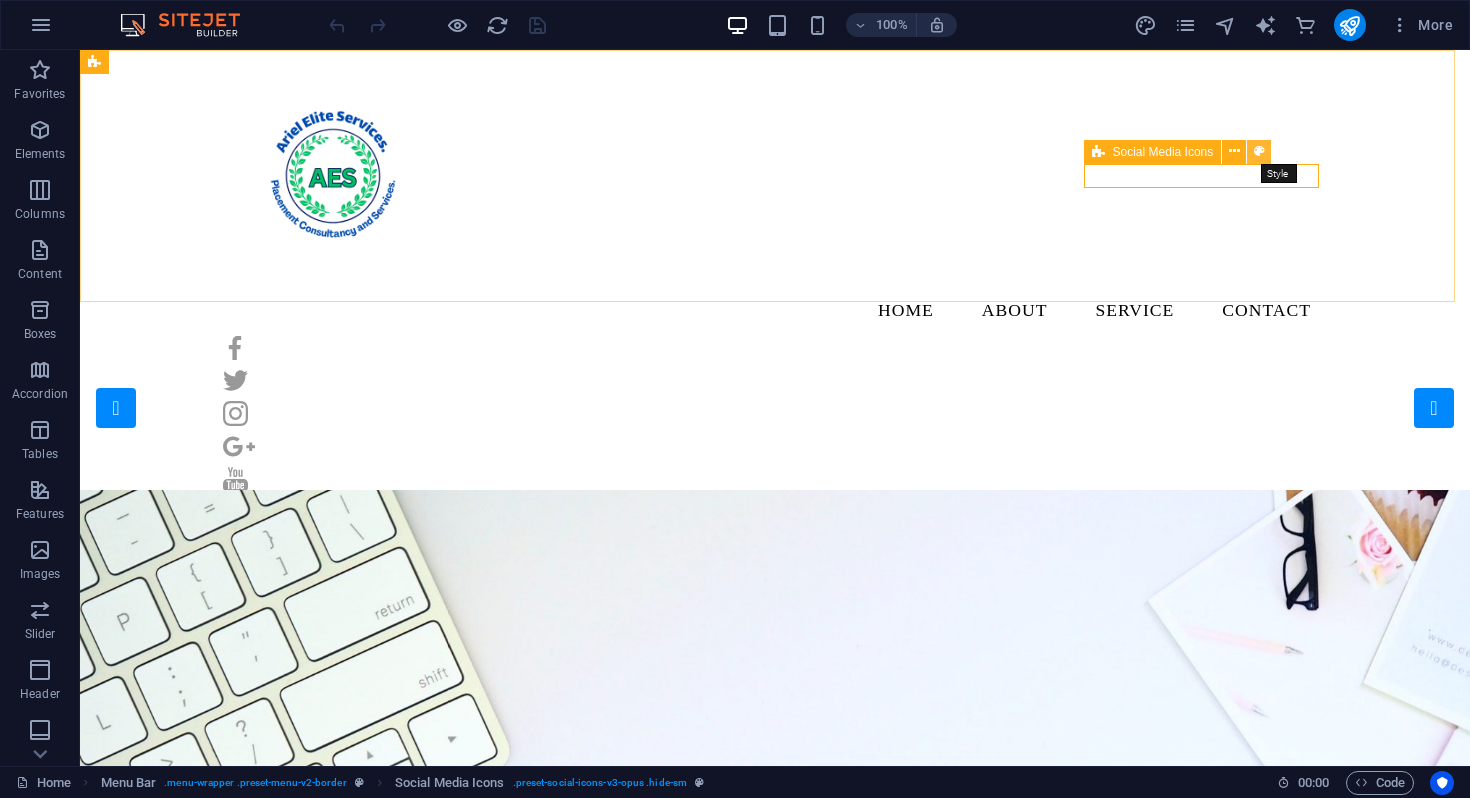 click at bounding box center (1259, 151) 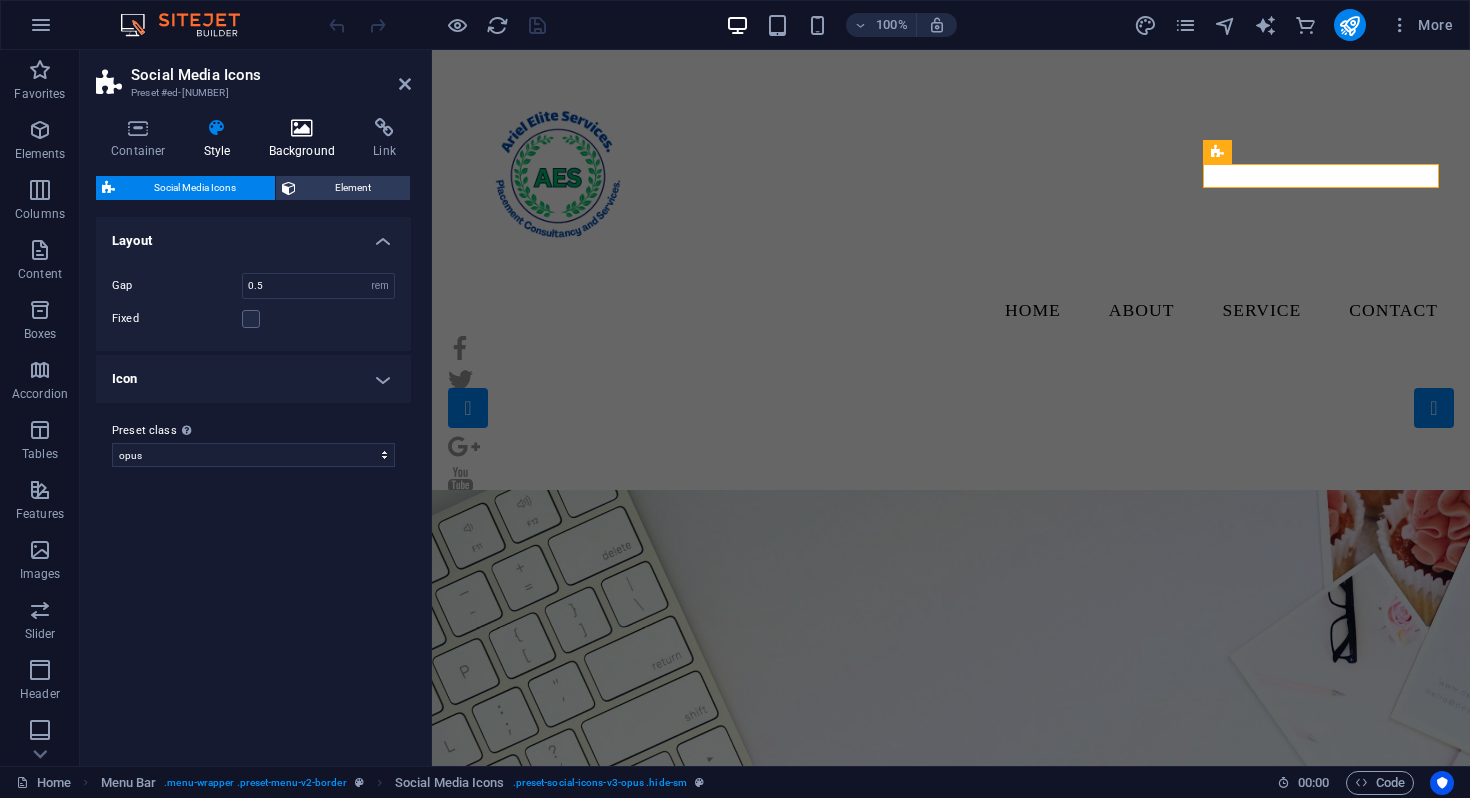 click at bounding box center (302, 128) 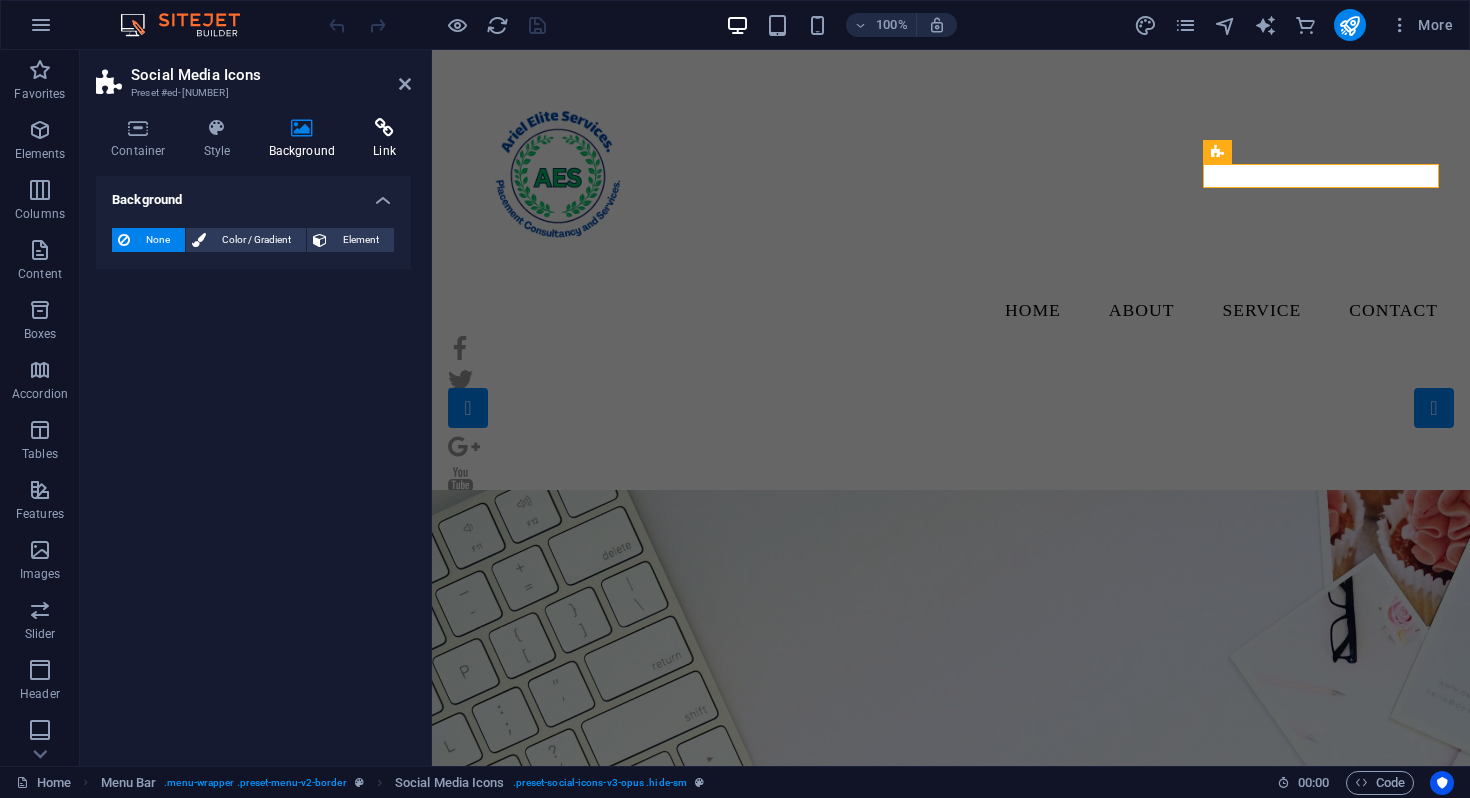 click at bounding box center [384, 128] 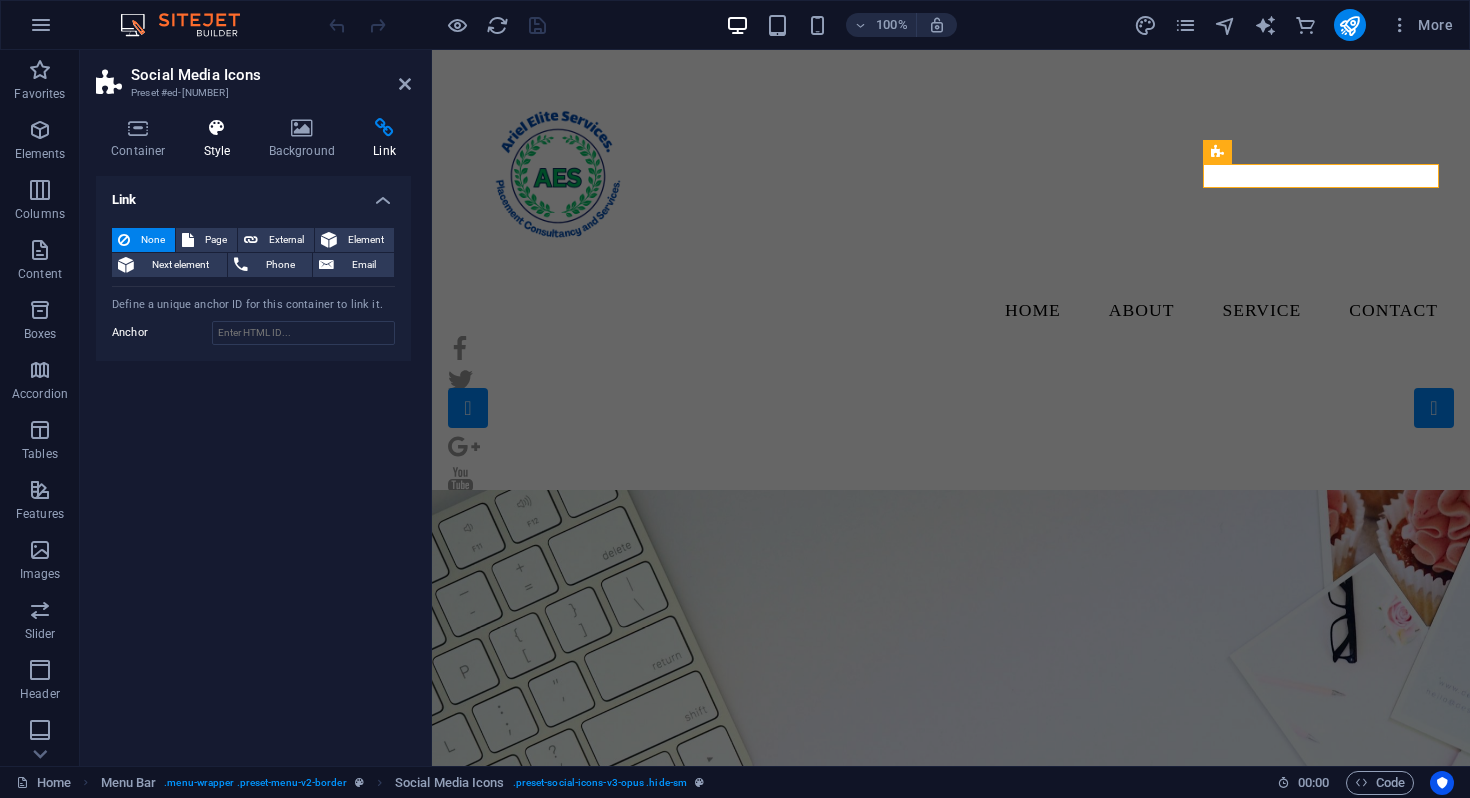 click on "Style" at bounding box center [221, 139] 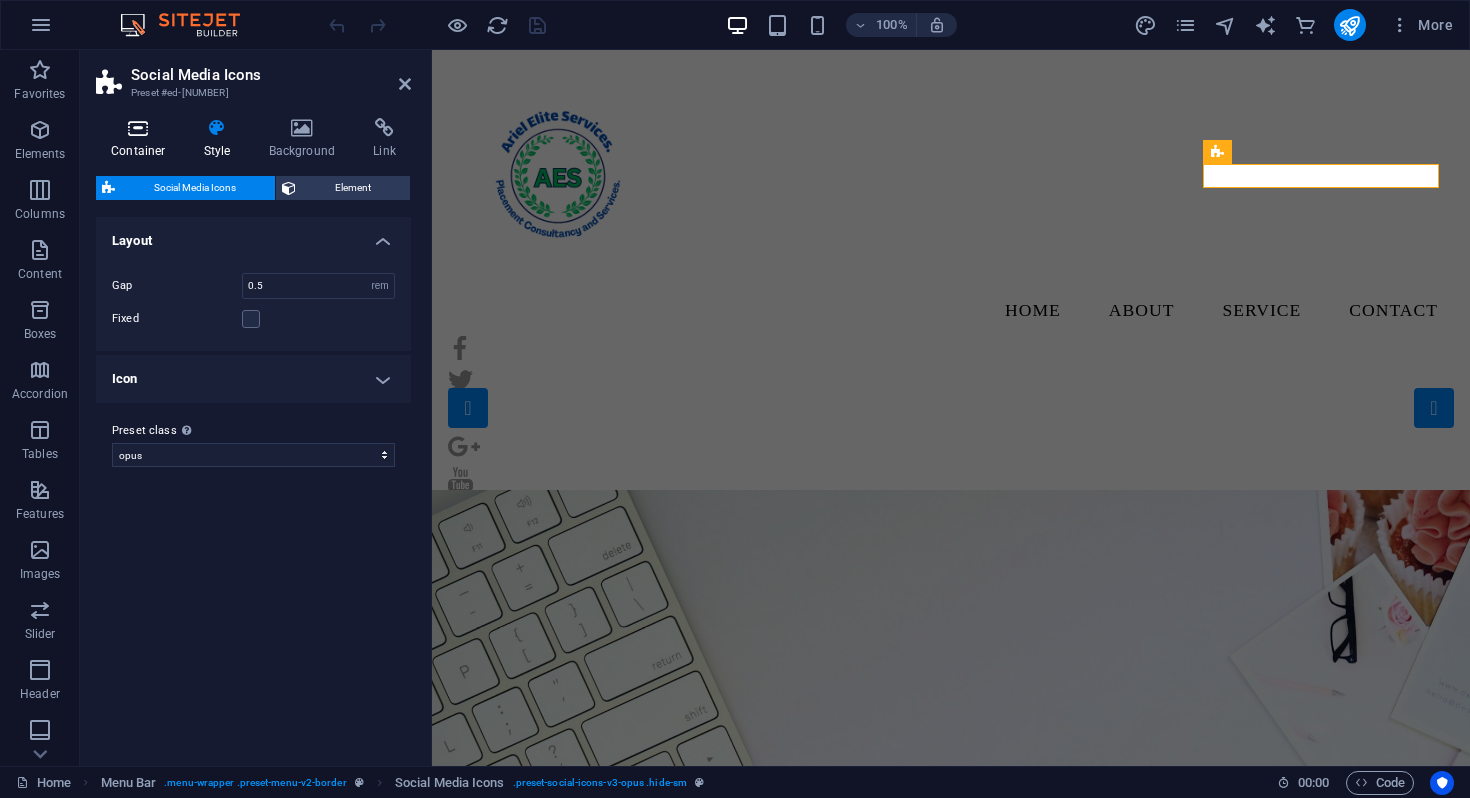 click on "Container" at bounding box center [142, 139] 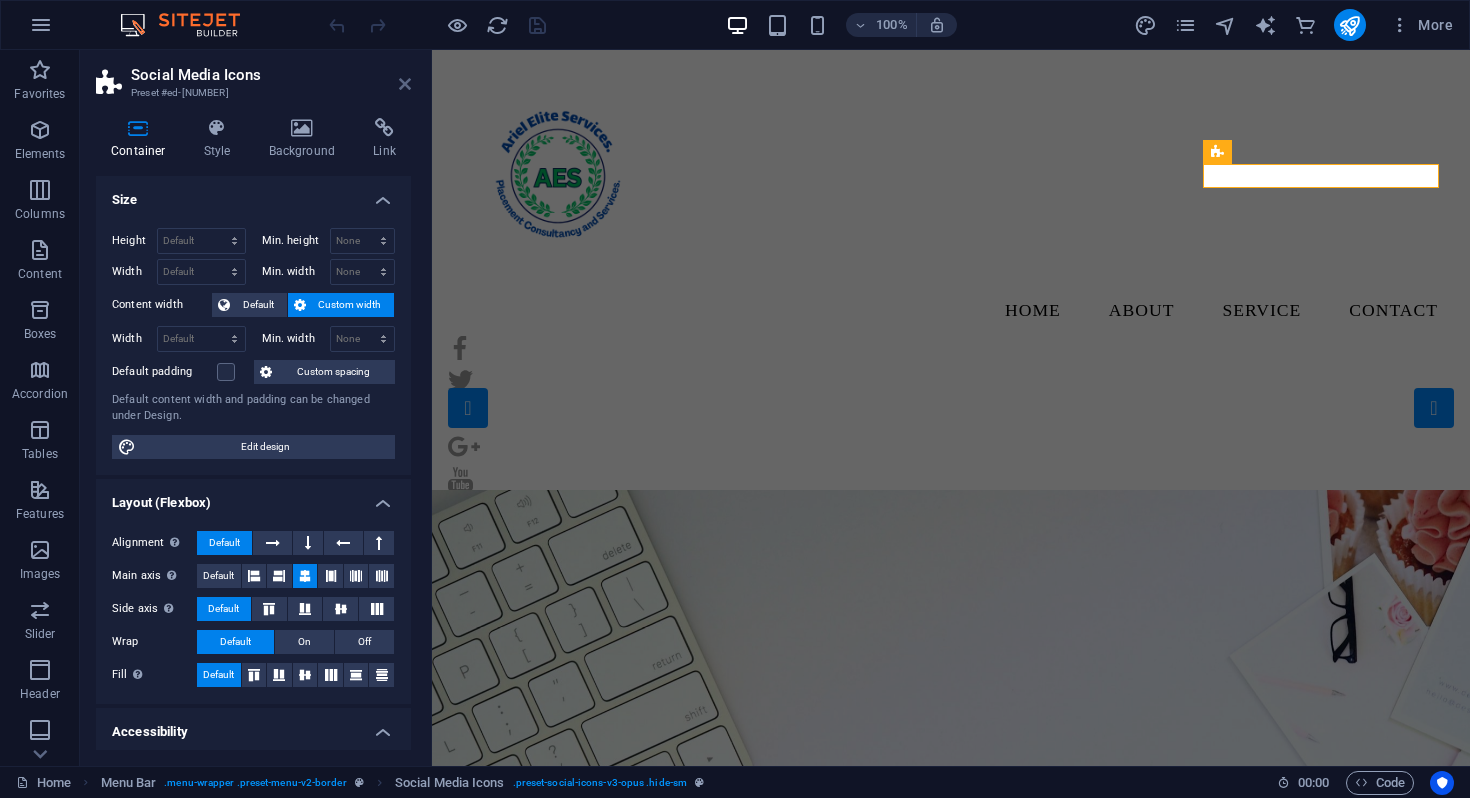 click at bounding box center [405, 84] 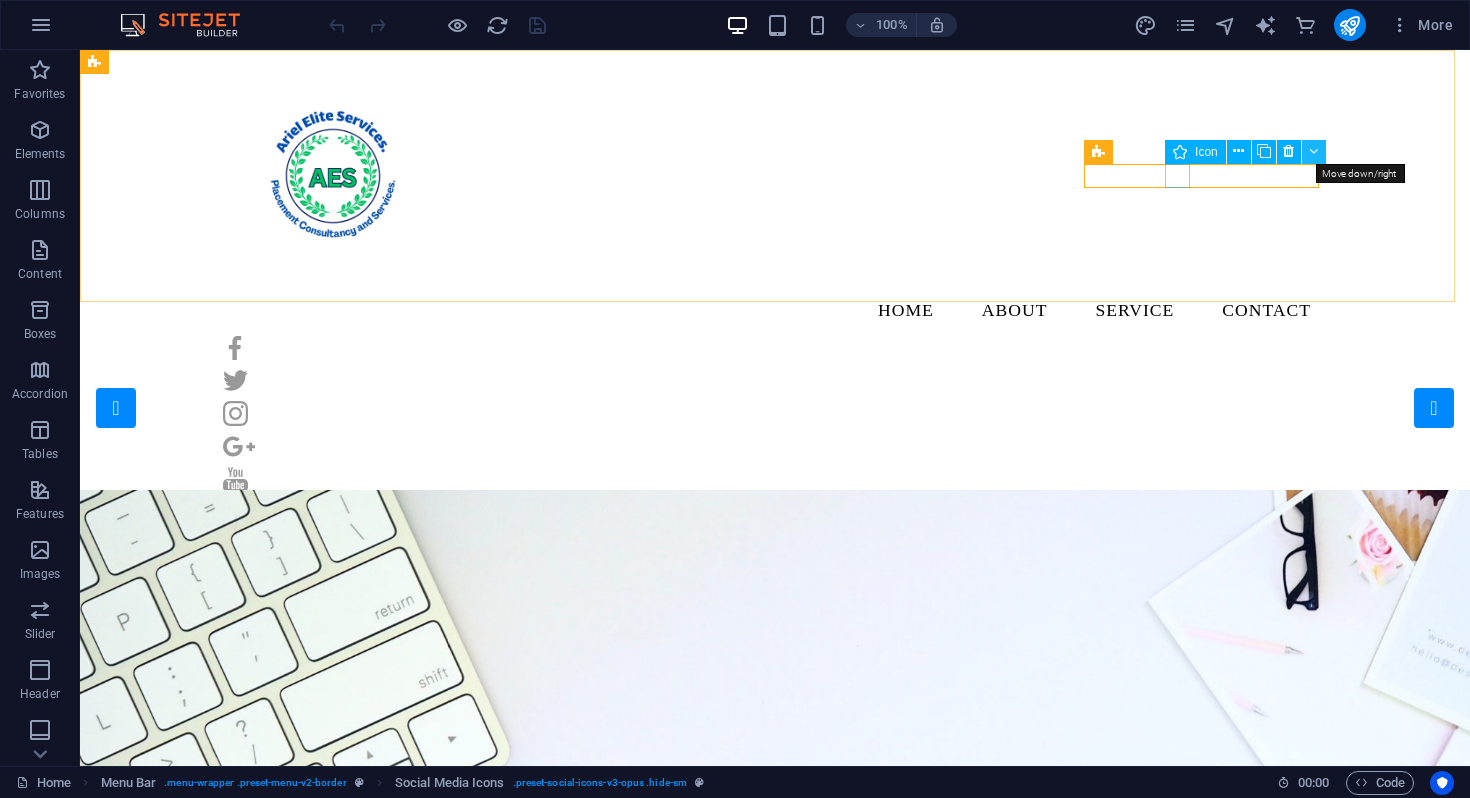 click at bounding box center [1313, 151] 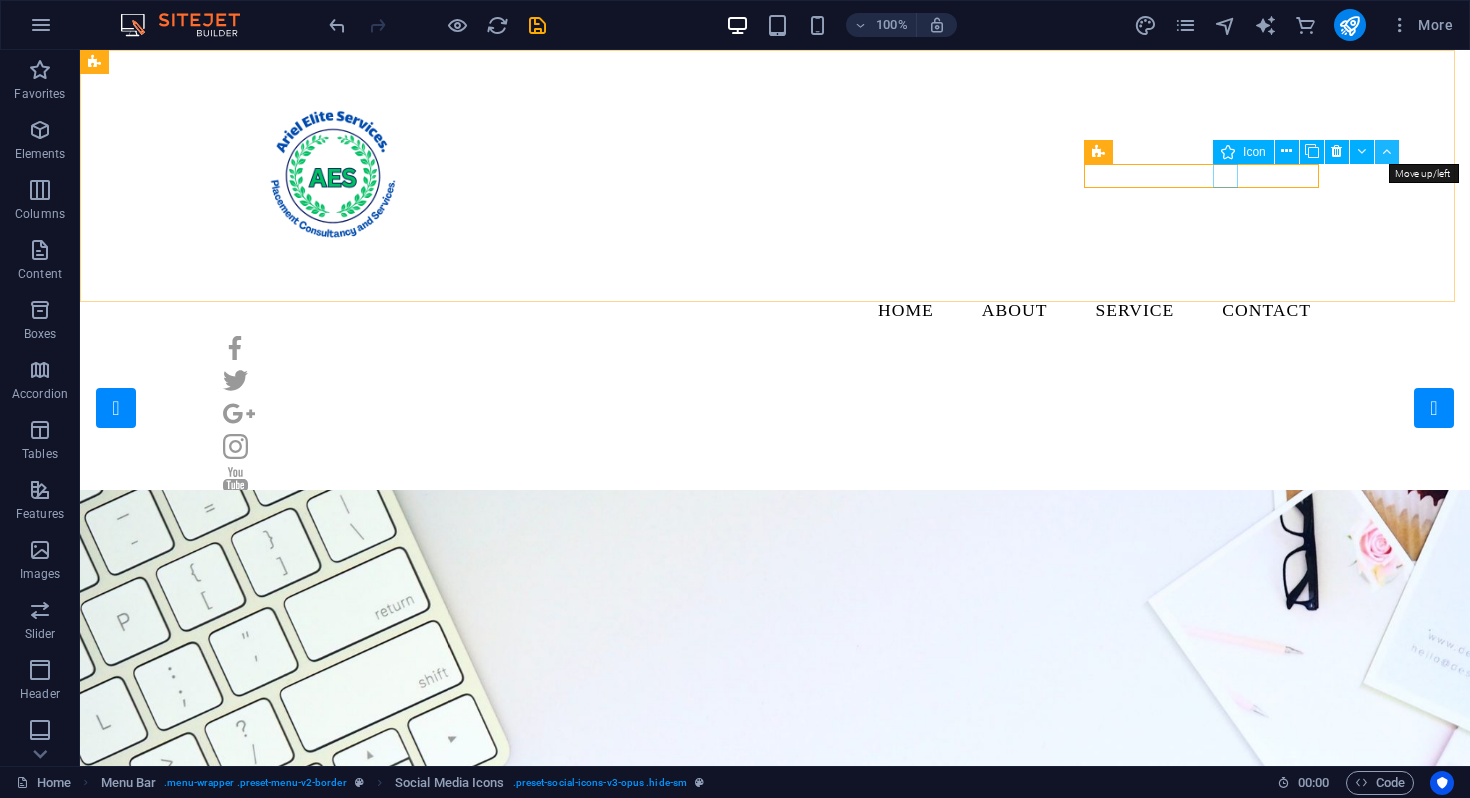 click at bounding box center [1387, 152] 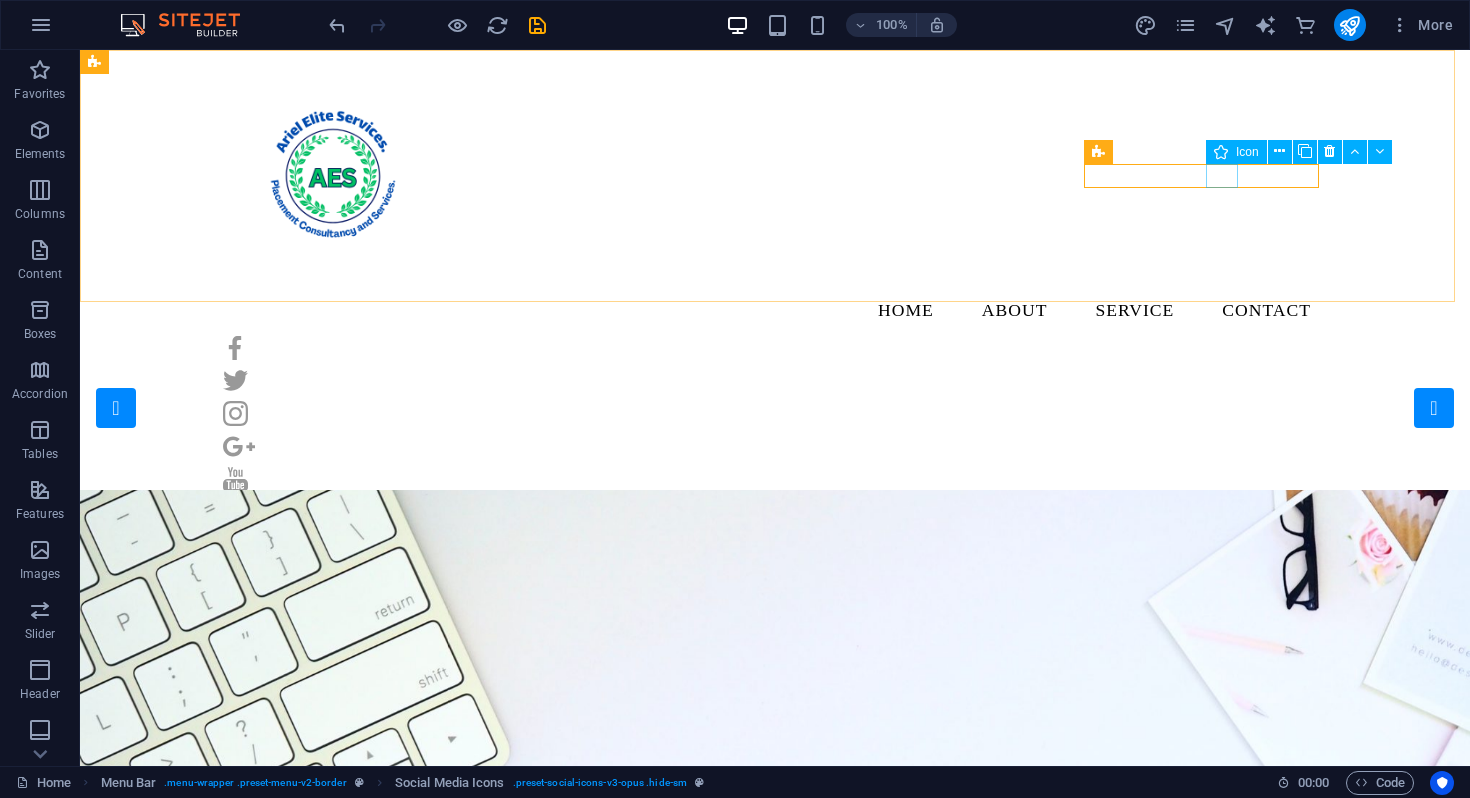 click on "Icon" at bounding box center [1247, 152] 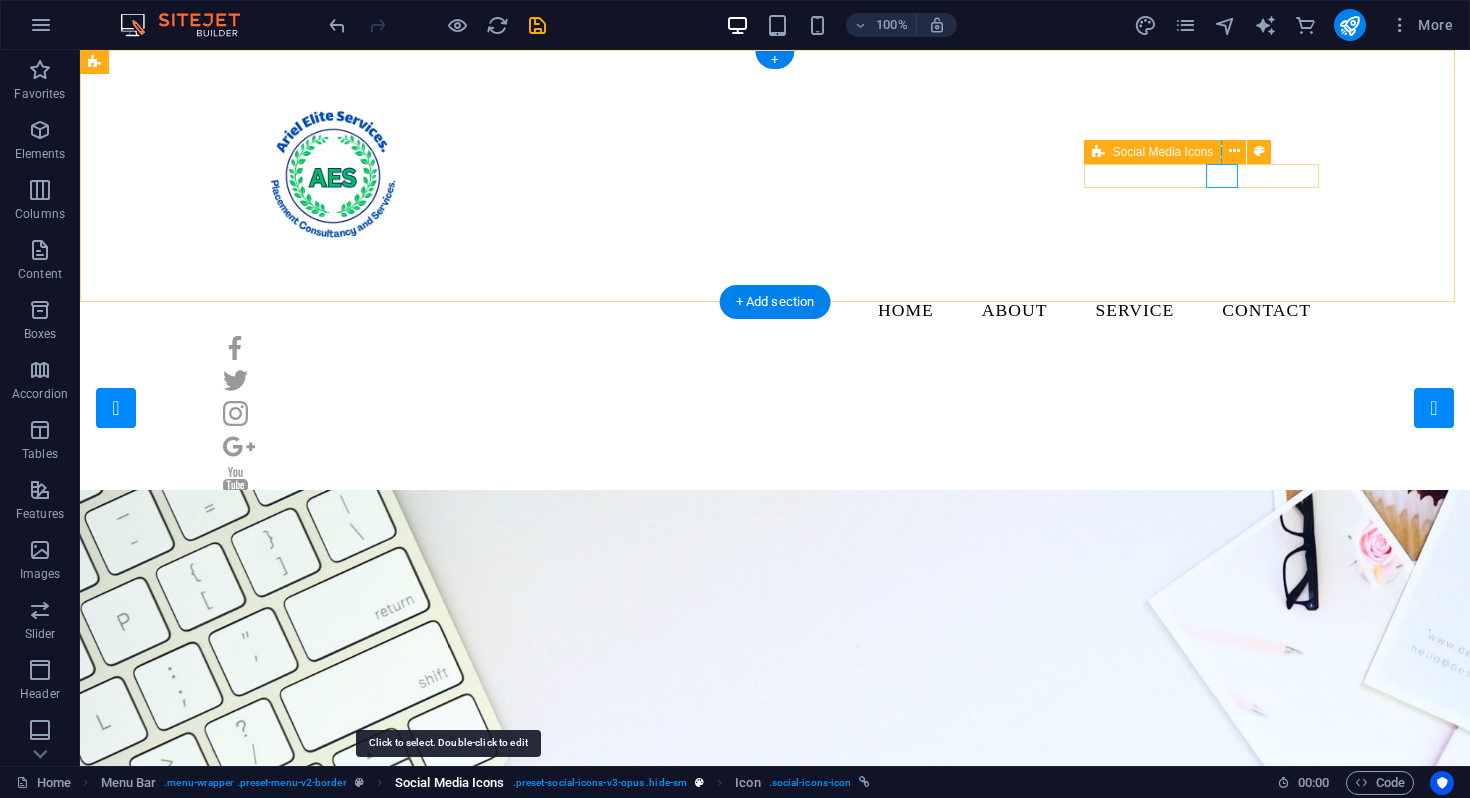 click on "Social Media Icons" at bounding box center (450, 783) 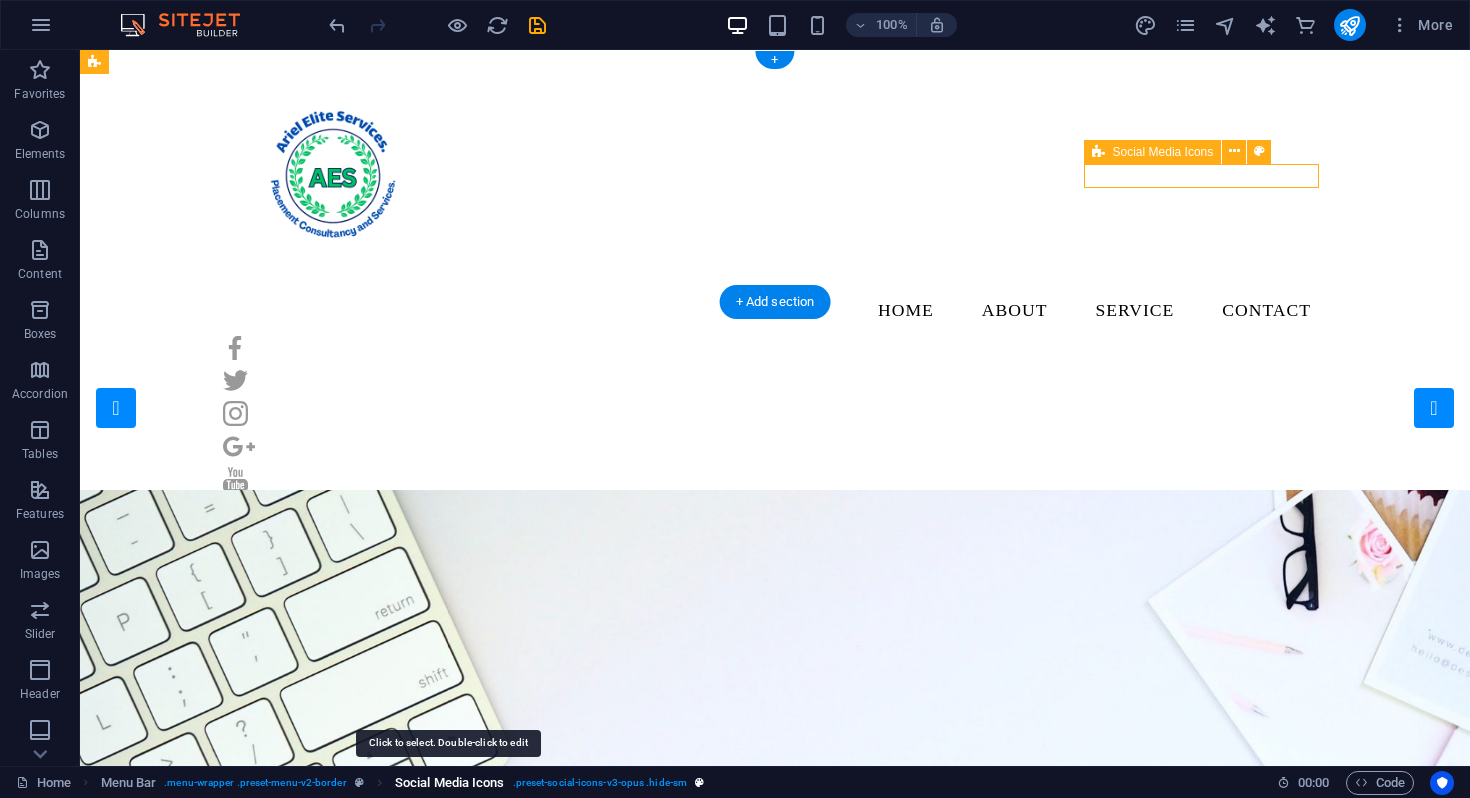 click on "Social Media Icons" at bounding box center (450, 783) 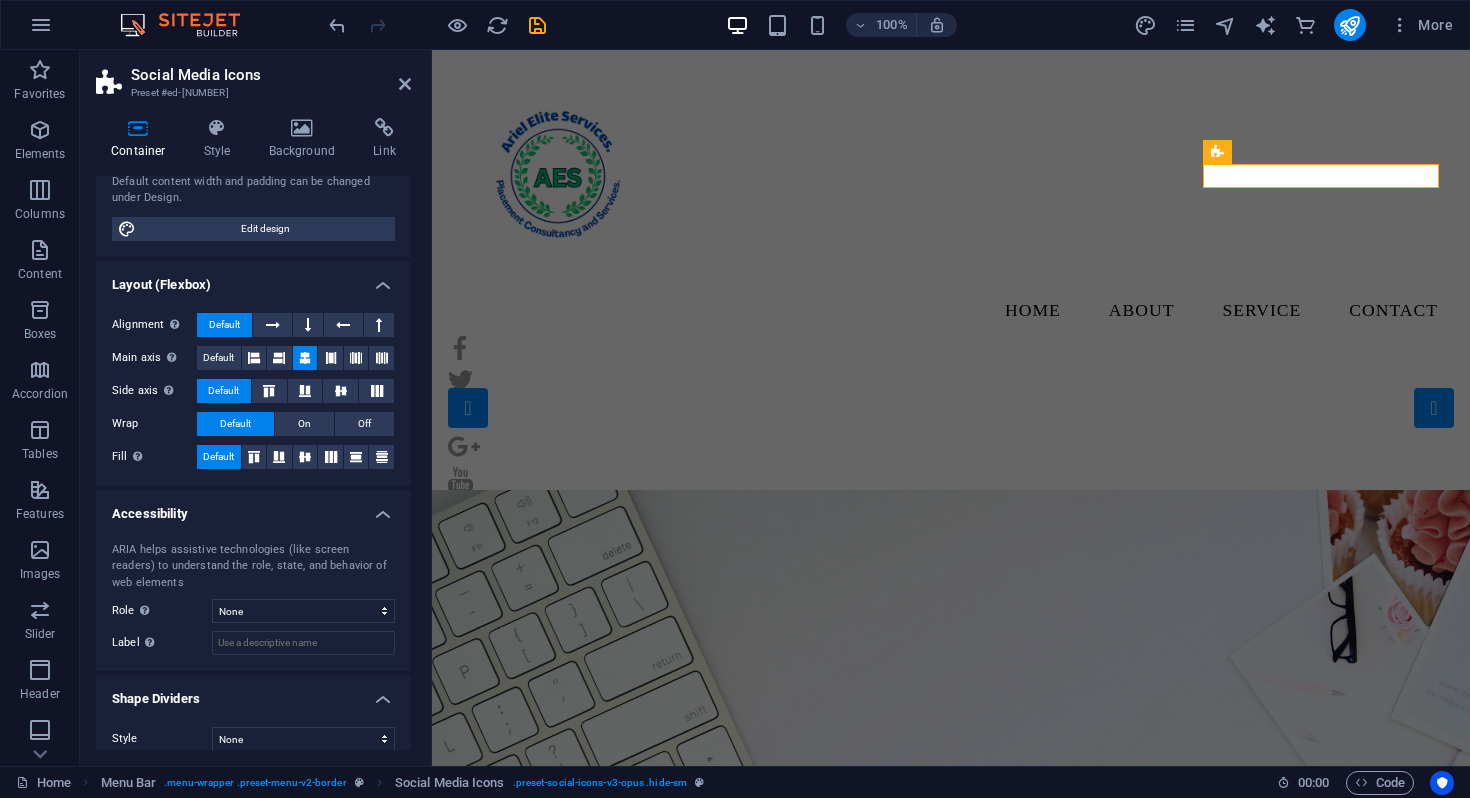 scroll, scrollTop: 235, scrollLeft: 0, axis: vertical 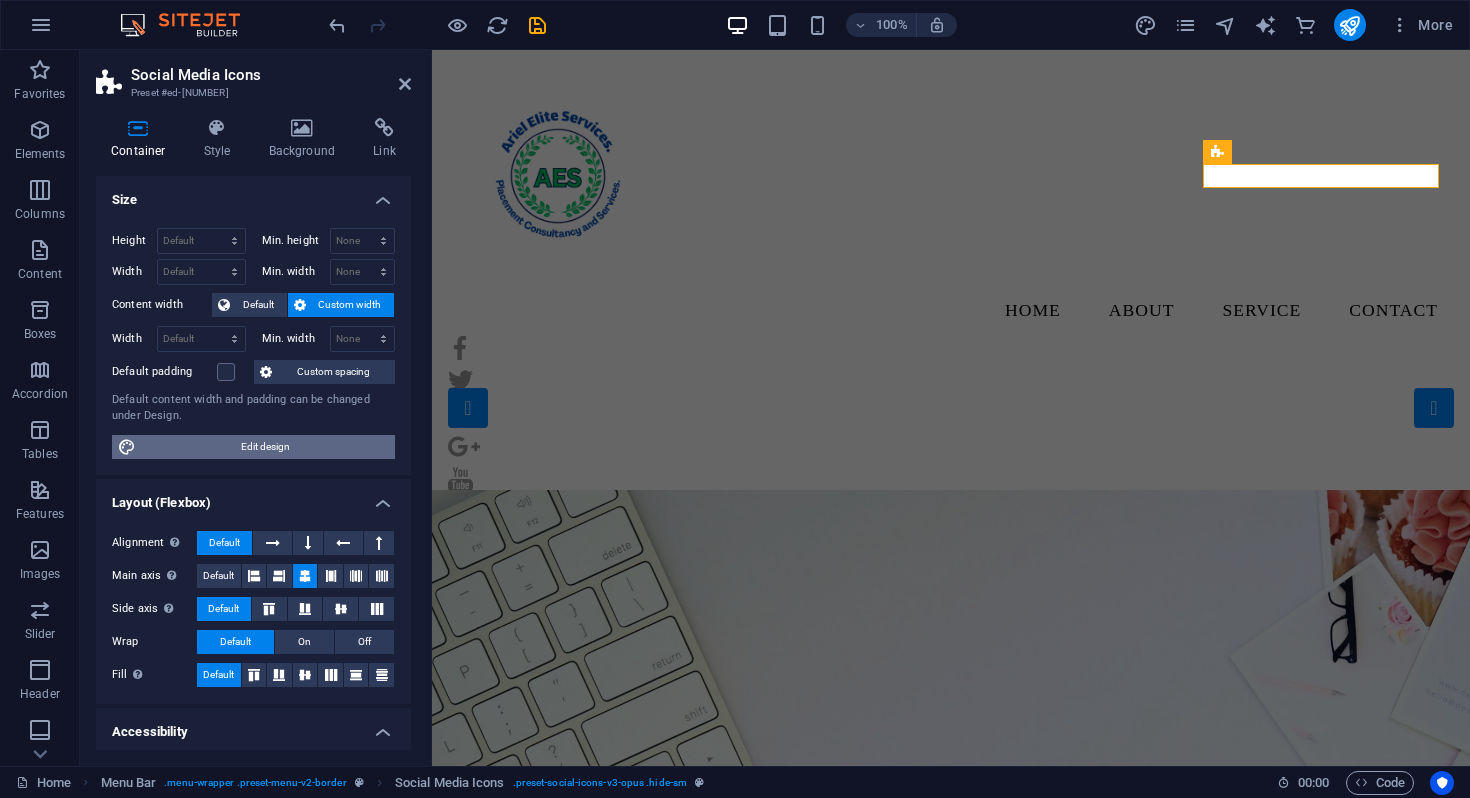 click on "Edit design" at bounding box center [265, 447] 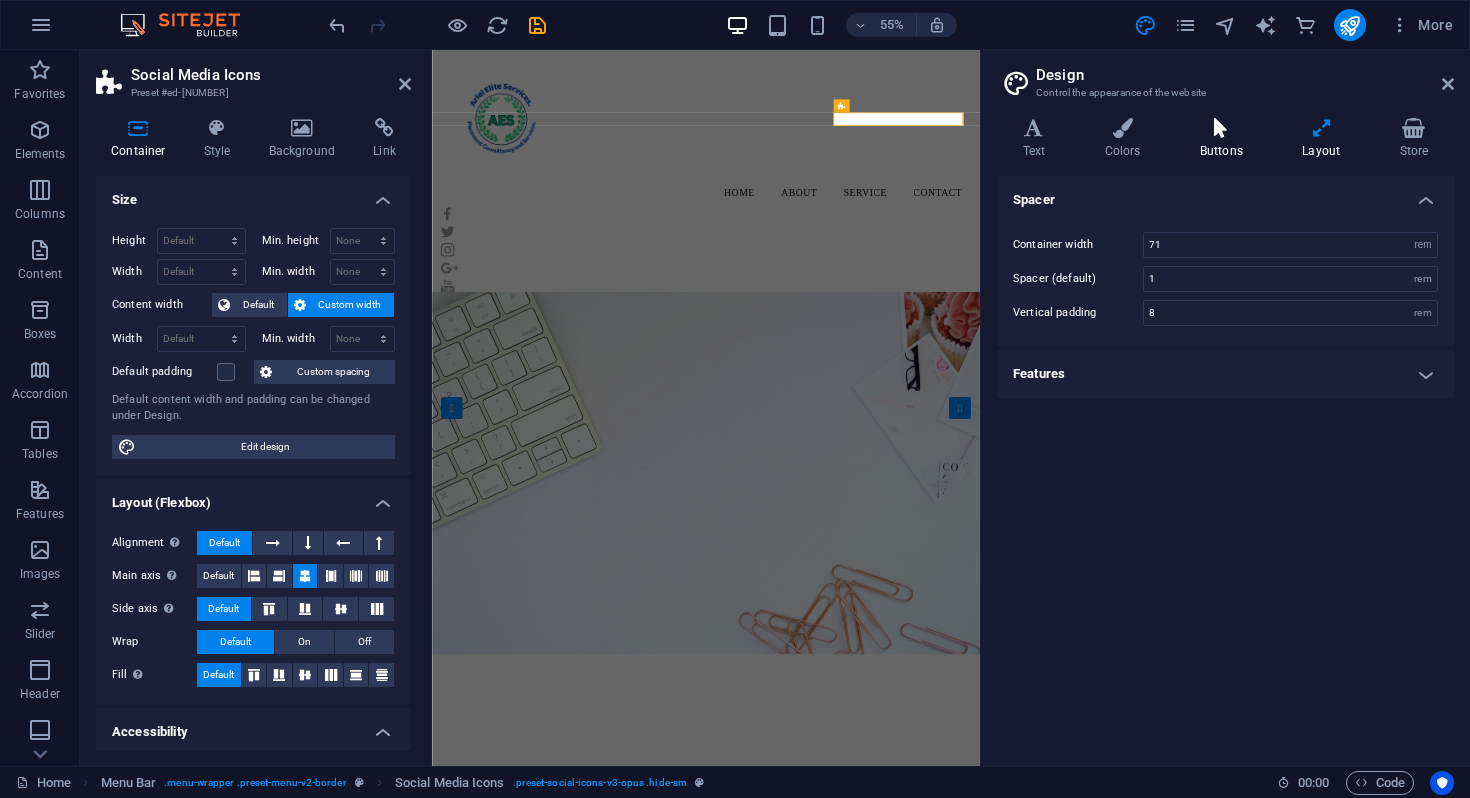 click on "Buttons" at bounding box center (1225, 139) 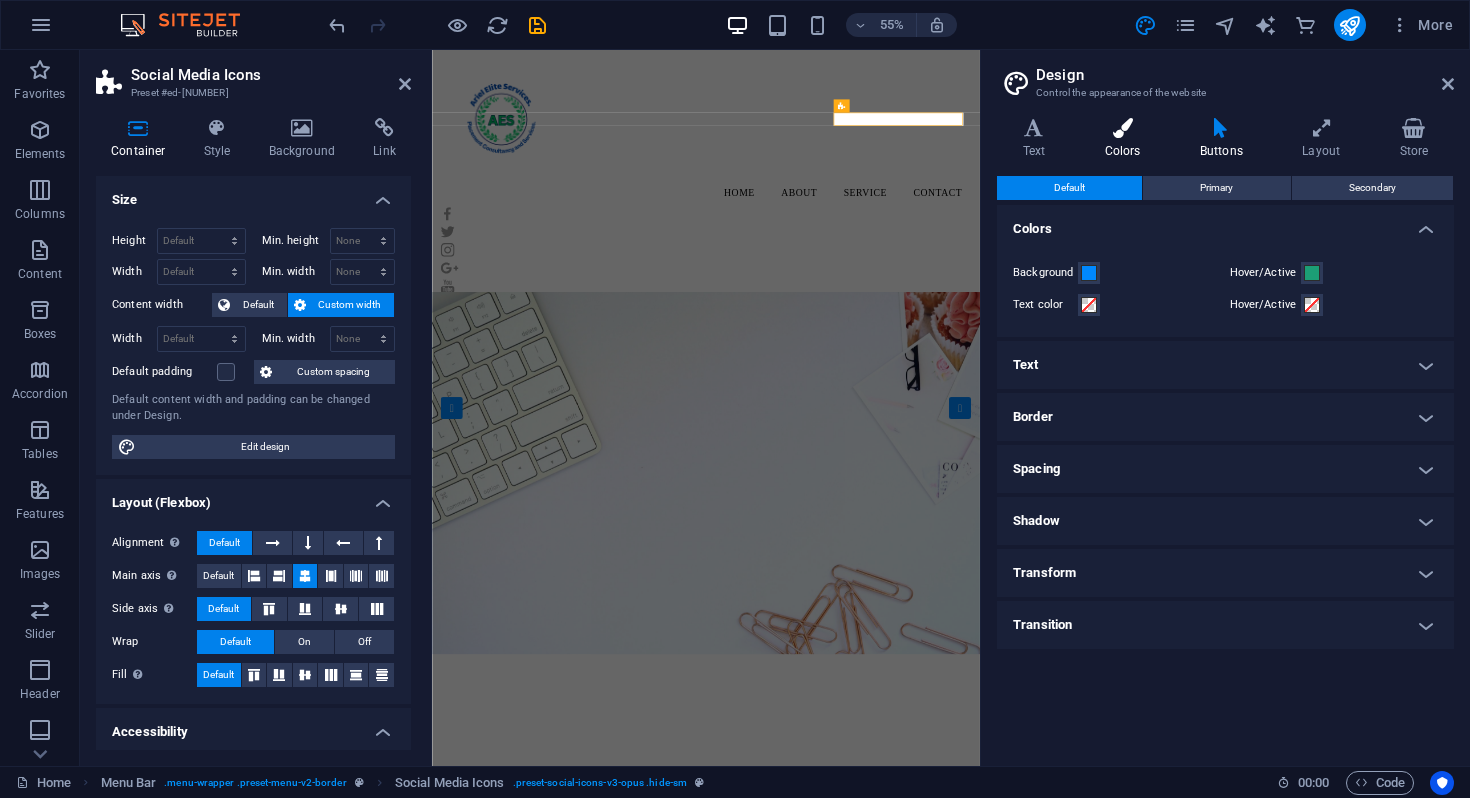 click on "Colors" at bounding box center (1126, 139) 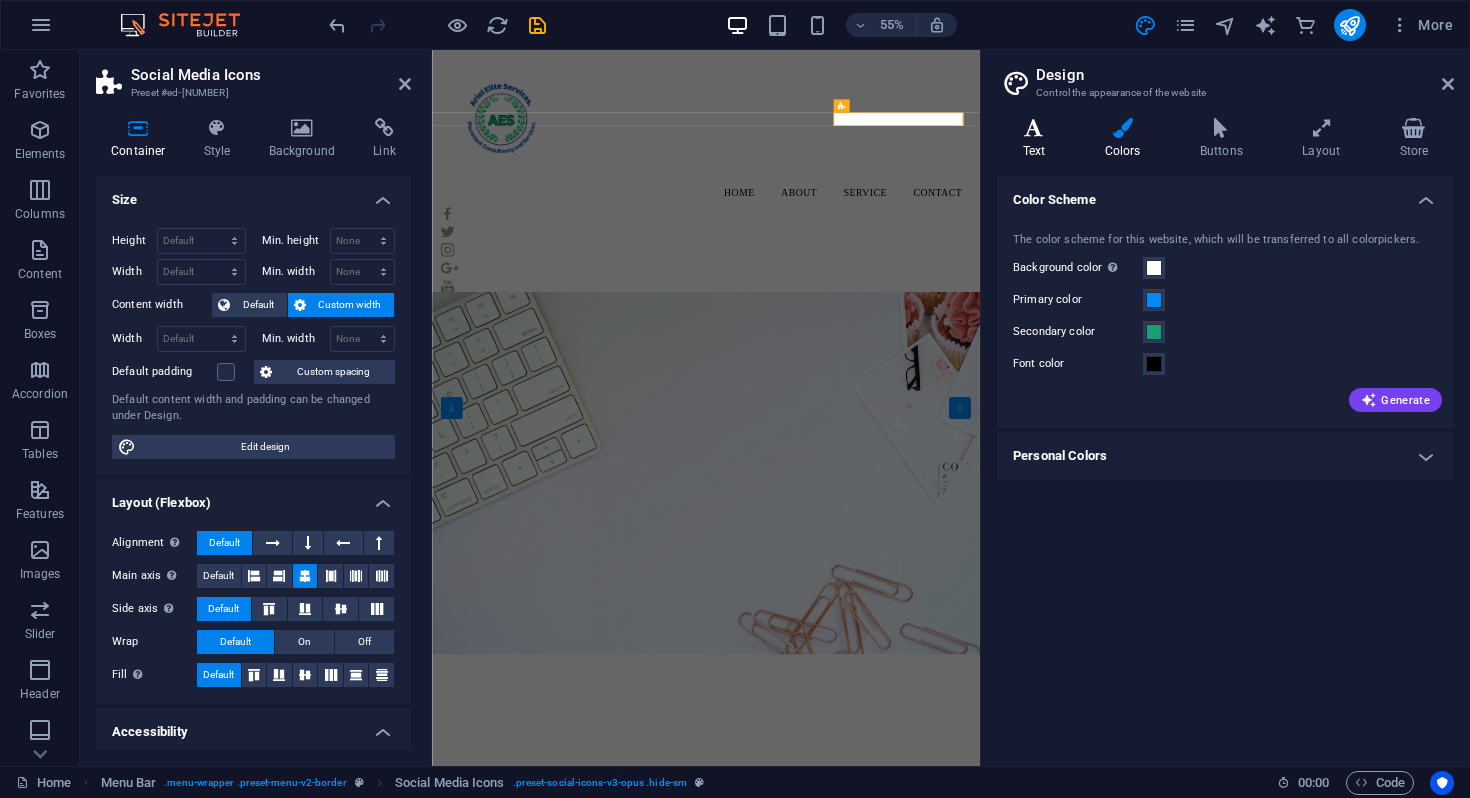 click on "Text" at bounding box center [1038, 139] 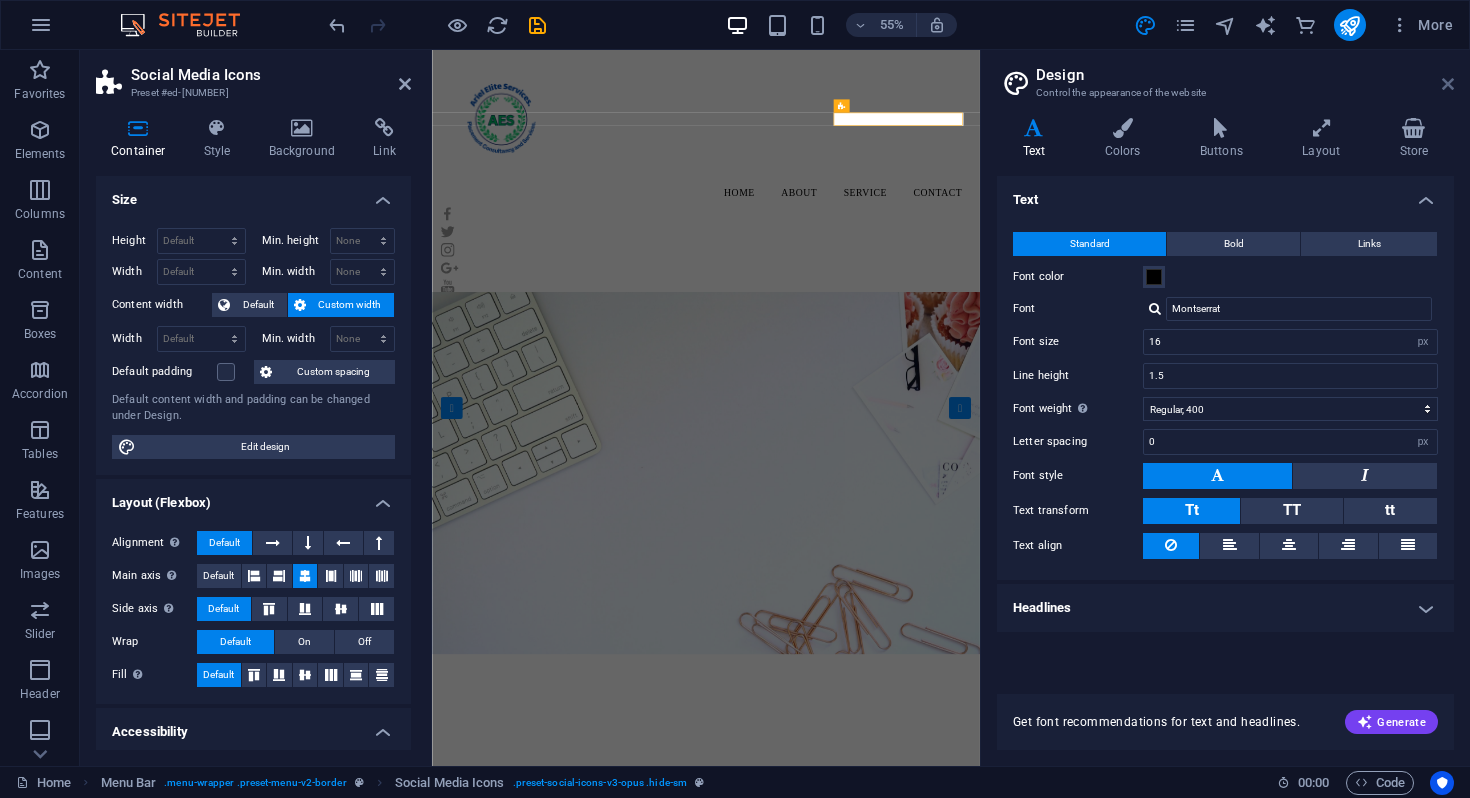 click at bounding box center (1448, 84) 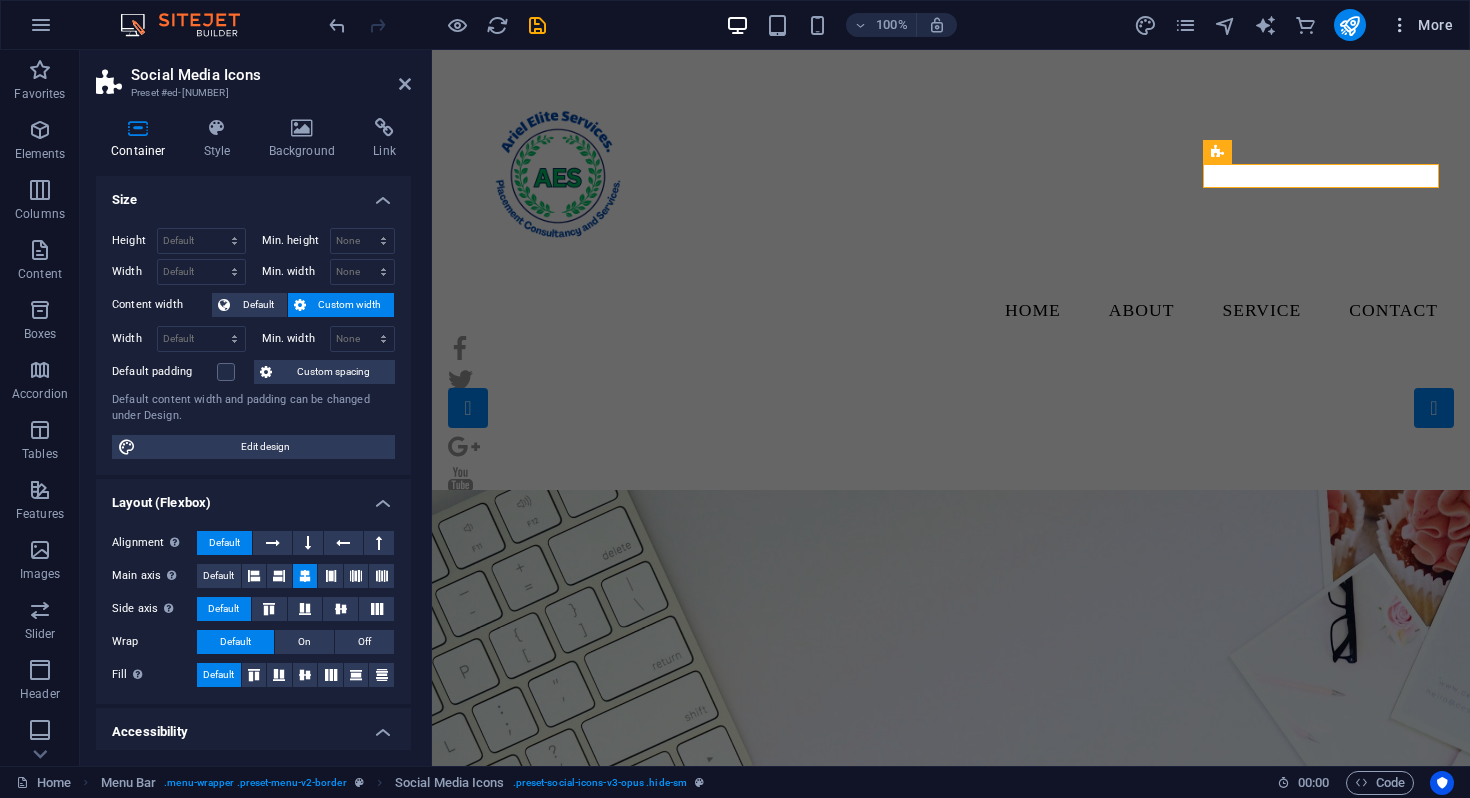 click on "More" at bounding box center [1421, 25] 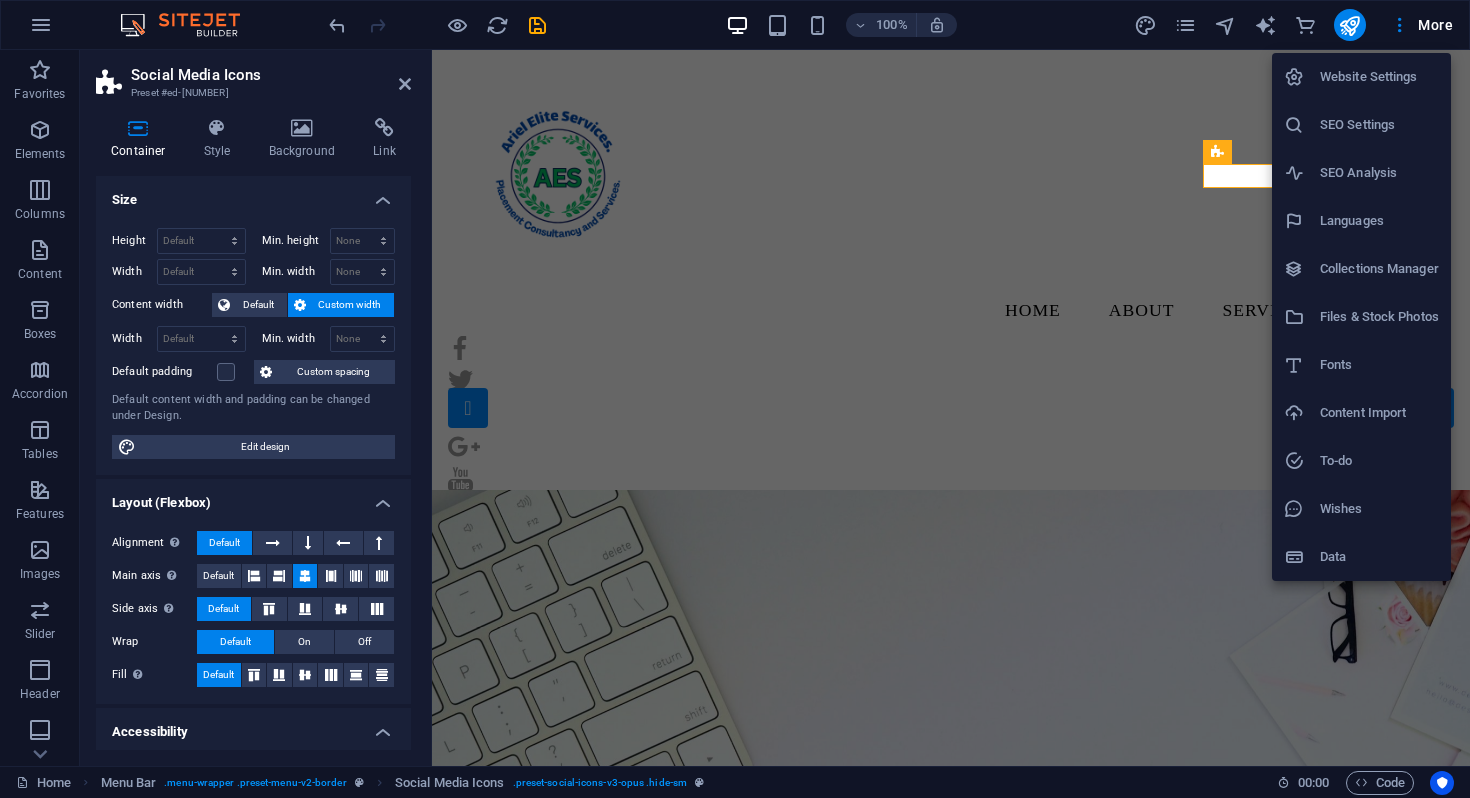 click at bounding box center [735, 399] 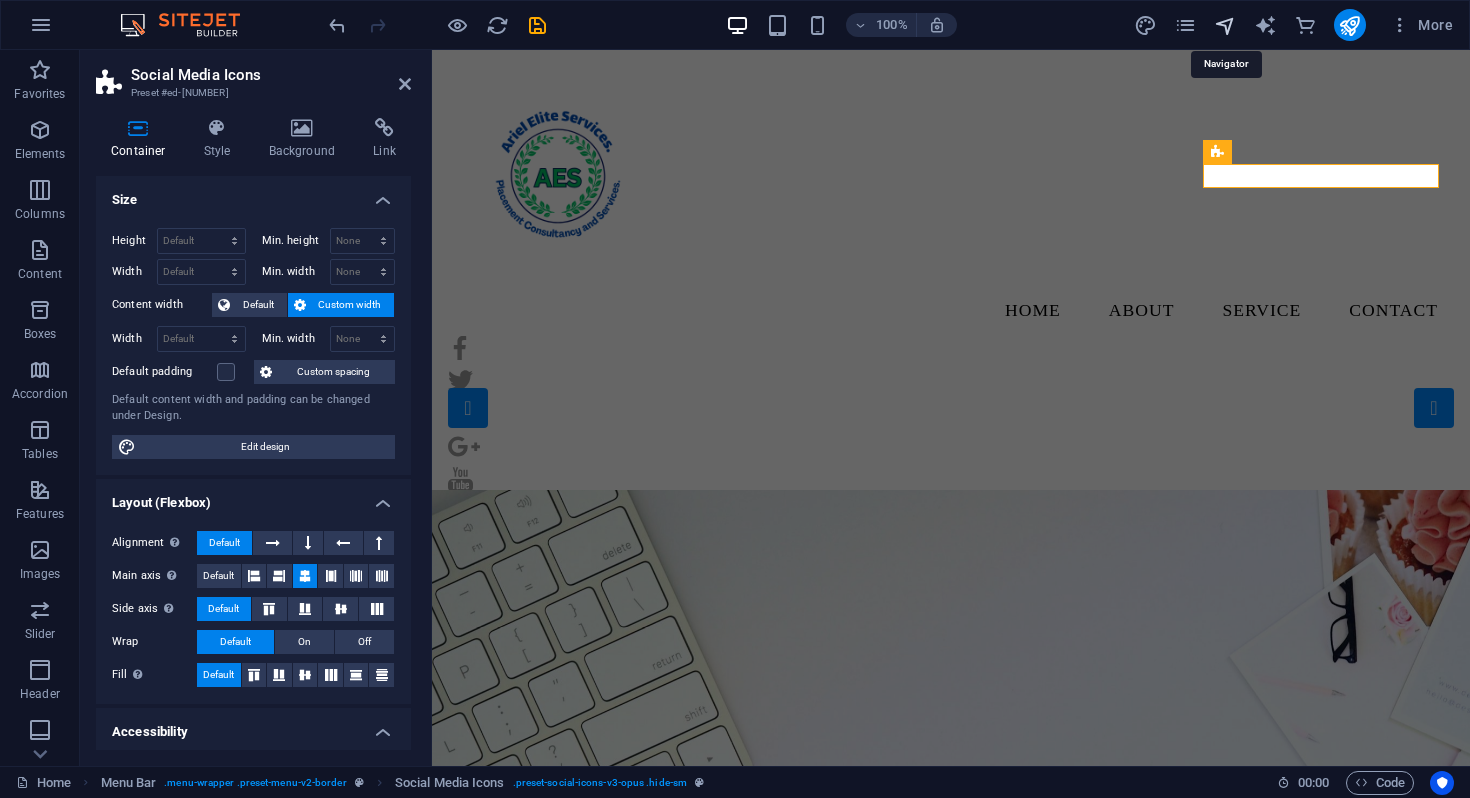 click at bounding box center (1225, 25) 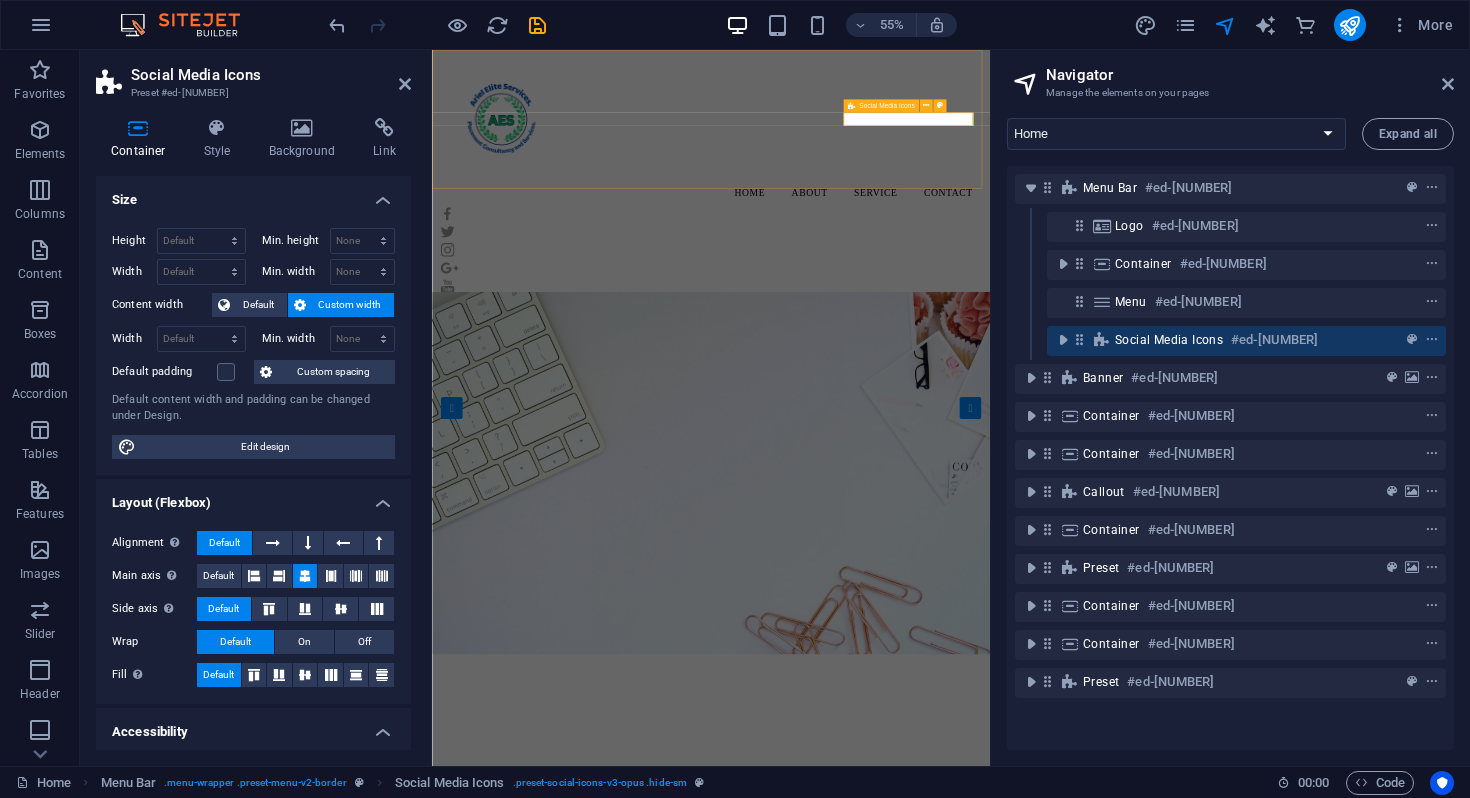 click on "Social Media Icons" at bounding box center [1169, 340] 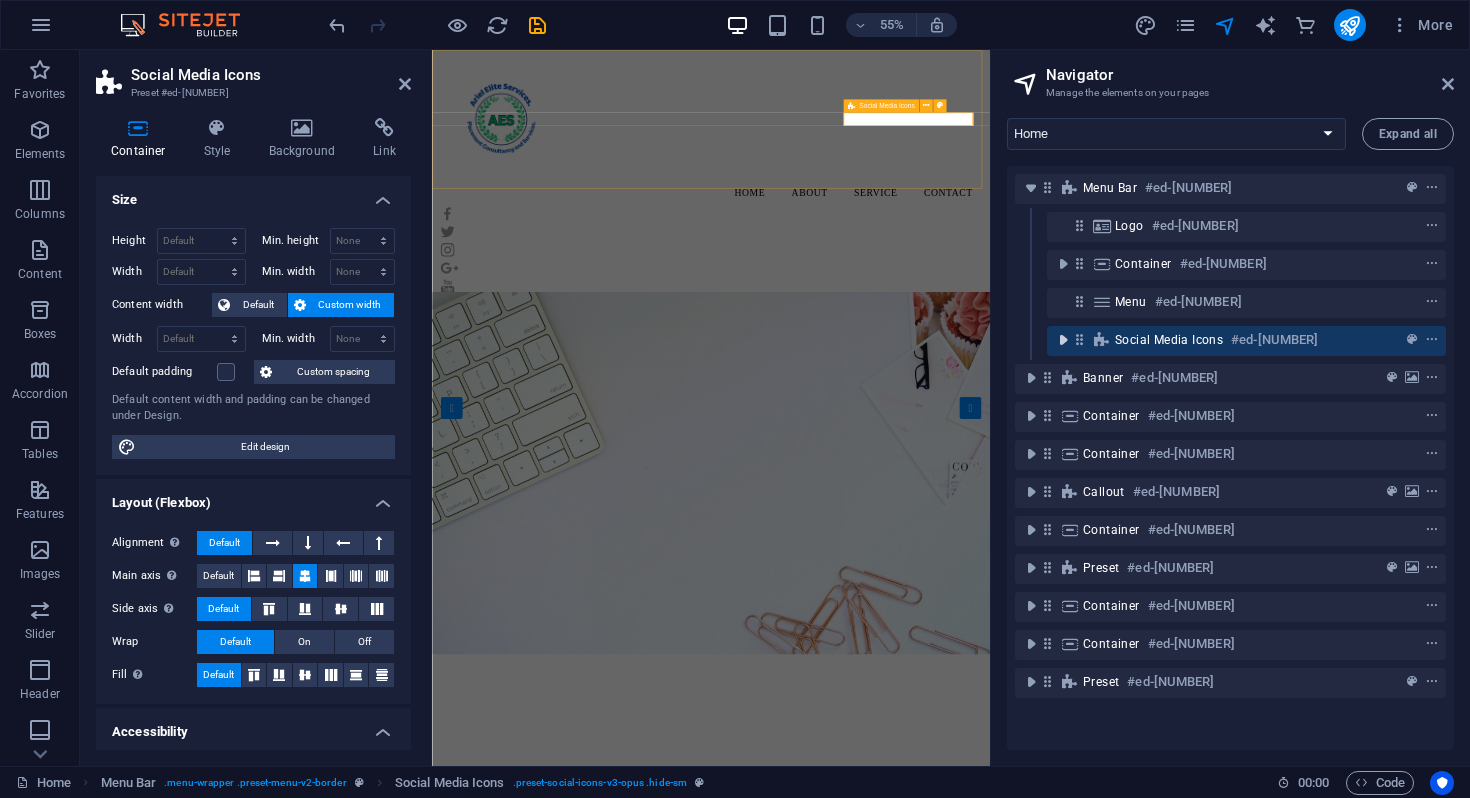 click at bounding box center [1063, 340] 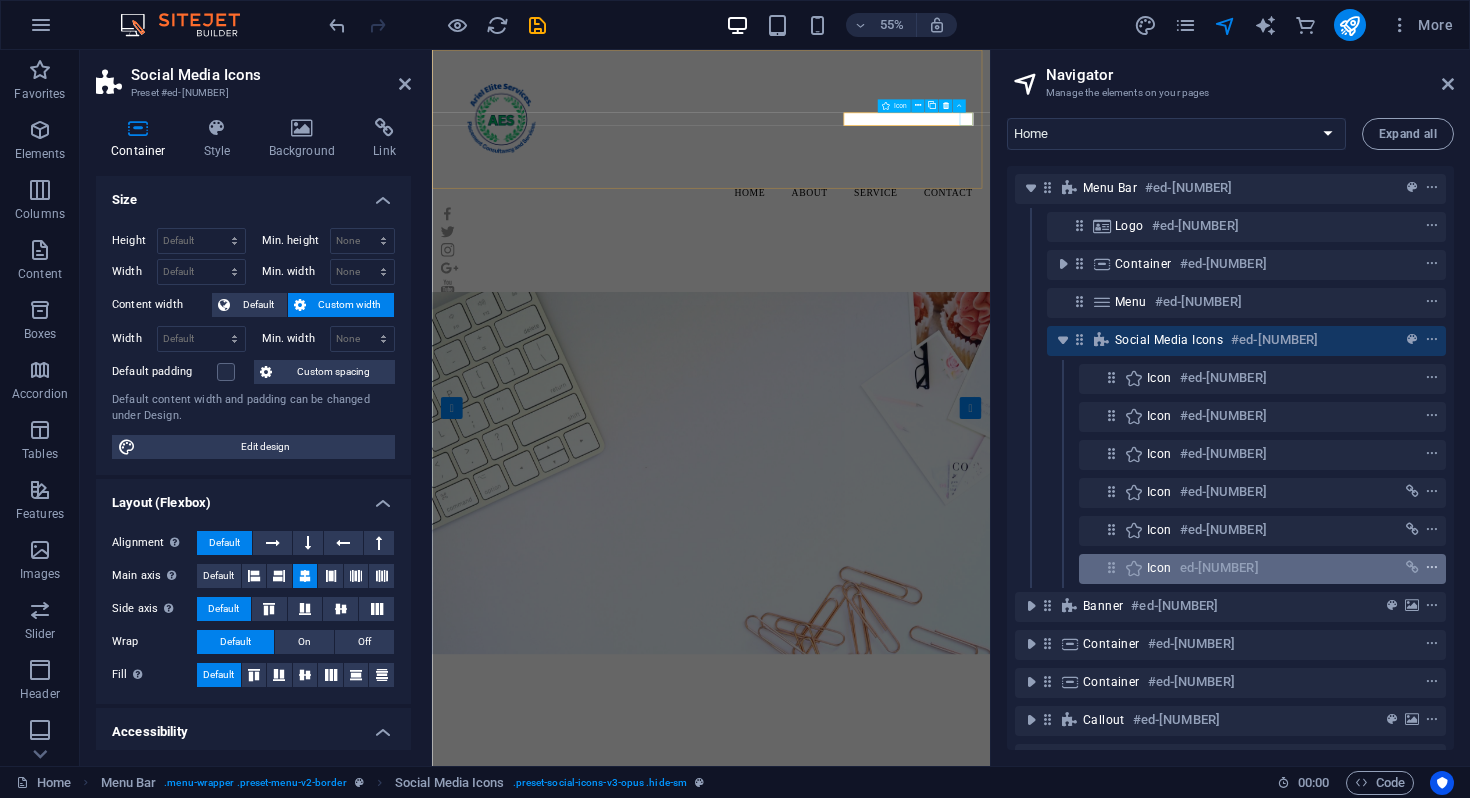 click at bounding box center (1432, 568) 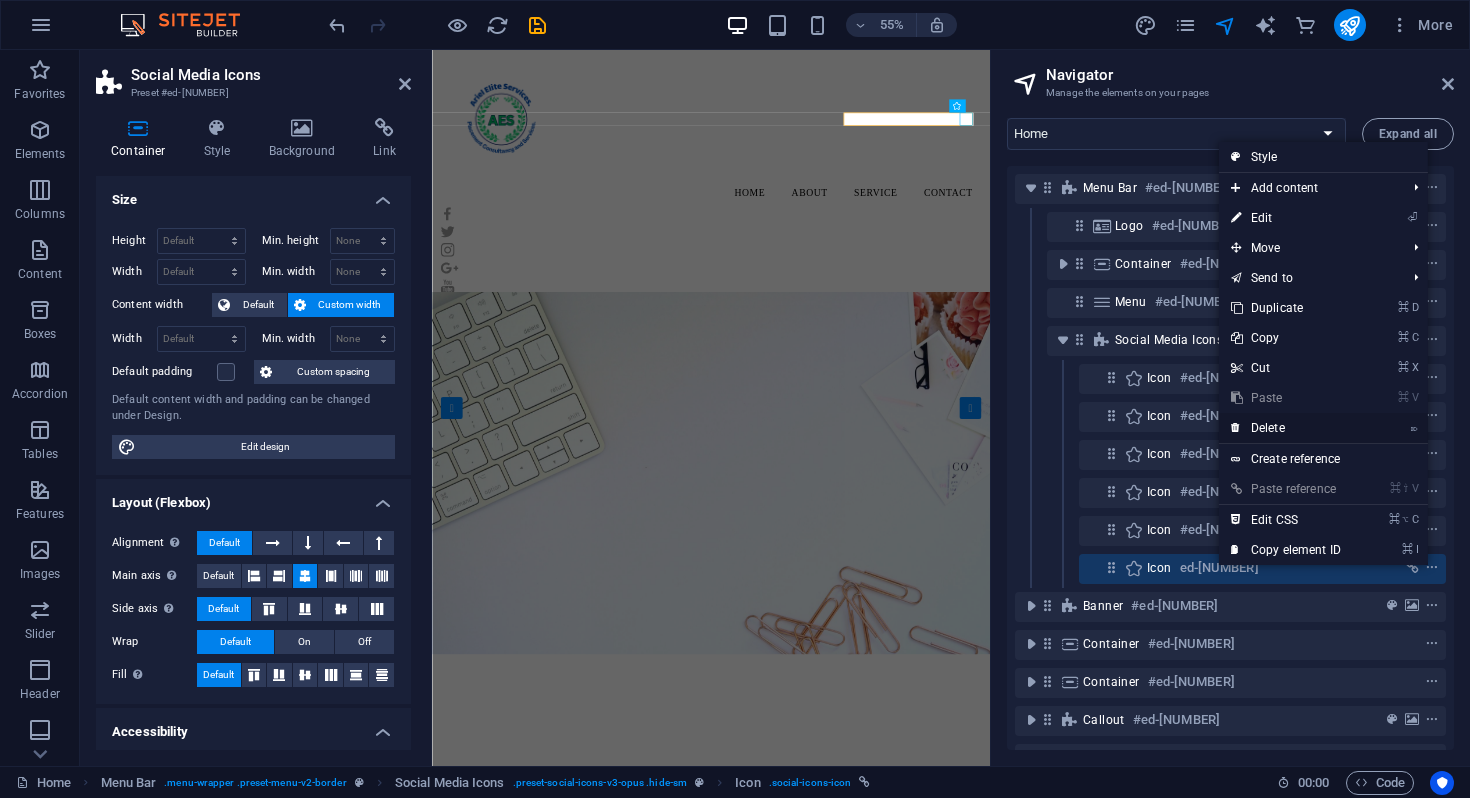 click on "⌦  Delete" at bounding box center [1286, 428] 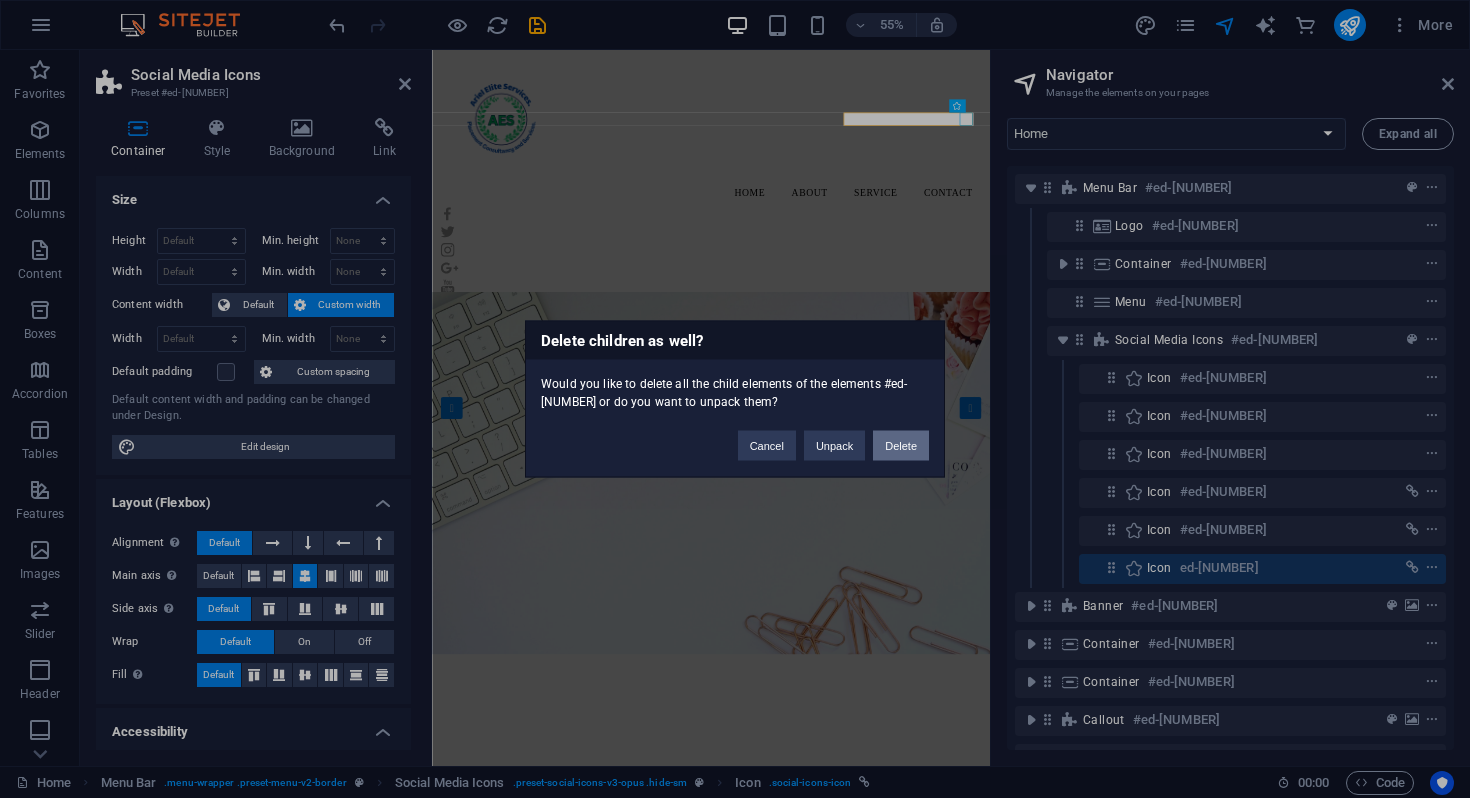 click on "Delete" at bounding box center [901, 446] 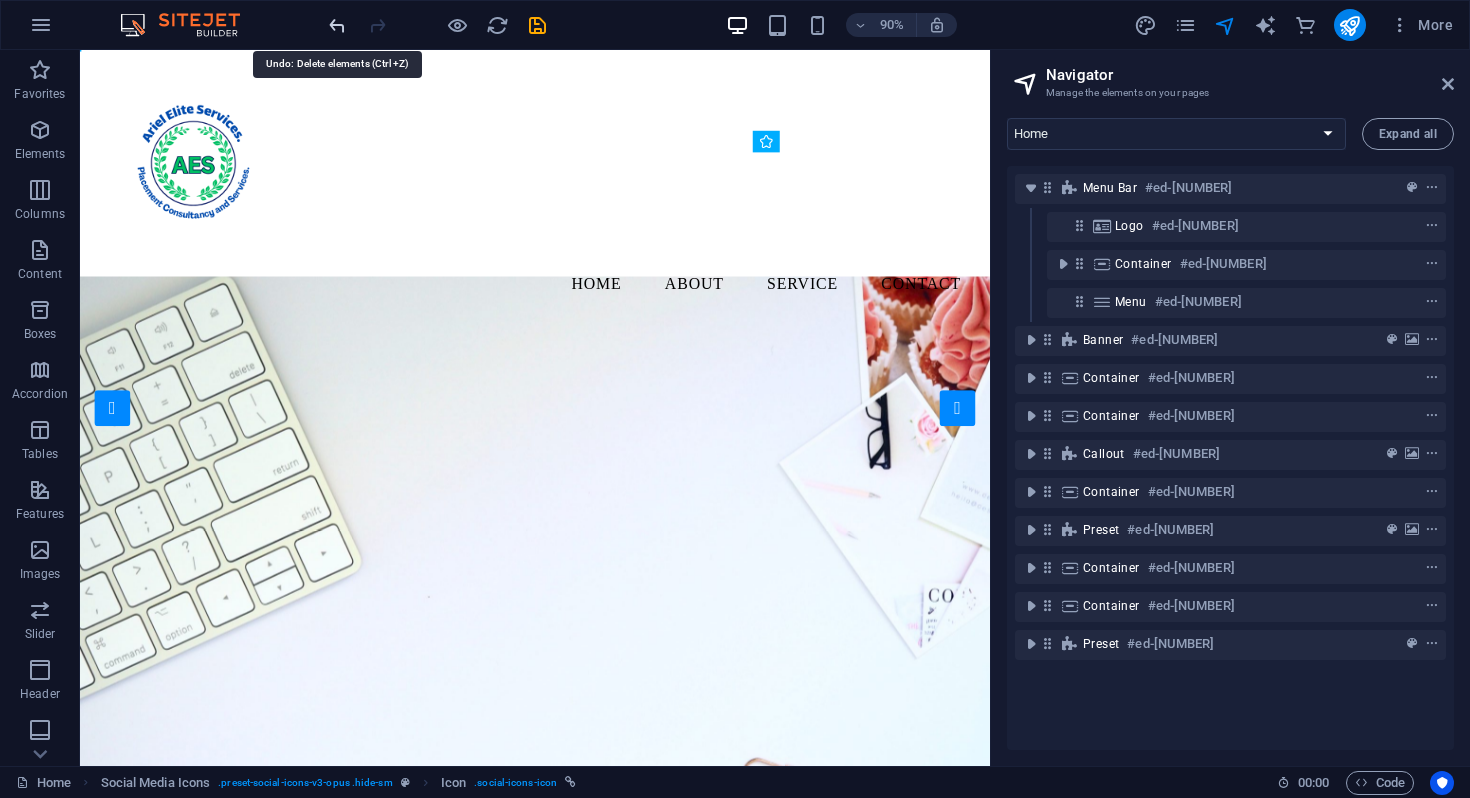 click at bounding box center (337, 25) 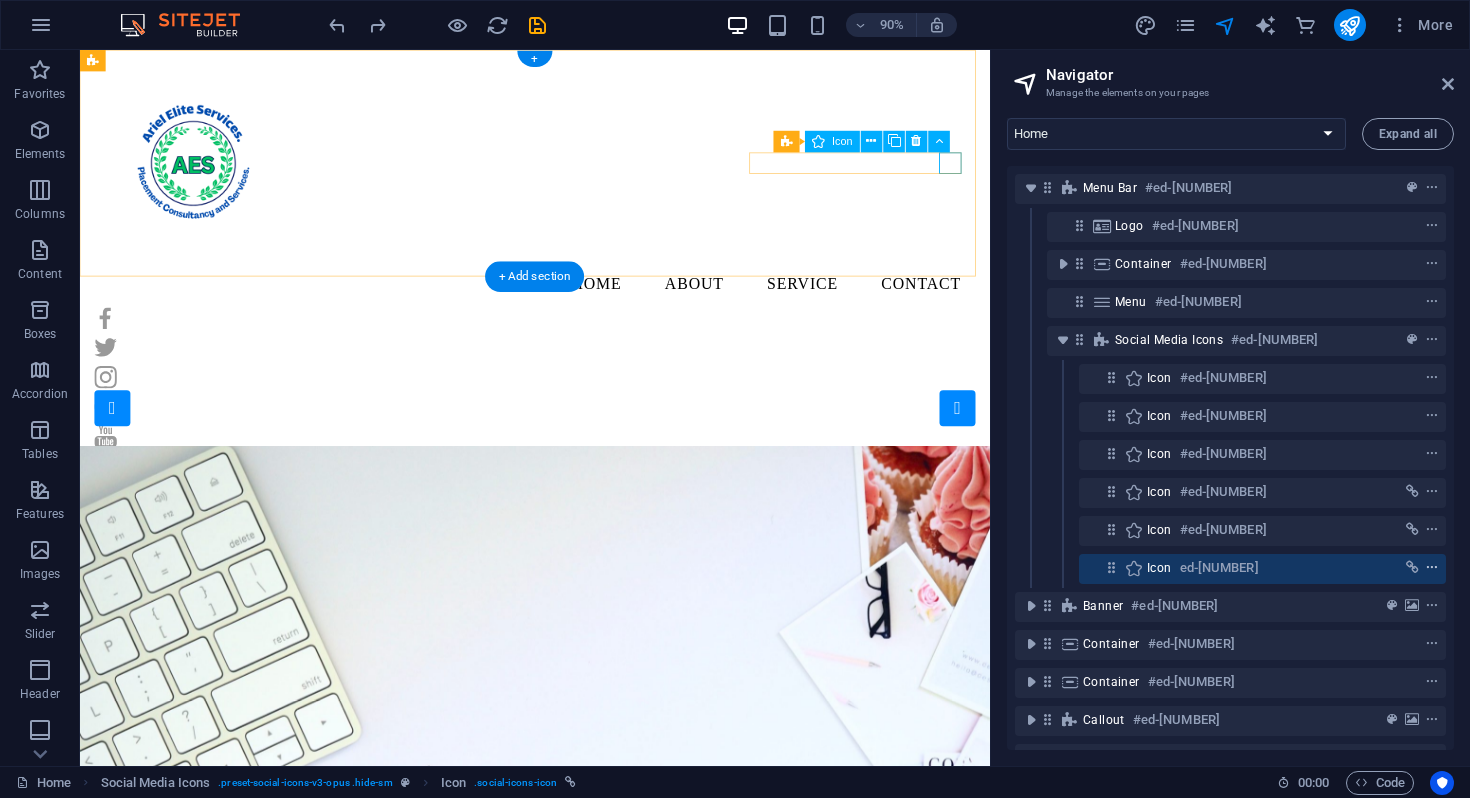 click at bounding box center (1432, 568) 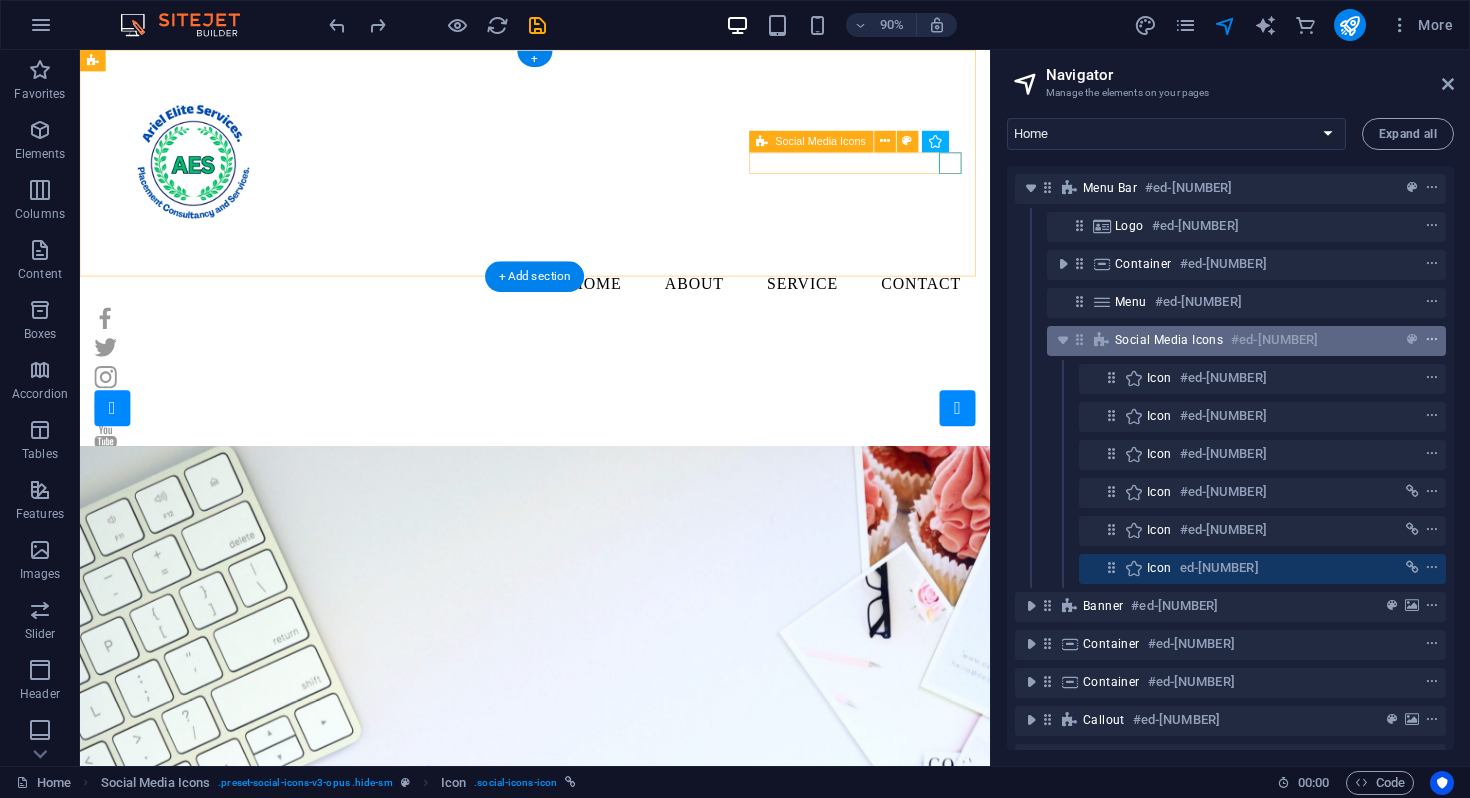 click at bounding box center (1432, 340) 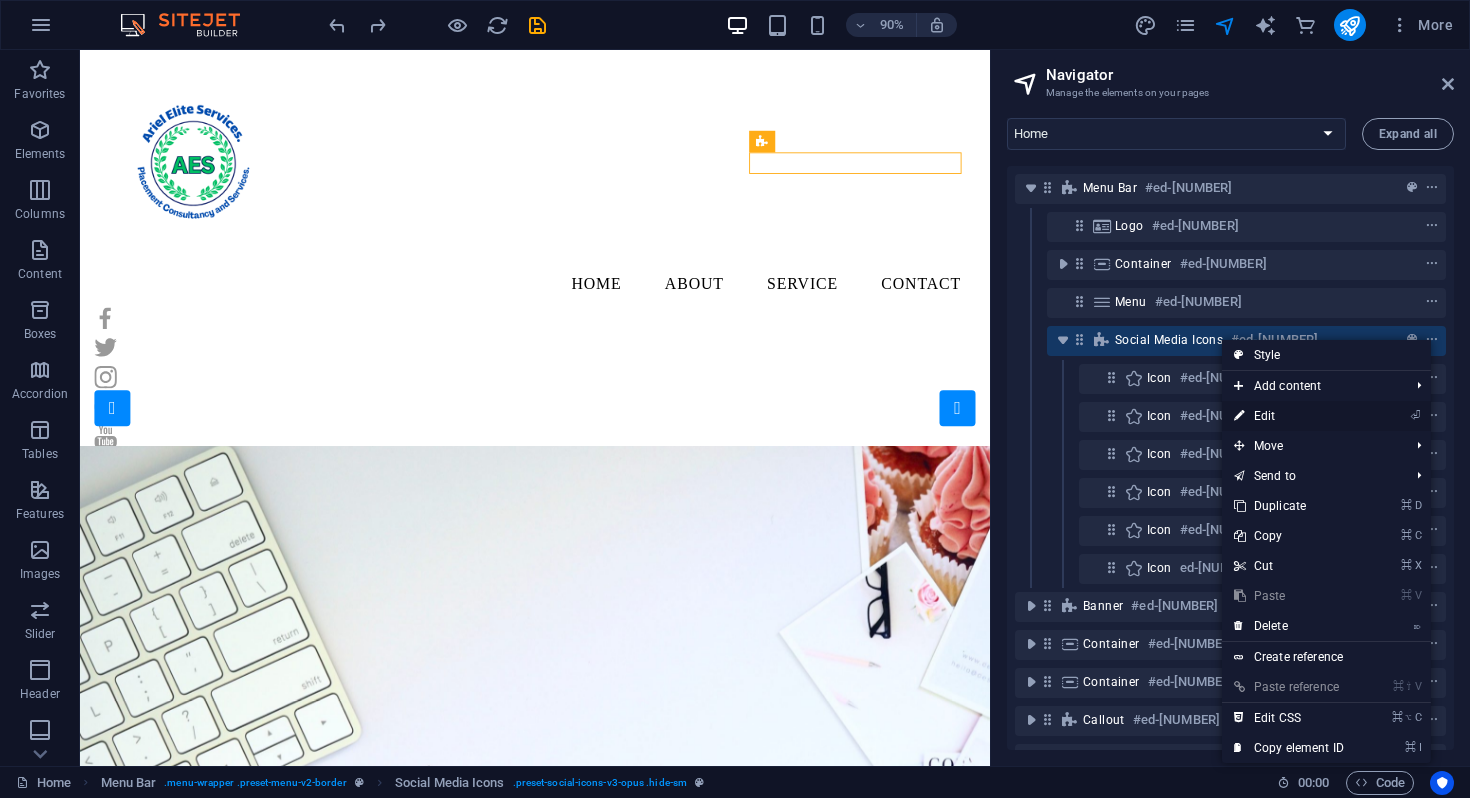 click on "⏎  Edit" at bounding box center [1289, 416] 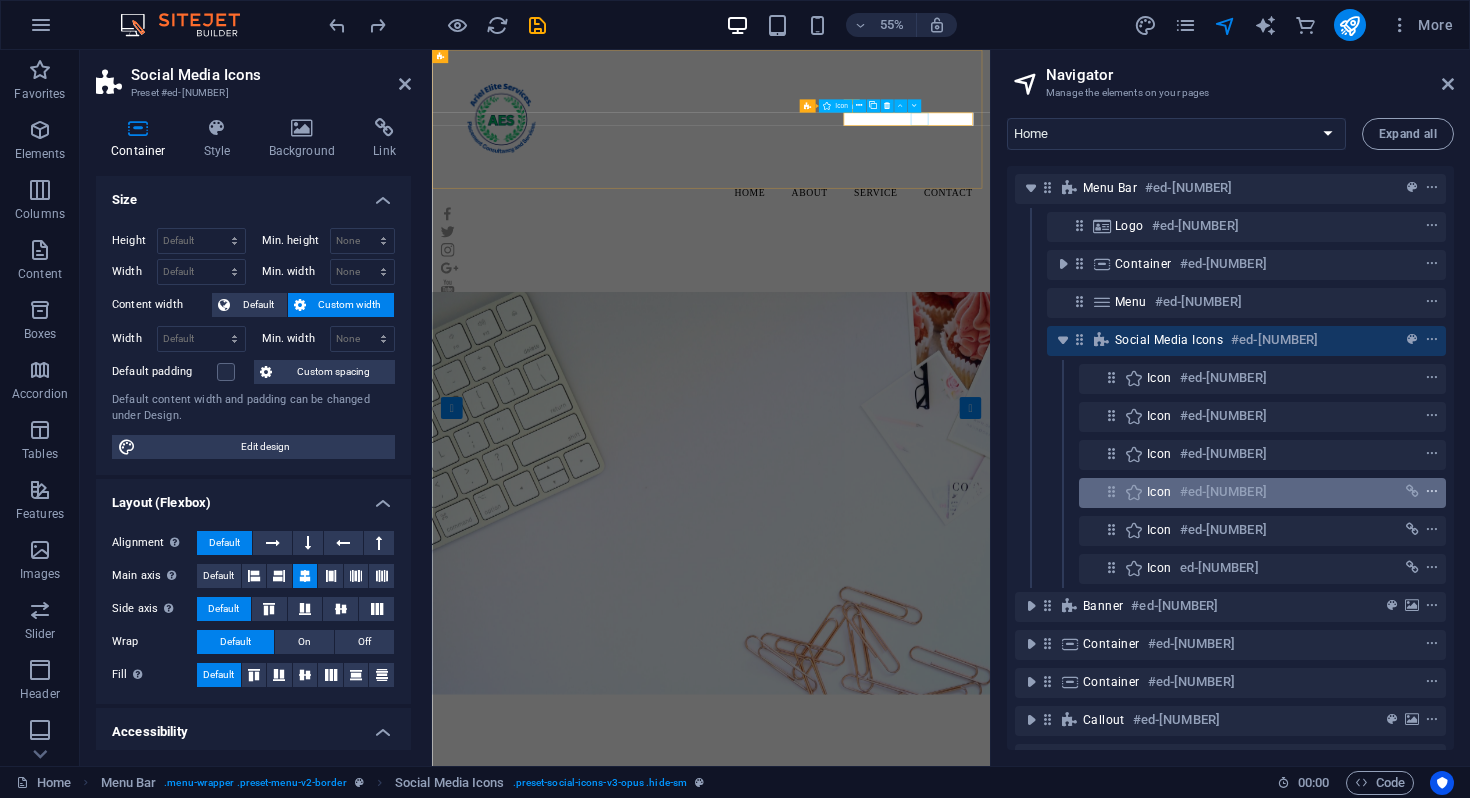 click at bounding box center [1432, 492] 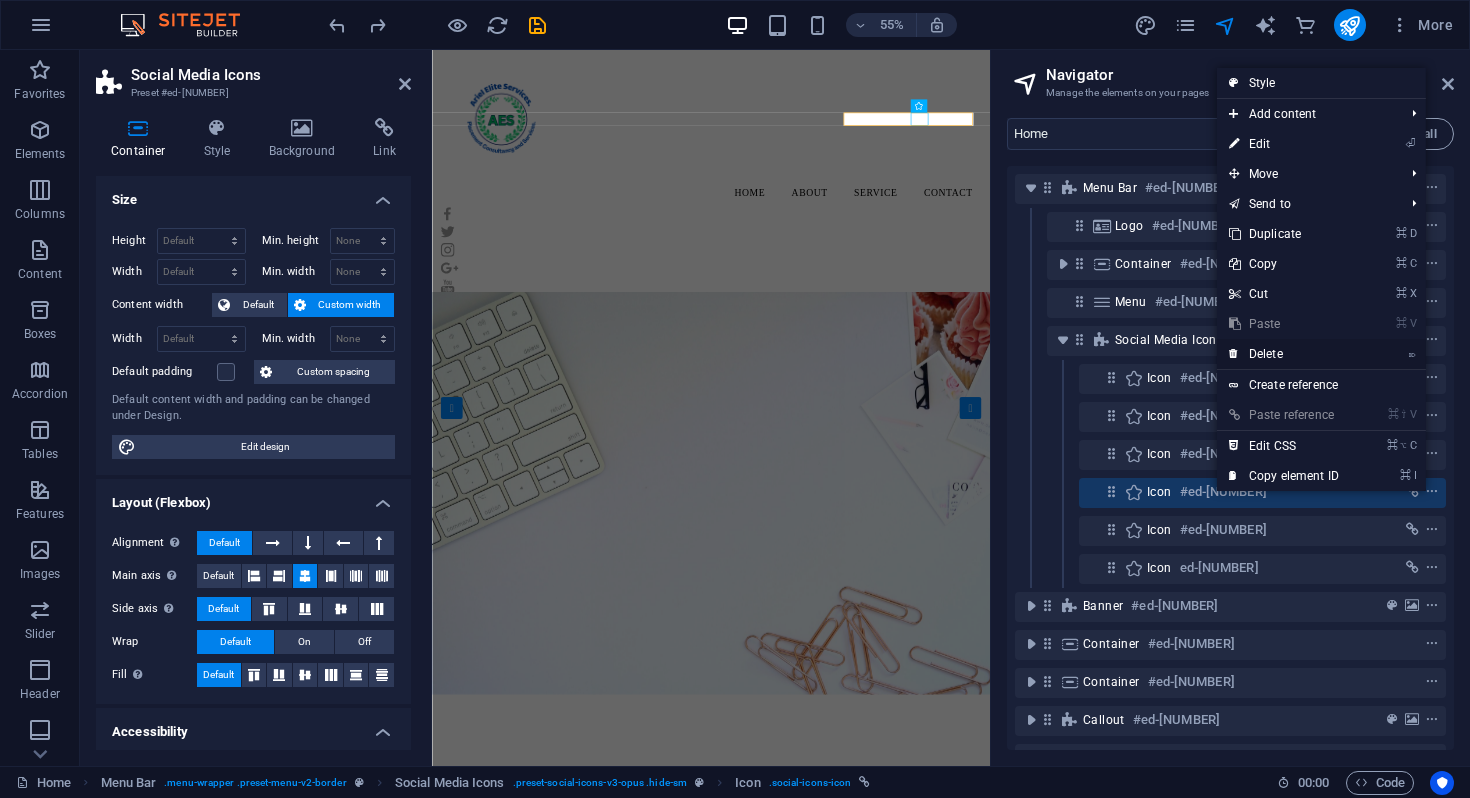 click on "⌦  Delete" at bounding box center (1284, 354) 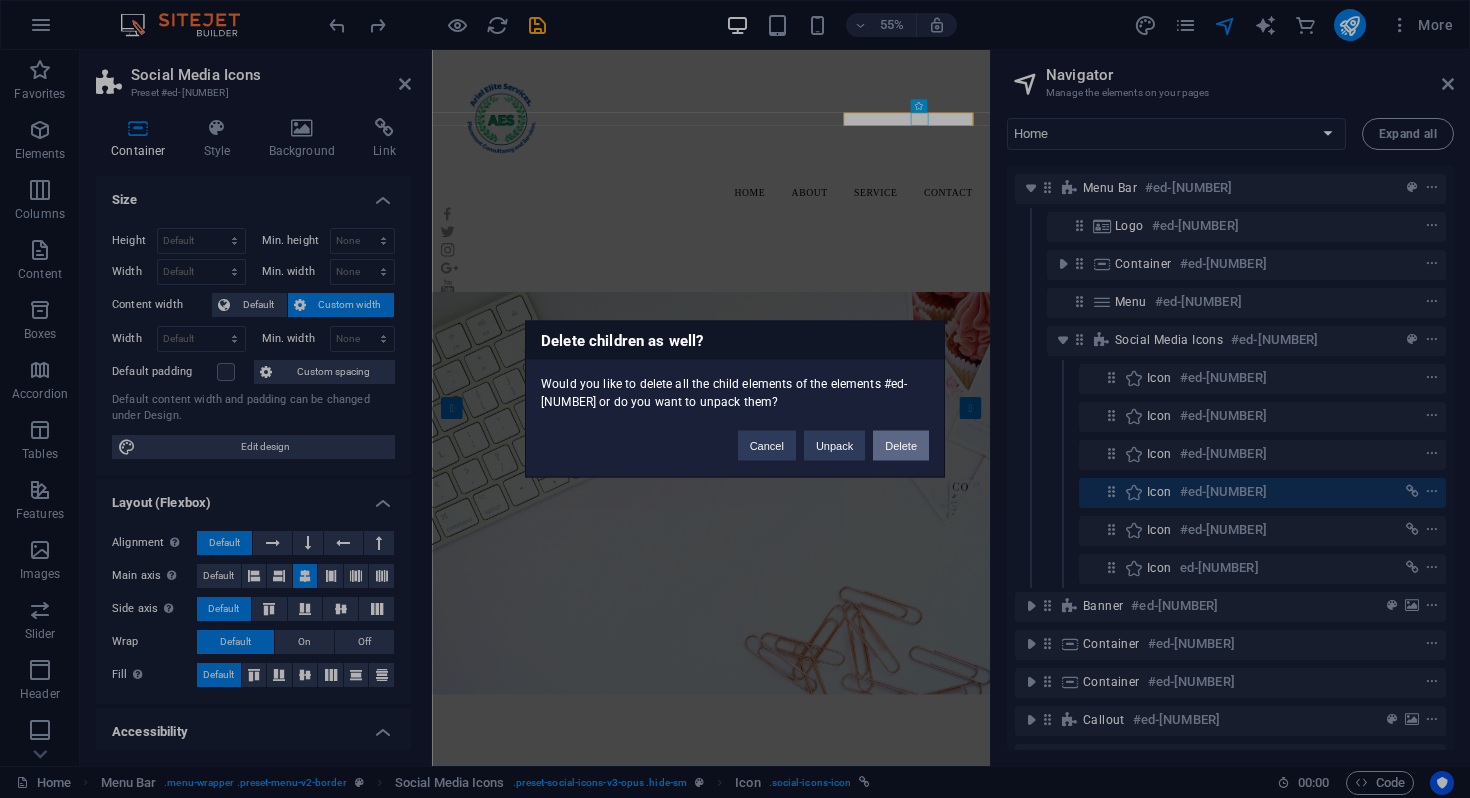 click on "Delete" at bounding box center [901, 446] 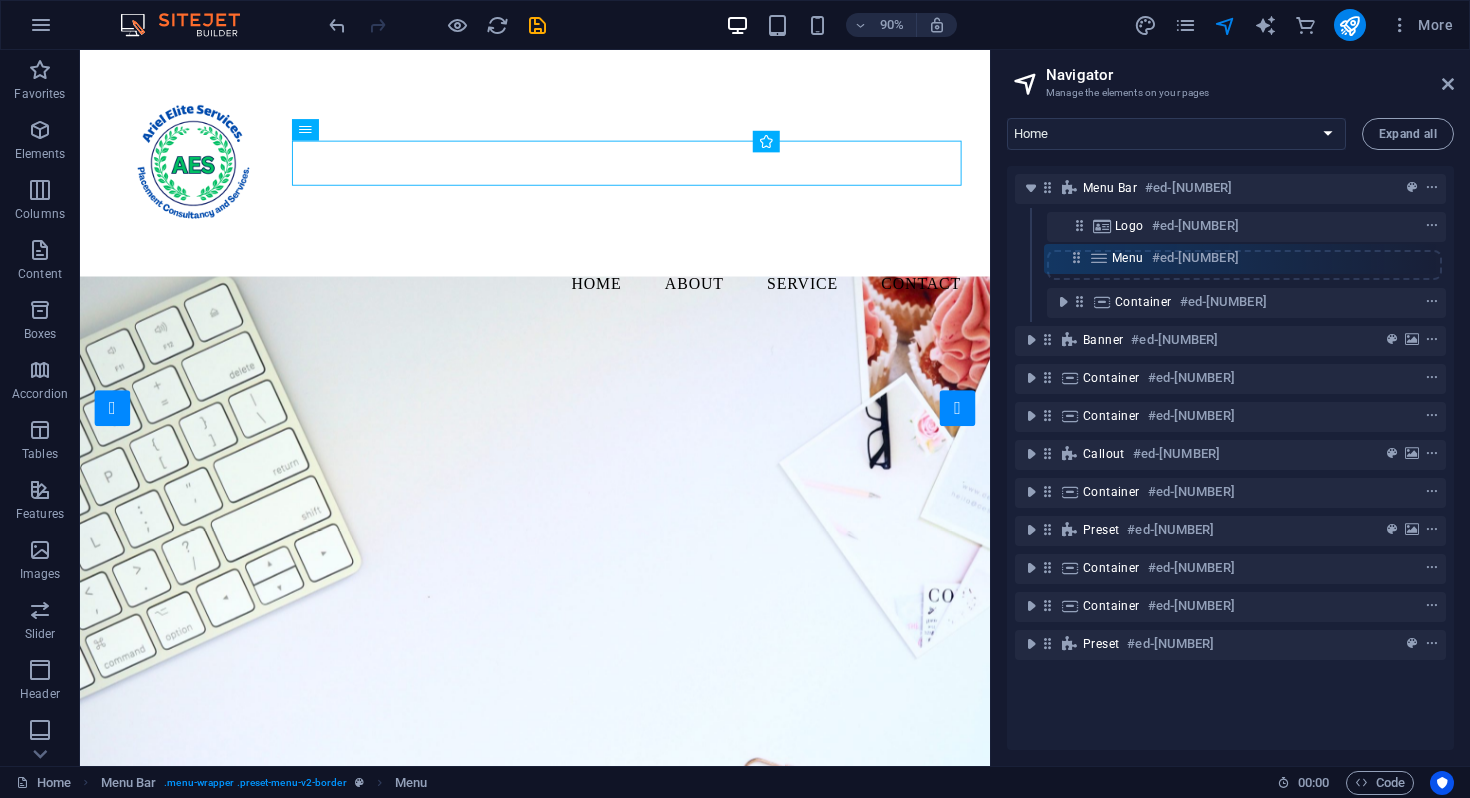 drag, startPoint x: 1082, startPoint y: 305, endPoint x: 1077, endPoint y: 255, distance: 50.24938 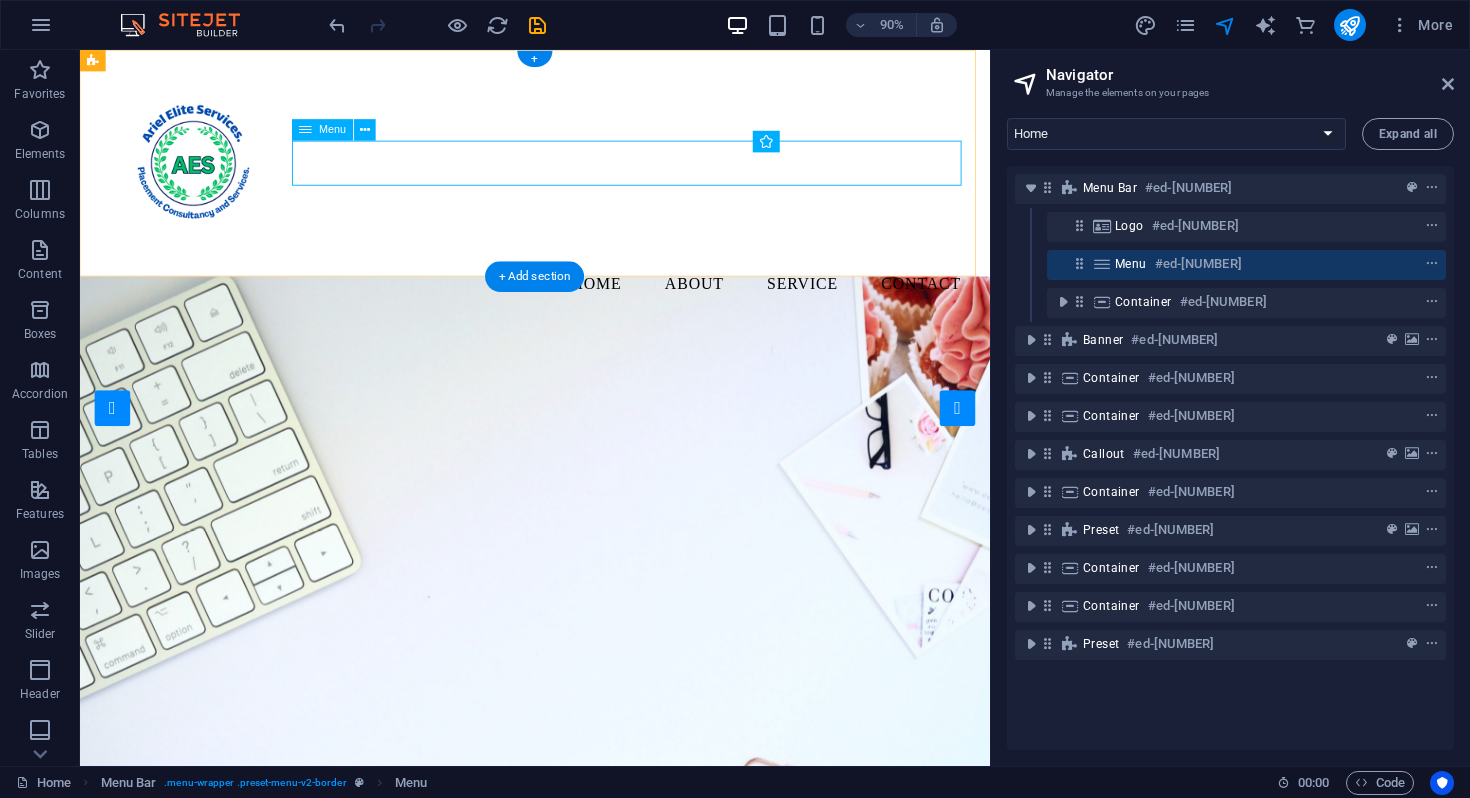 click at bounding box center (1102, 264) 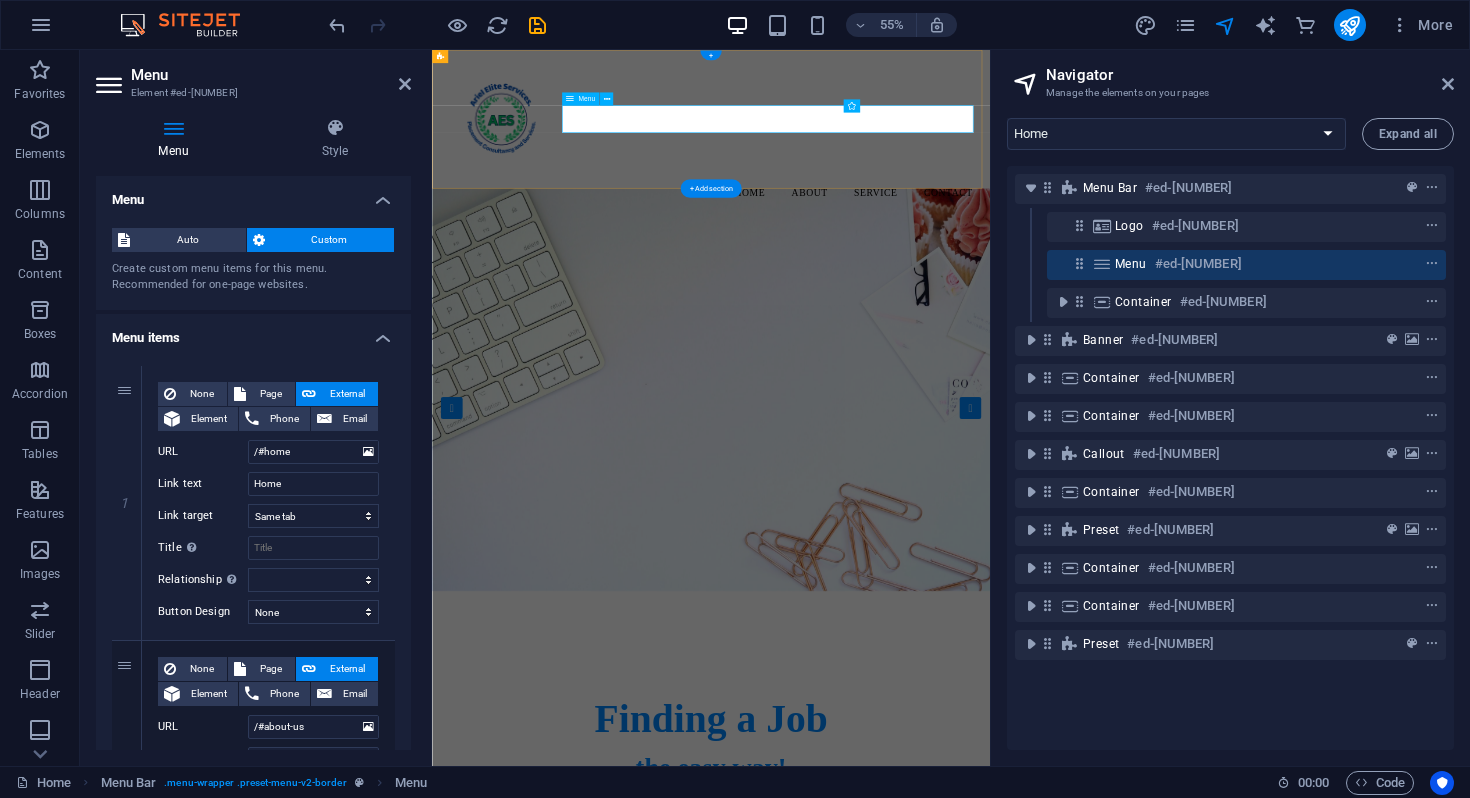 click at bounding box center (1102, 264) 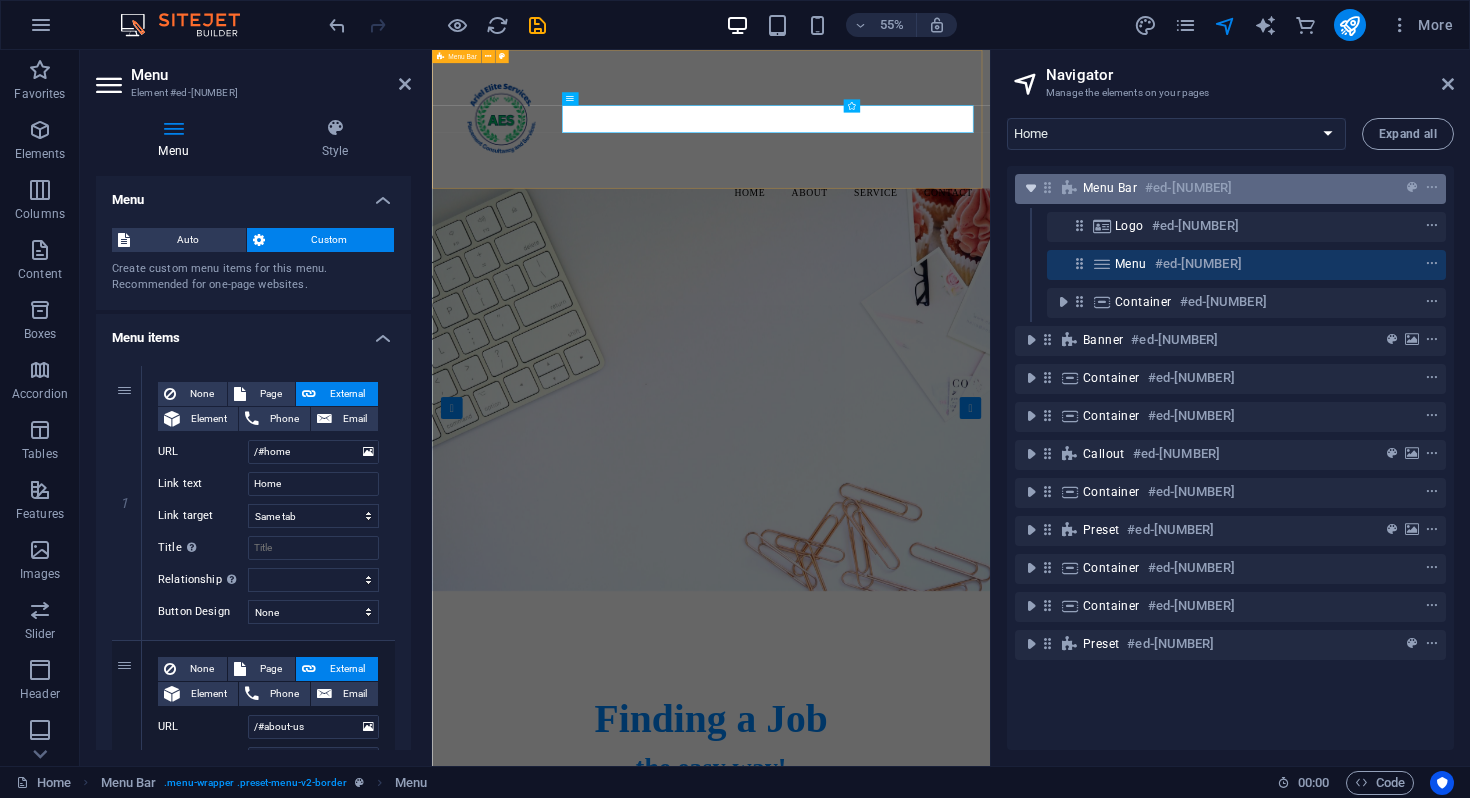 click at bounding box center (1031, 188) 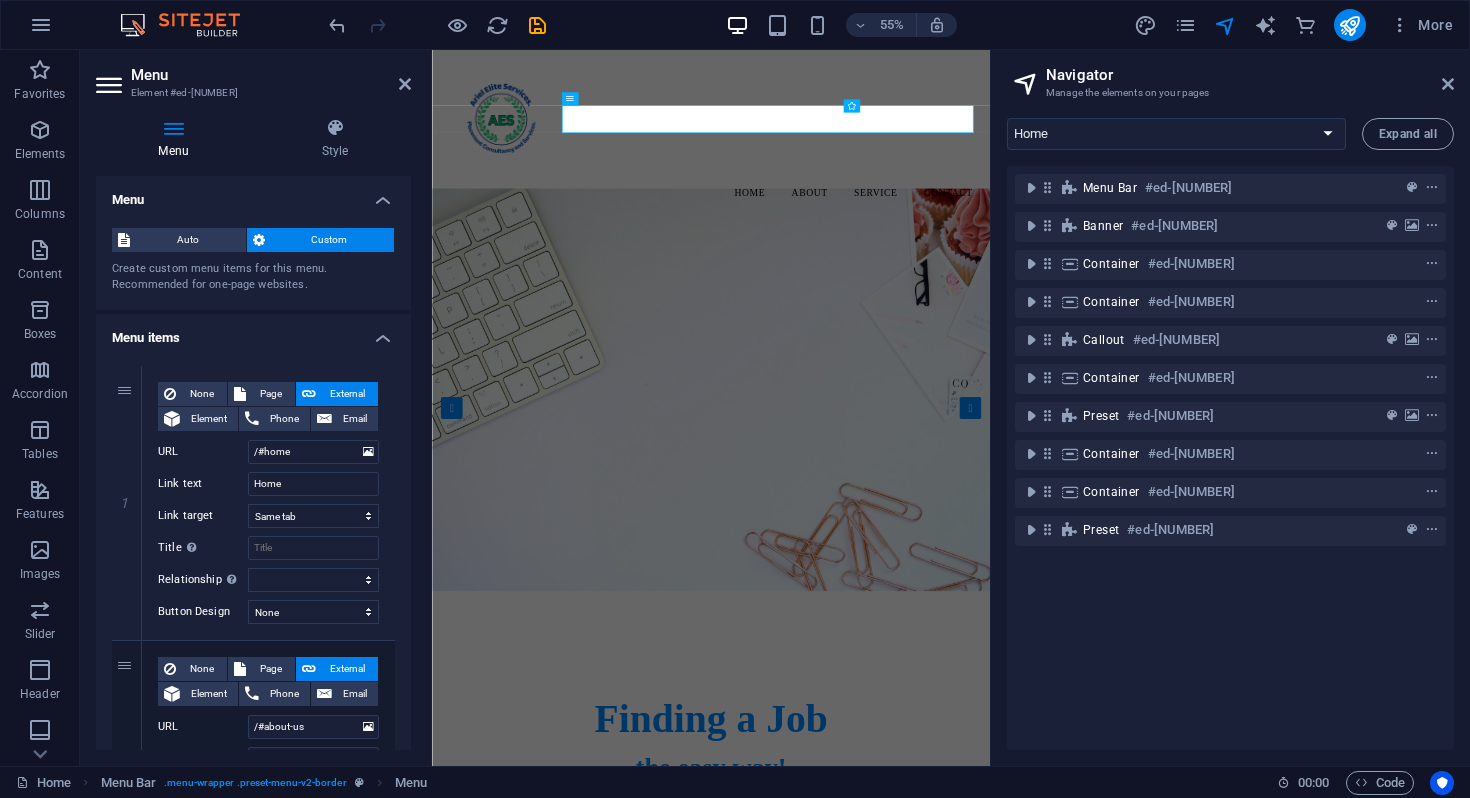 click on "Navigator Manage the elements on your pages Home  Subpage  Blogs  Blog Post  Legal Notice  Privacy  New page  Expand all Menu Bar #ed-[NUMBER] Banner #ed-[NUMBER] Container #ed-[NUMBER] Container #ed-[NUMBER] Callout #ed-[NUMBER] Container #ed-[NUMBER] Preset #ed-[NUMBER] Container #ed-[NUMBER] Container #ed-[NUMBER] Preset #ed-[NUMBER]" at bounding box center (1230, 408) 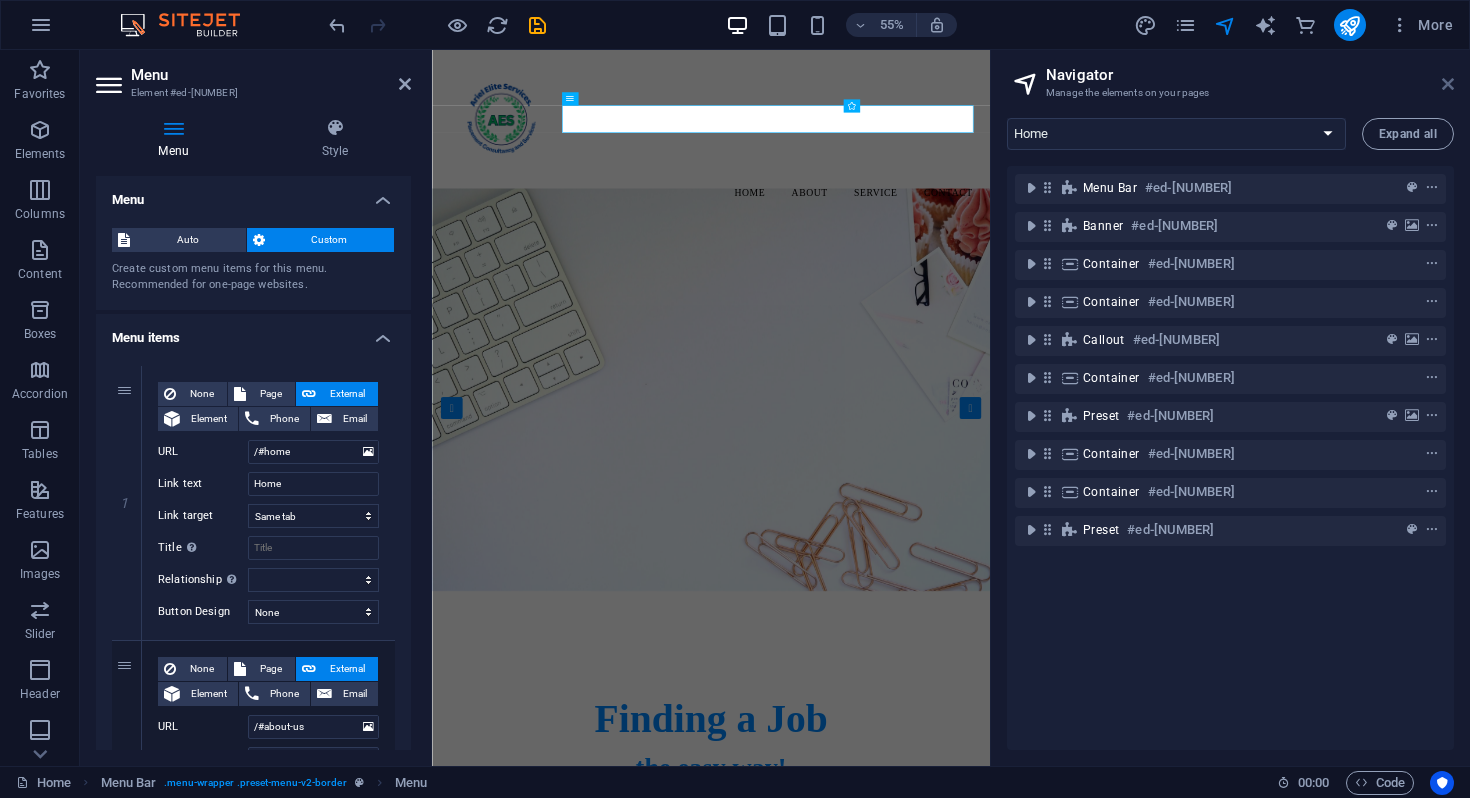 click at bounding box center [1448, 84] 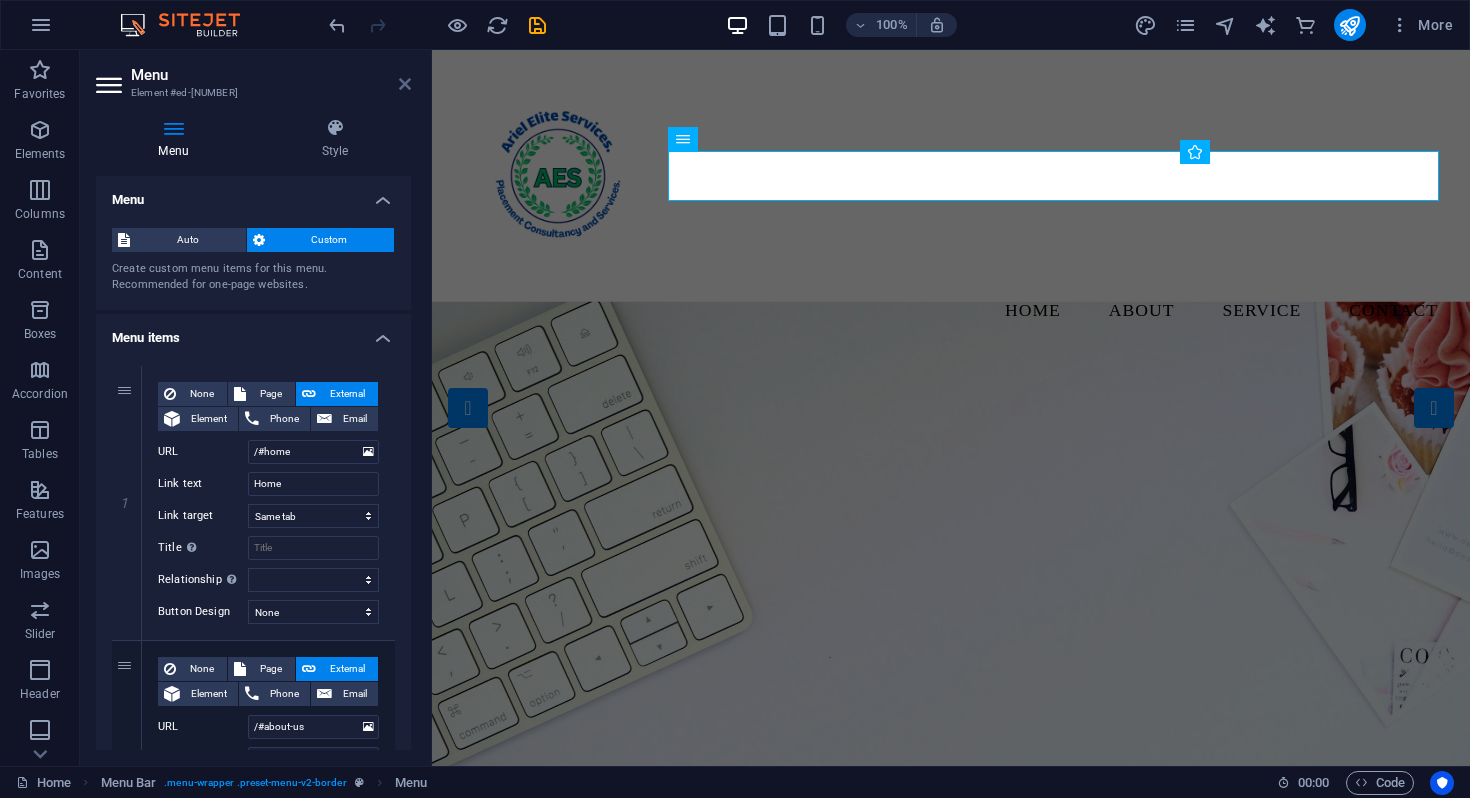 click at bounding box center [405, 84] 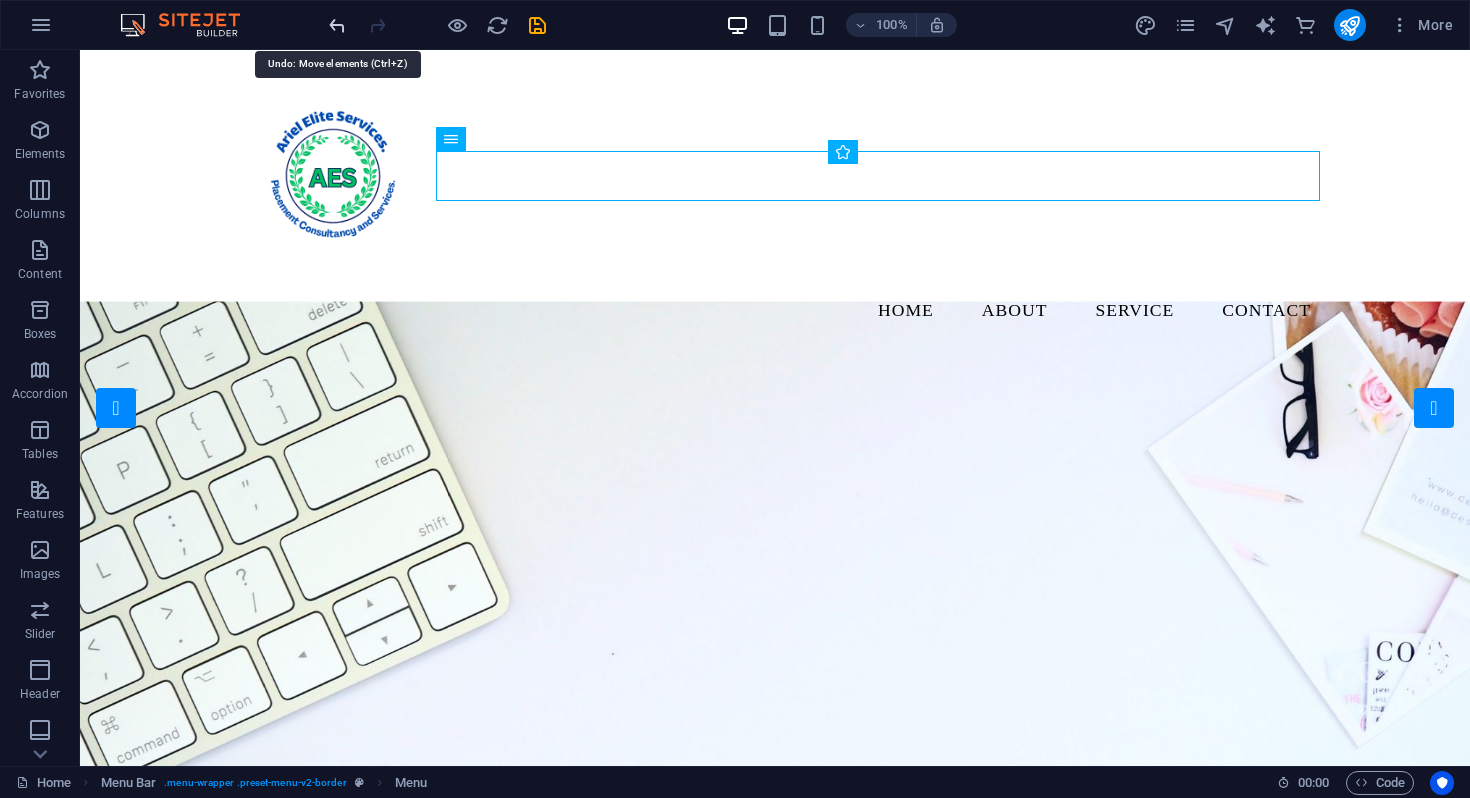 click at bounding box center (337, 25) 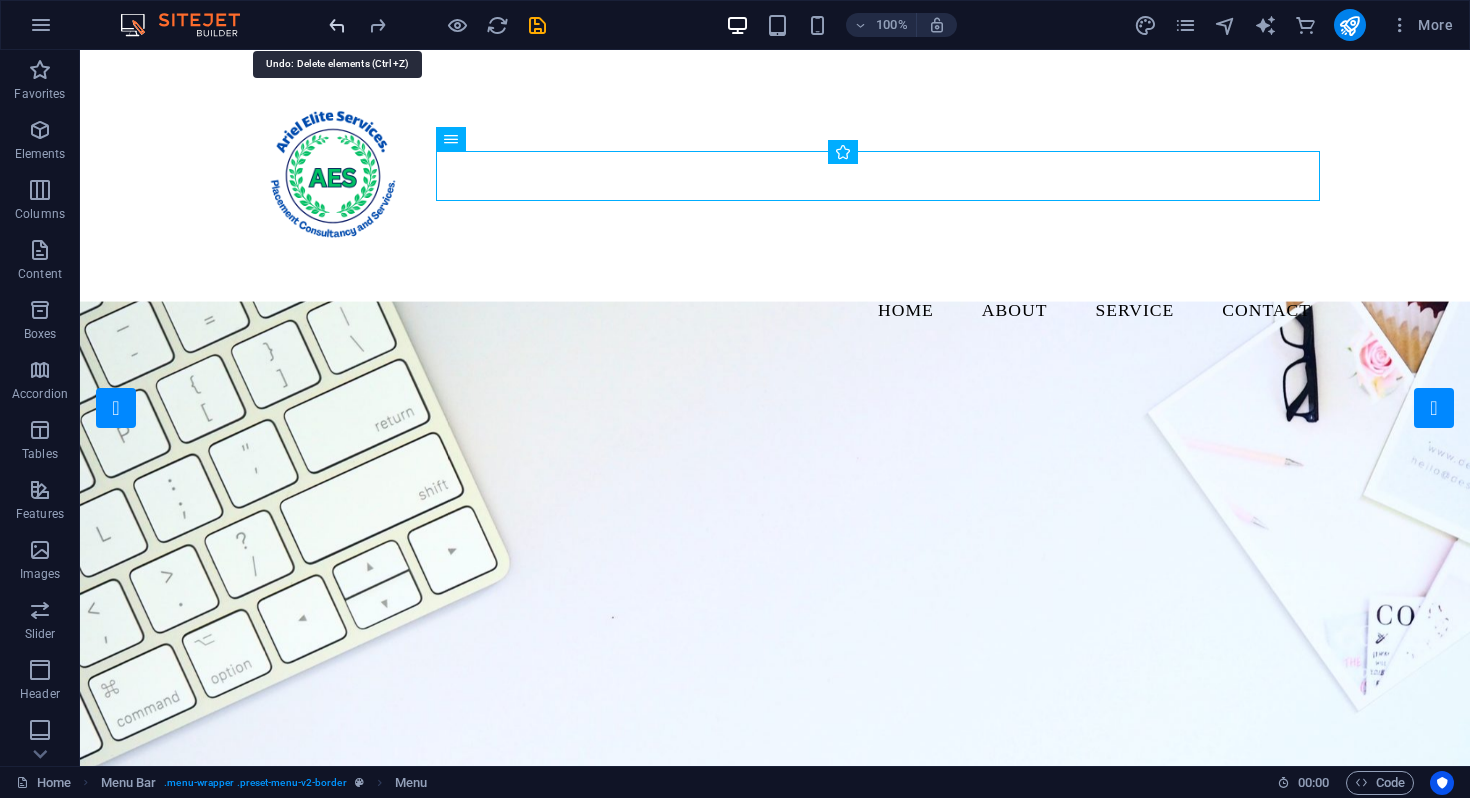 click at bounding box center [337, 25] 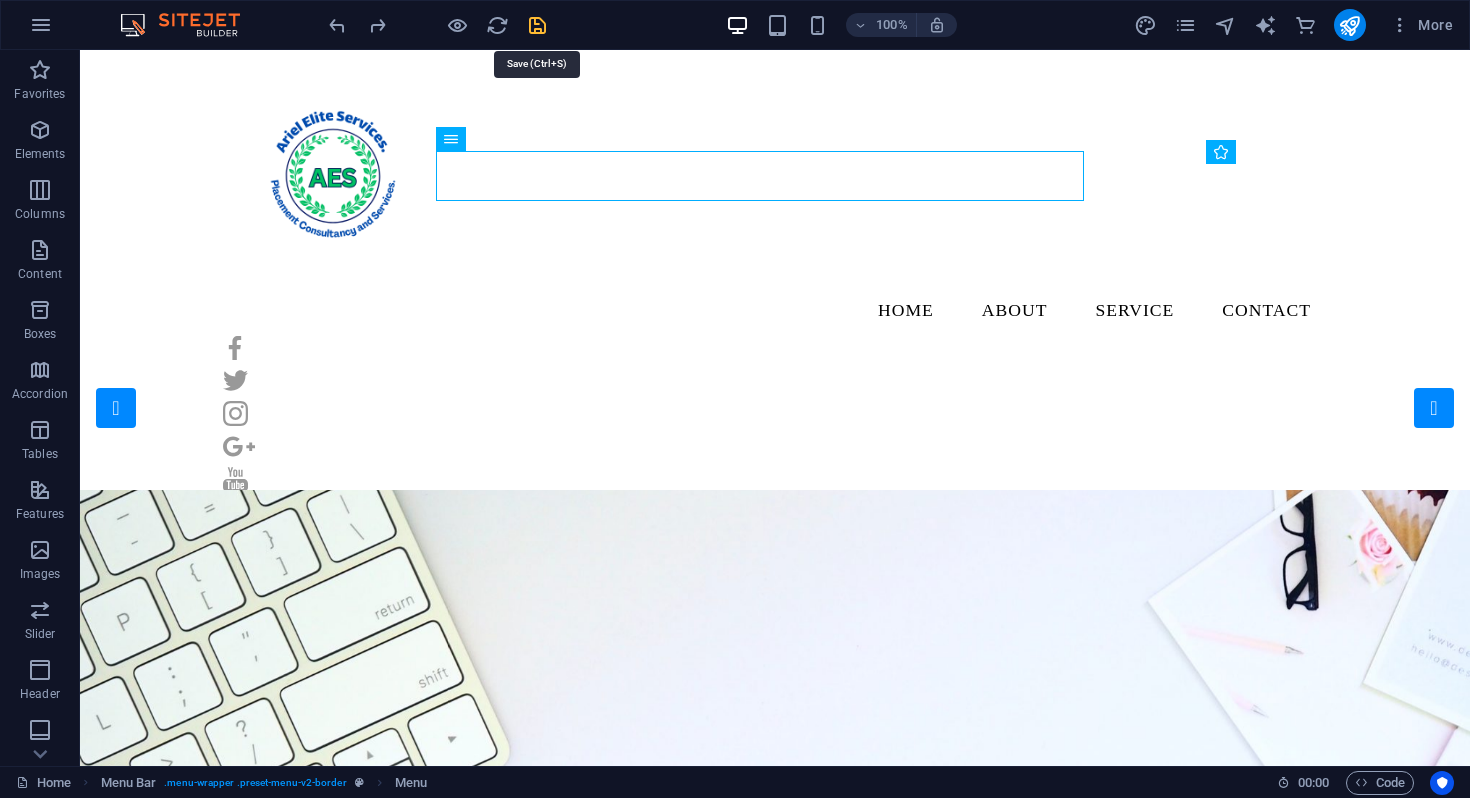 click at bounding box center [537, 25] 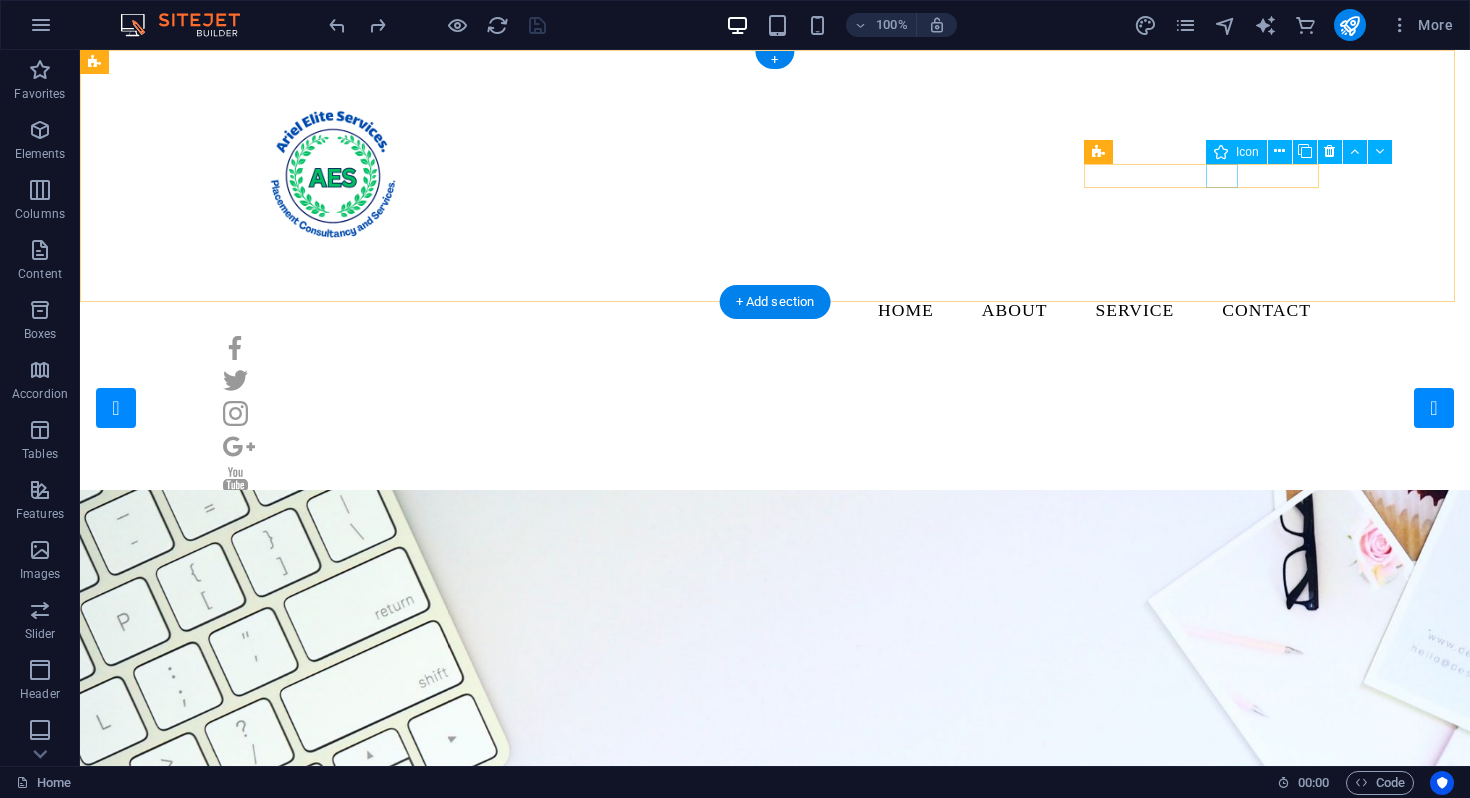 click at bounding box center [775, 446] 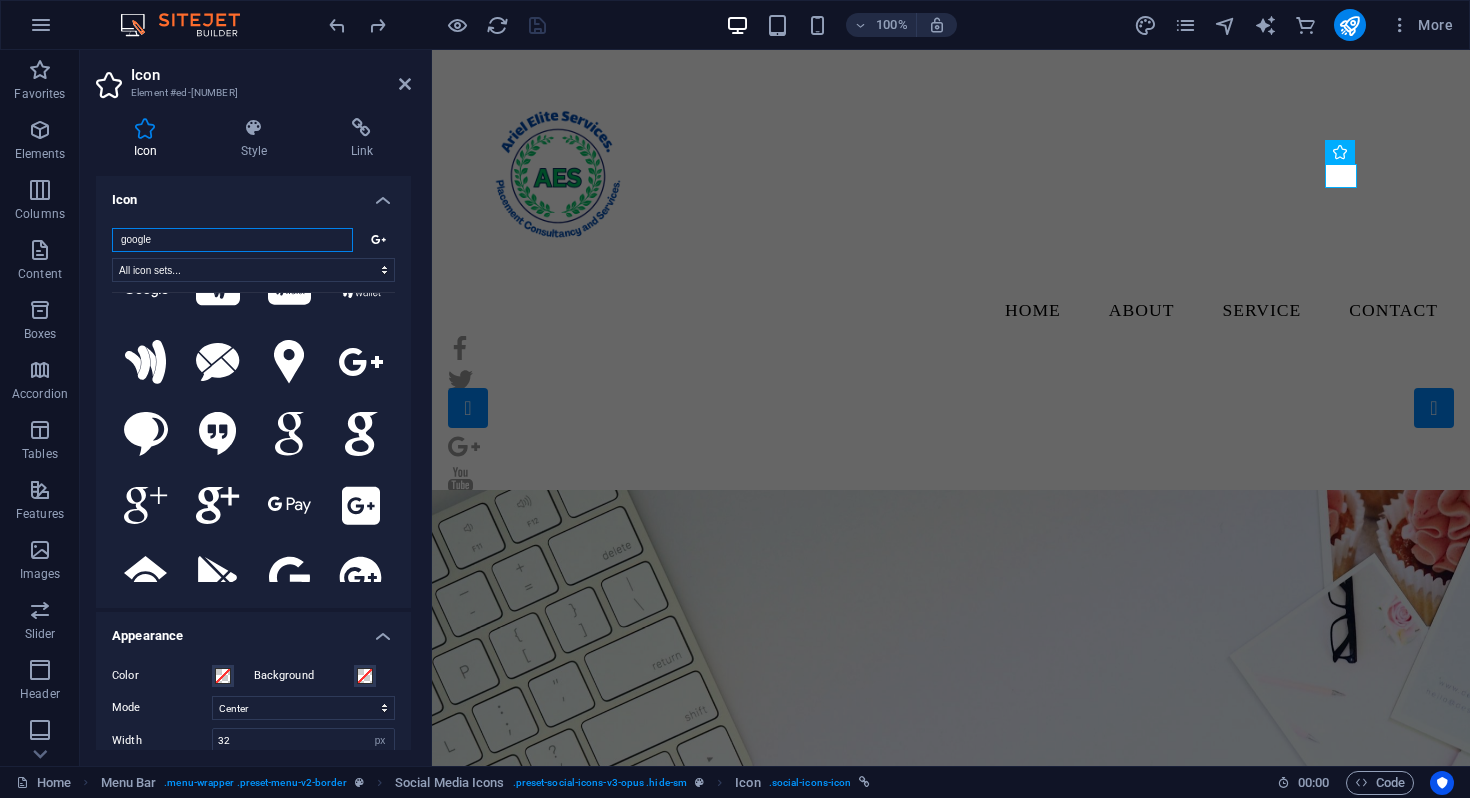 scroll, scrollTop: 0, scrollLeft: 0, axis: both 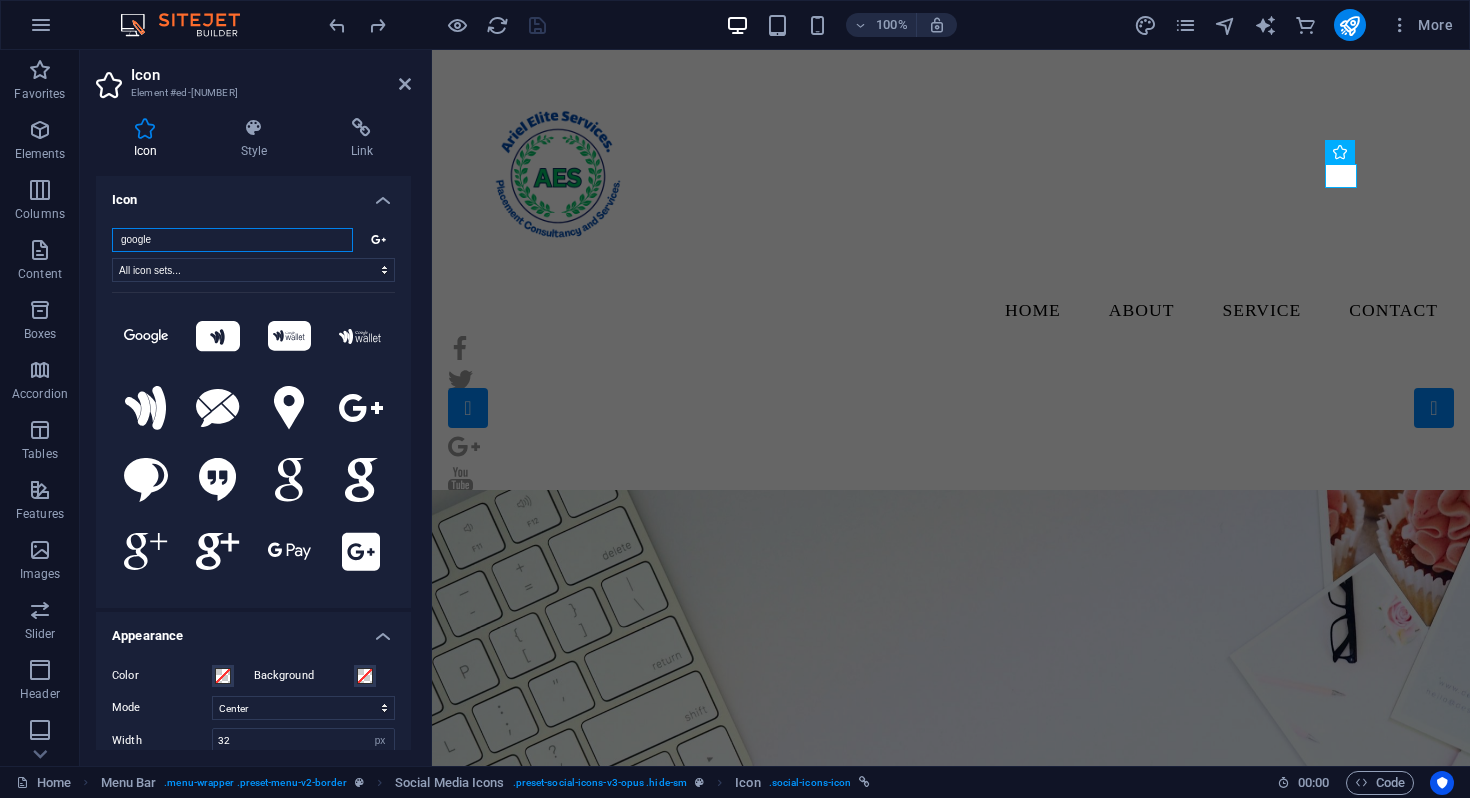click on "google" at bounding box center (232, 240) 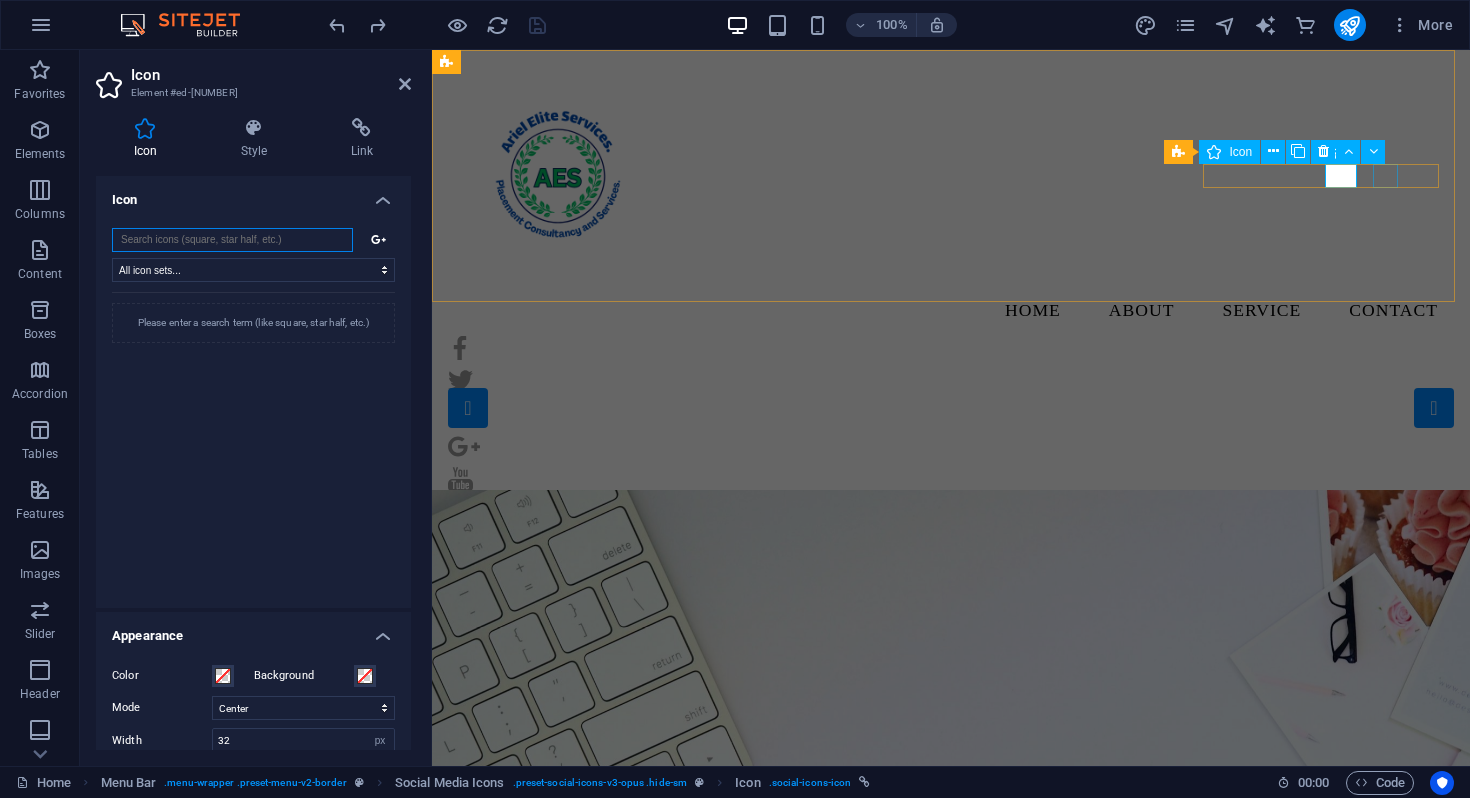 type 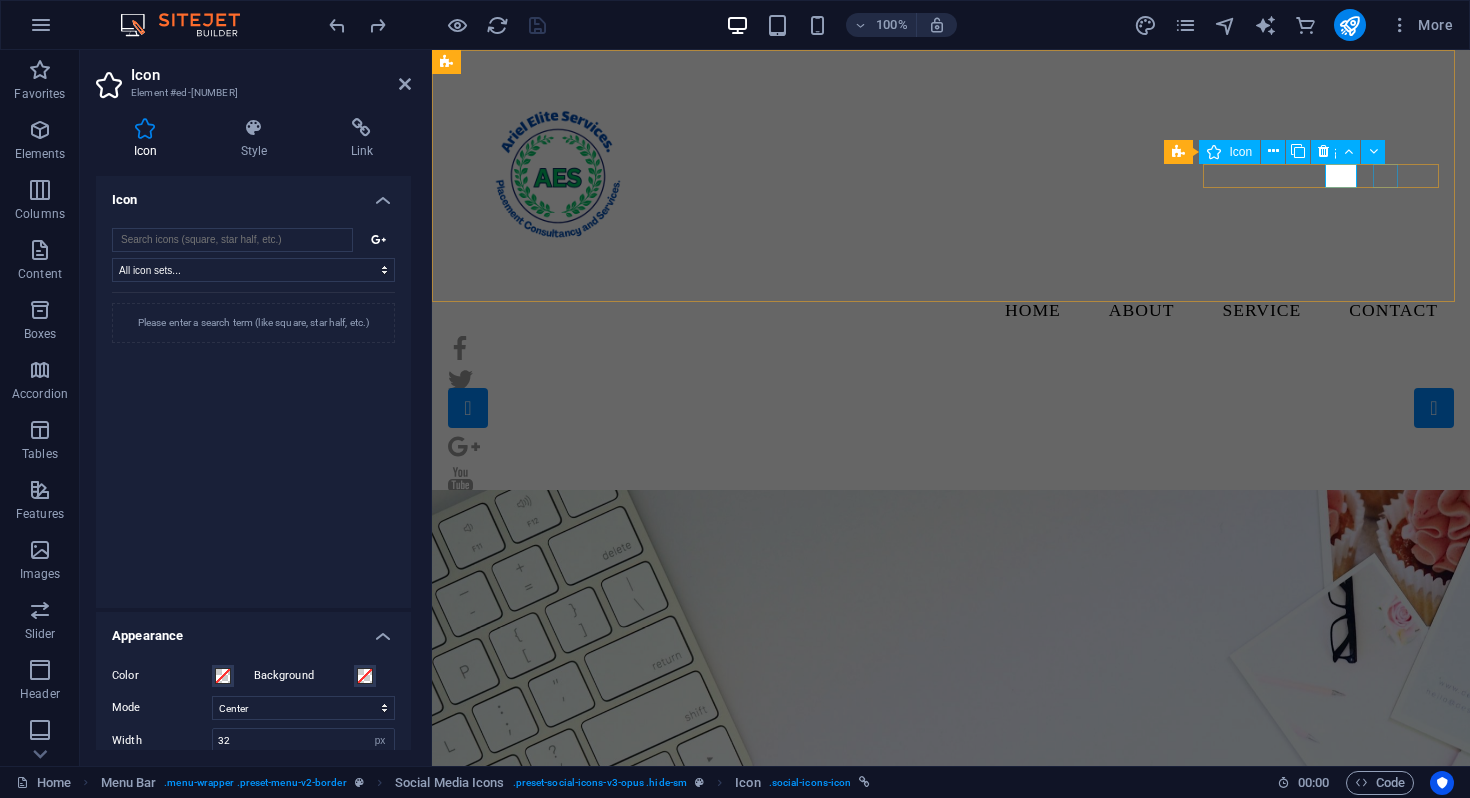 click at bounding box center [951, 479] 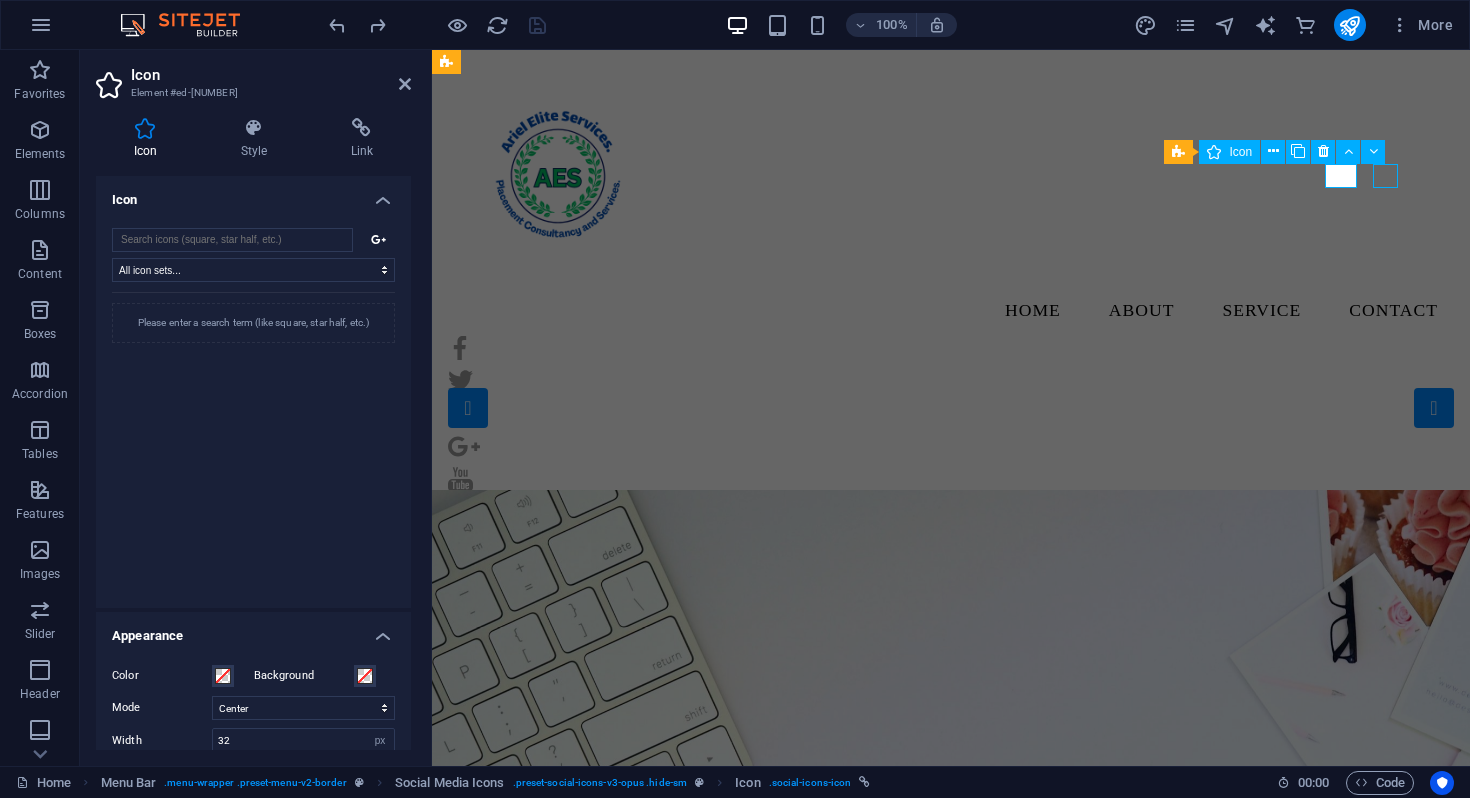 click at bounding box center [951, 479] 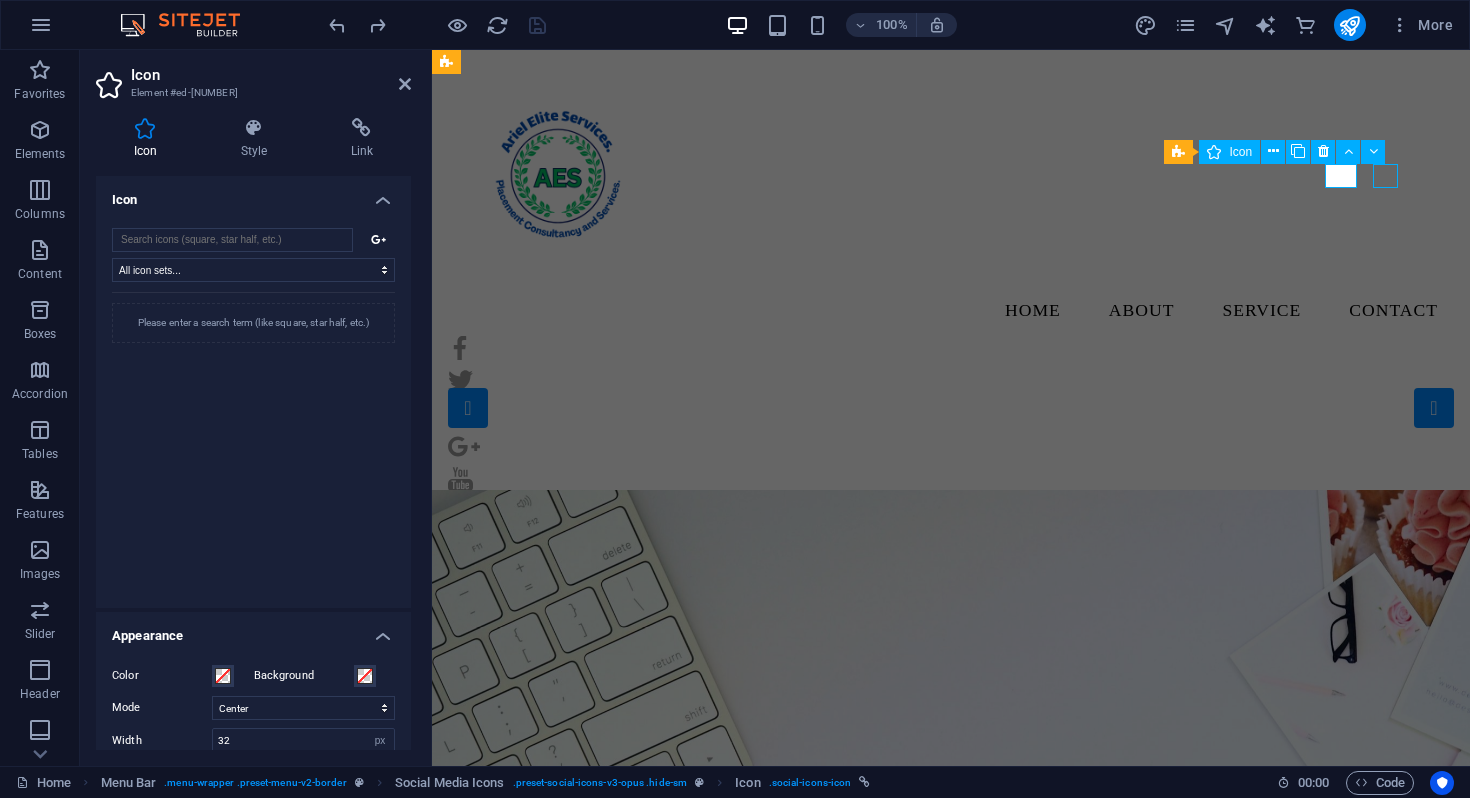 select on "xMidYMid" 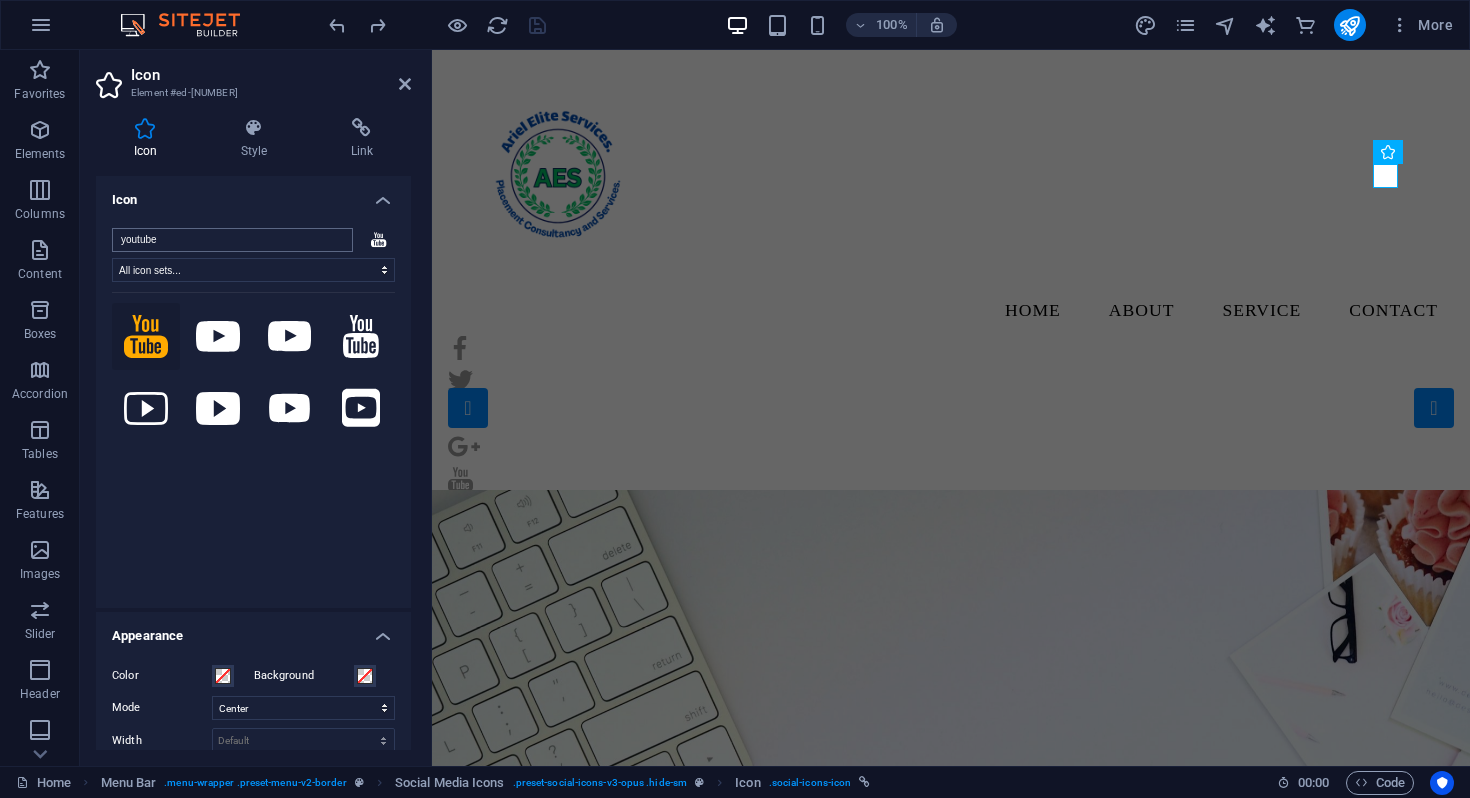 click on "youtube" at bounding box center (232, 240) 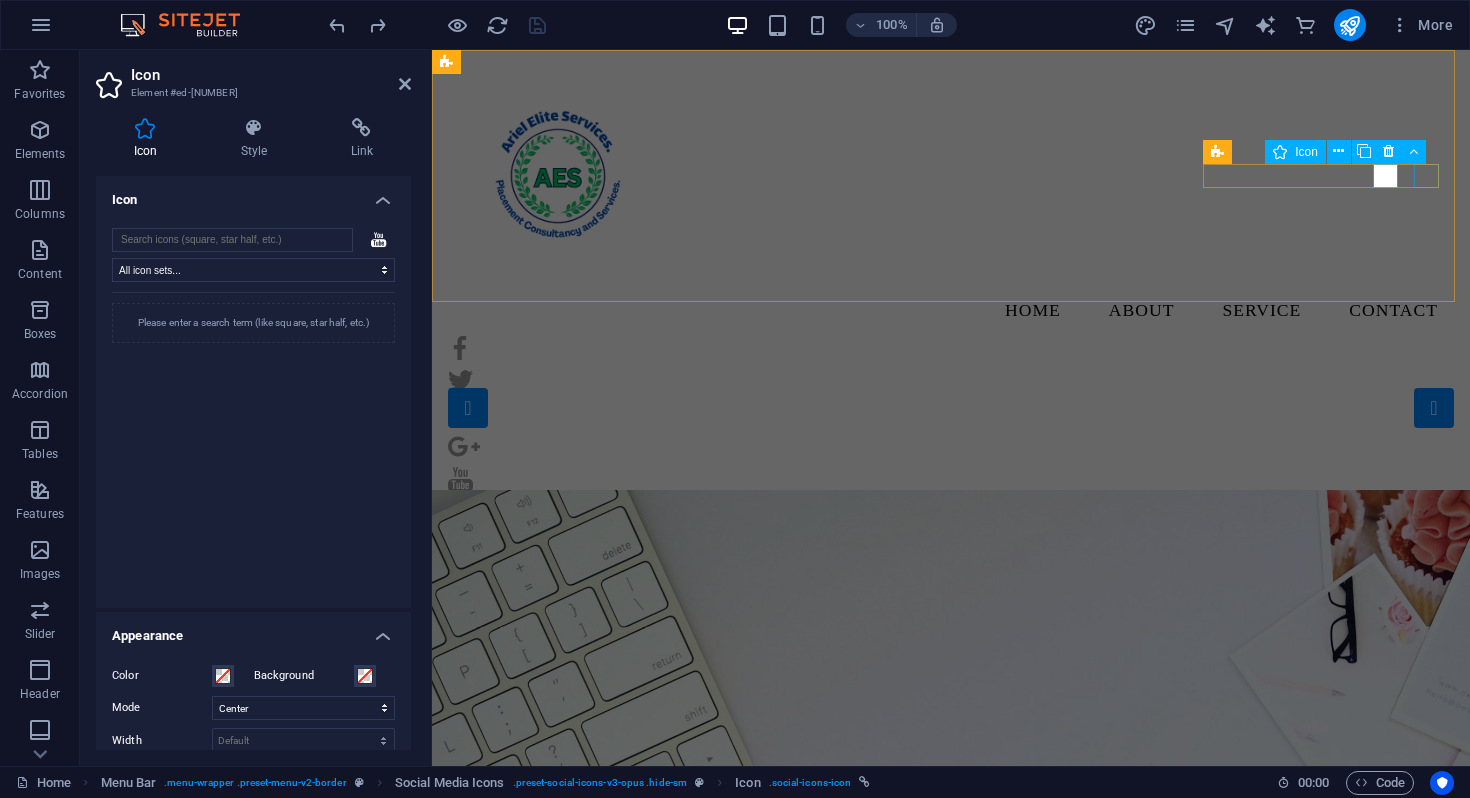 type 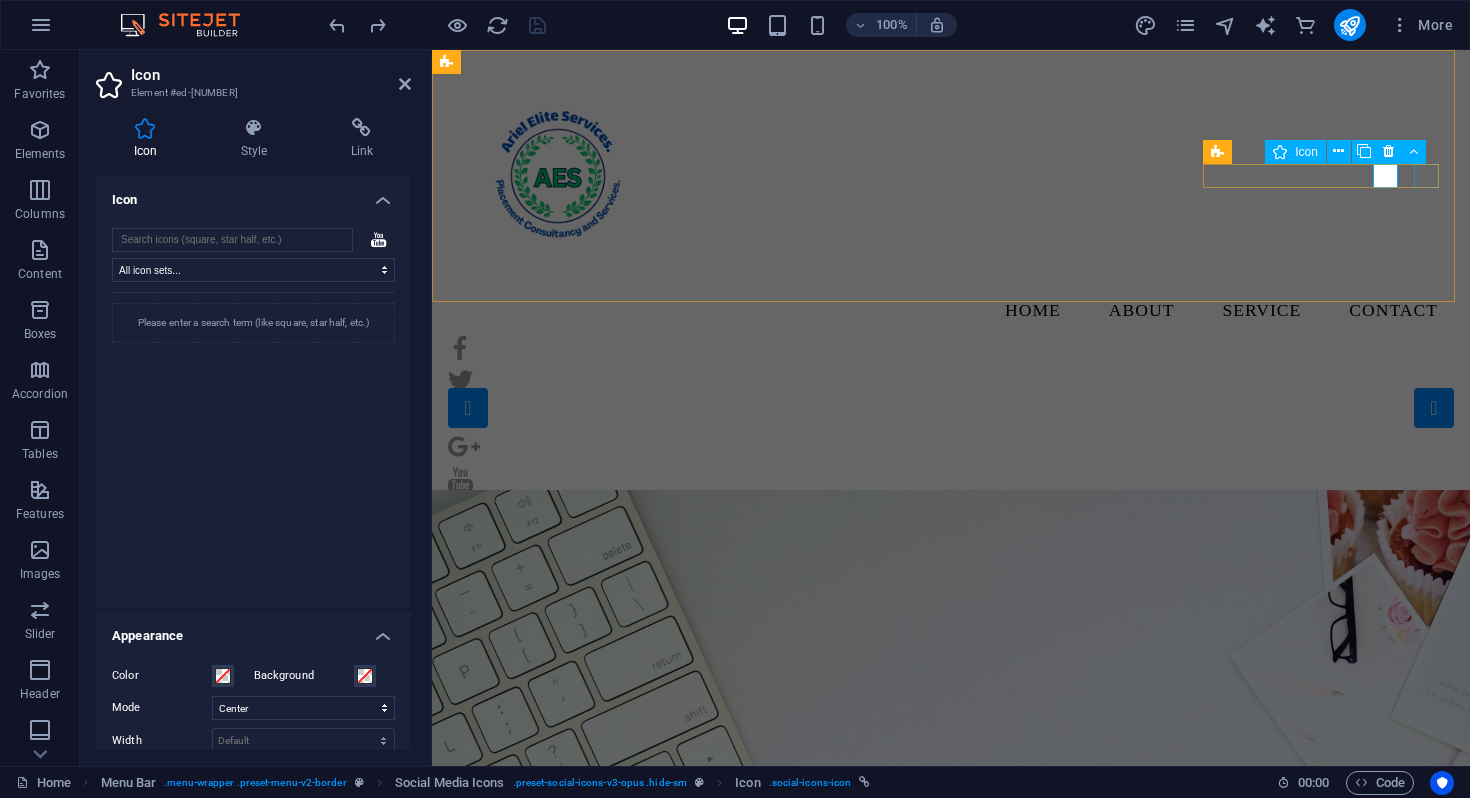 click at bounding box center (951, 512) 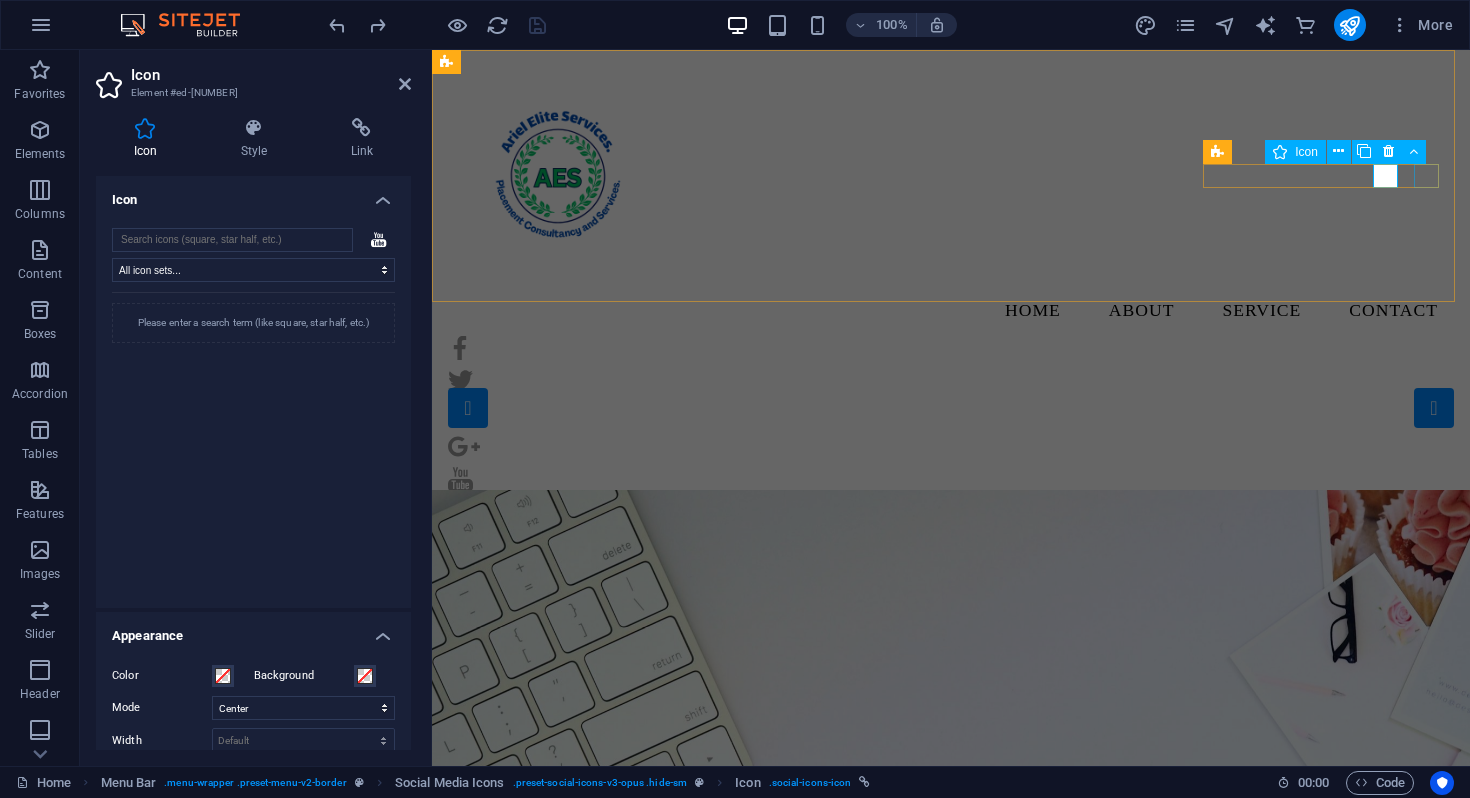 select on "xMidYMid" 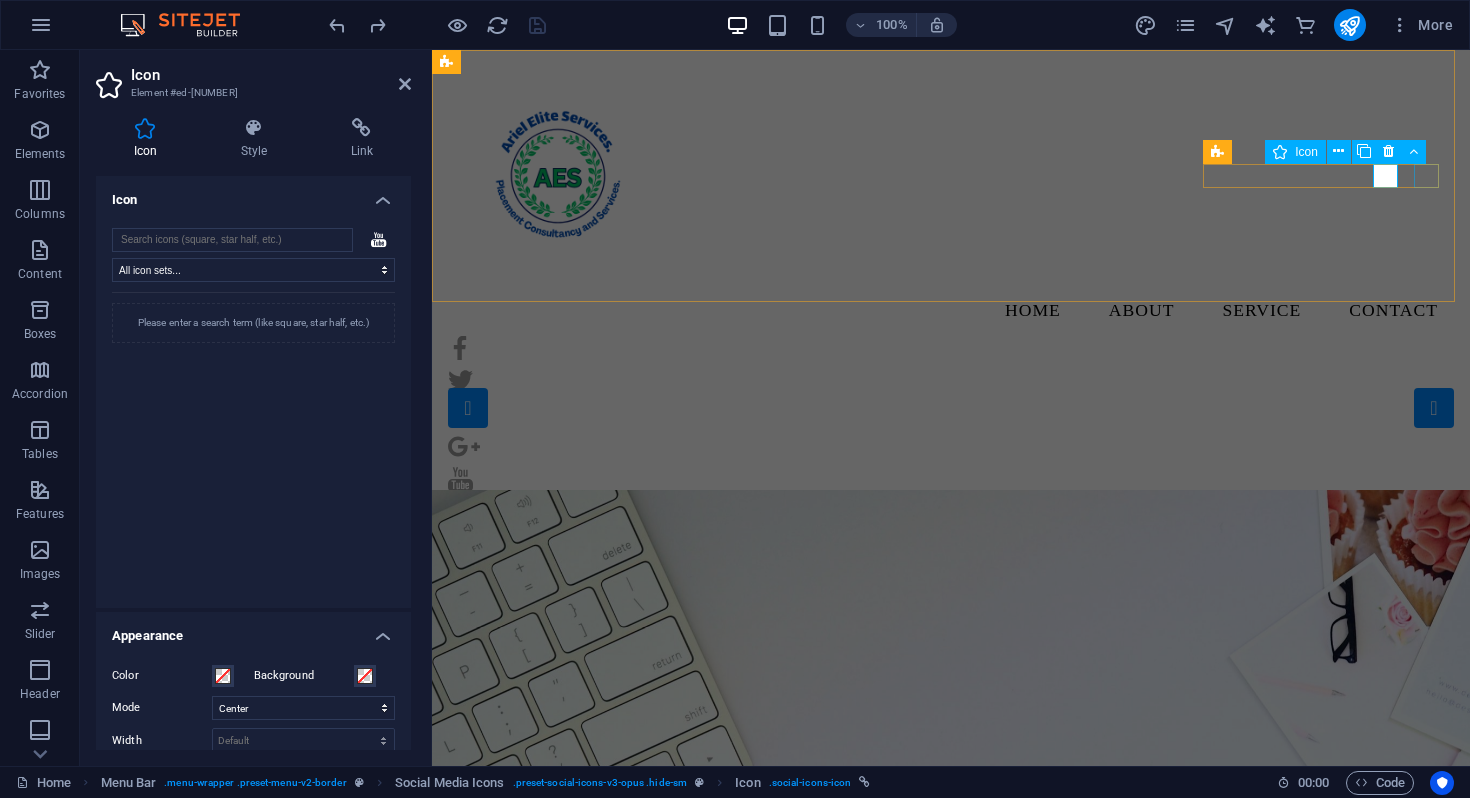 select on "px" 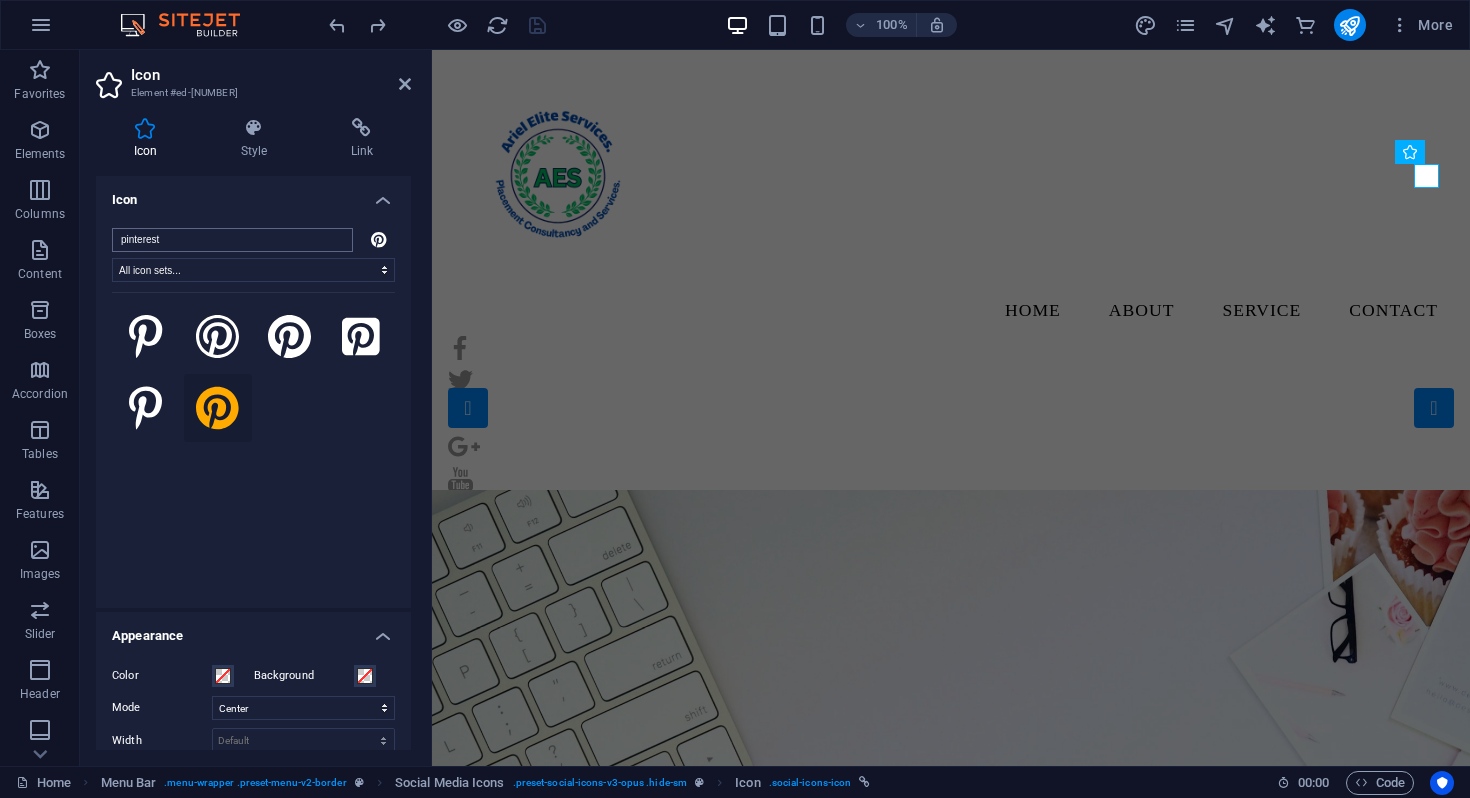 click on "pinterest" at bounding box center (232, 240) 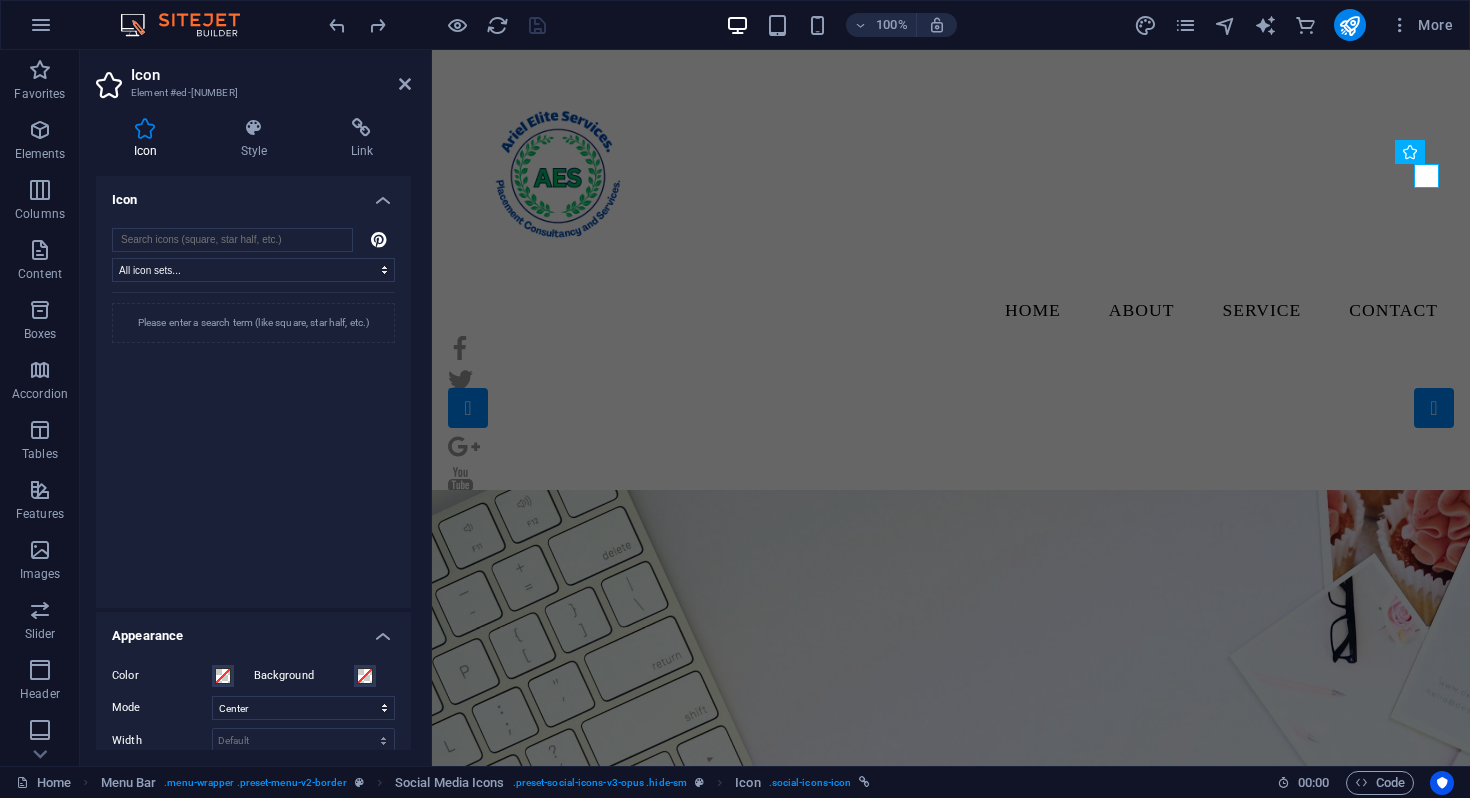 type 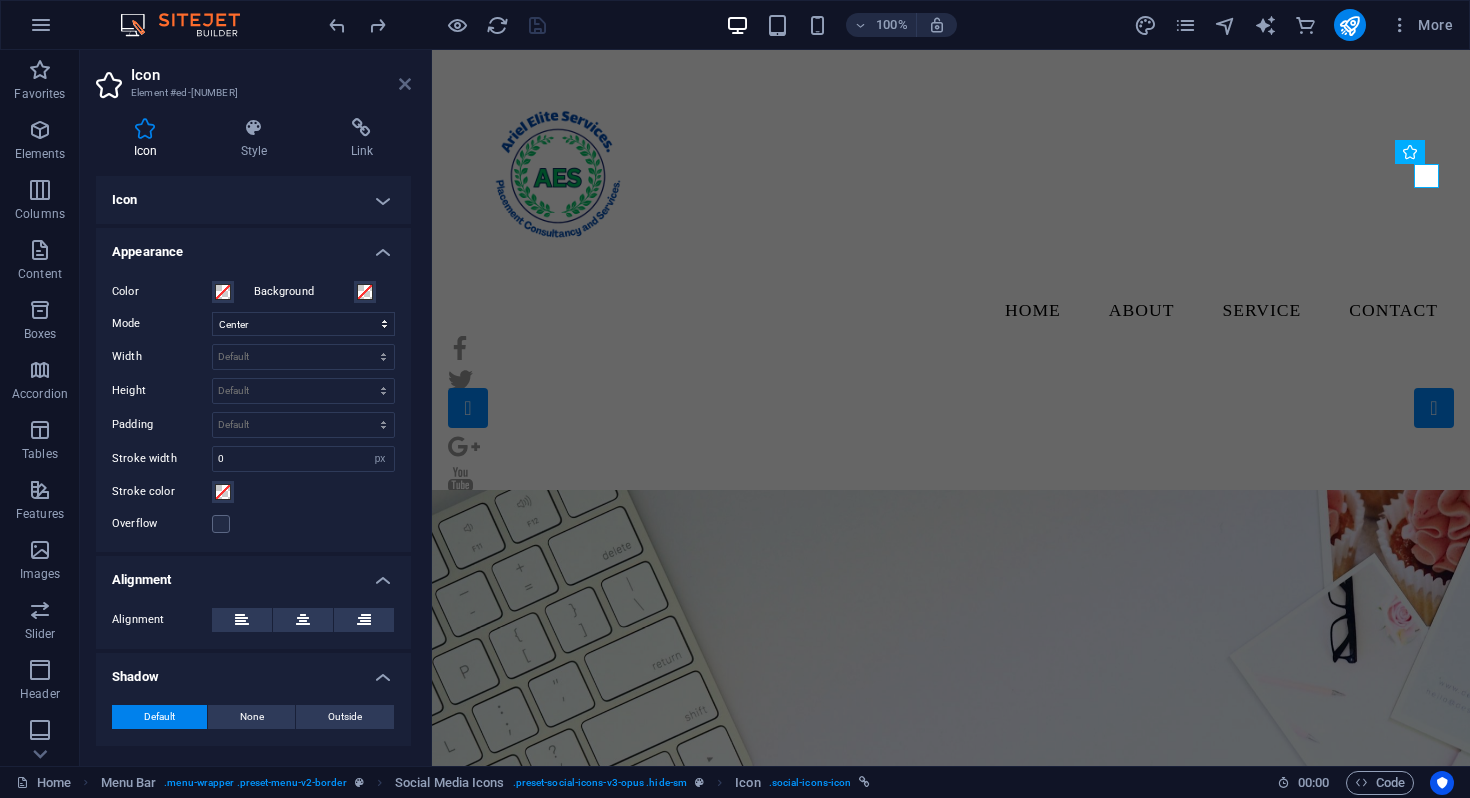 click at bounding box center (405, 84) 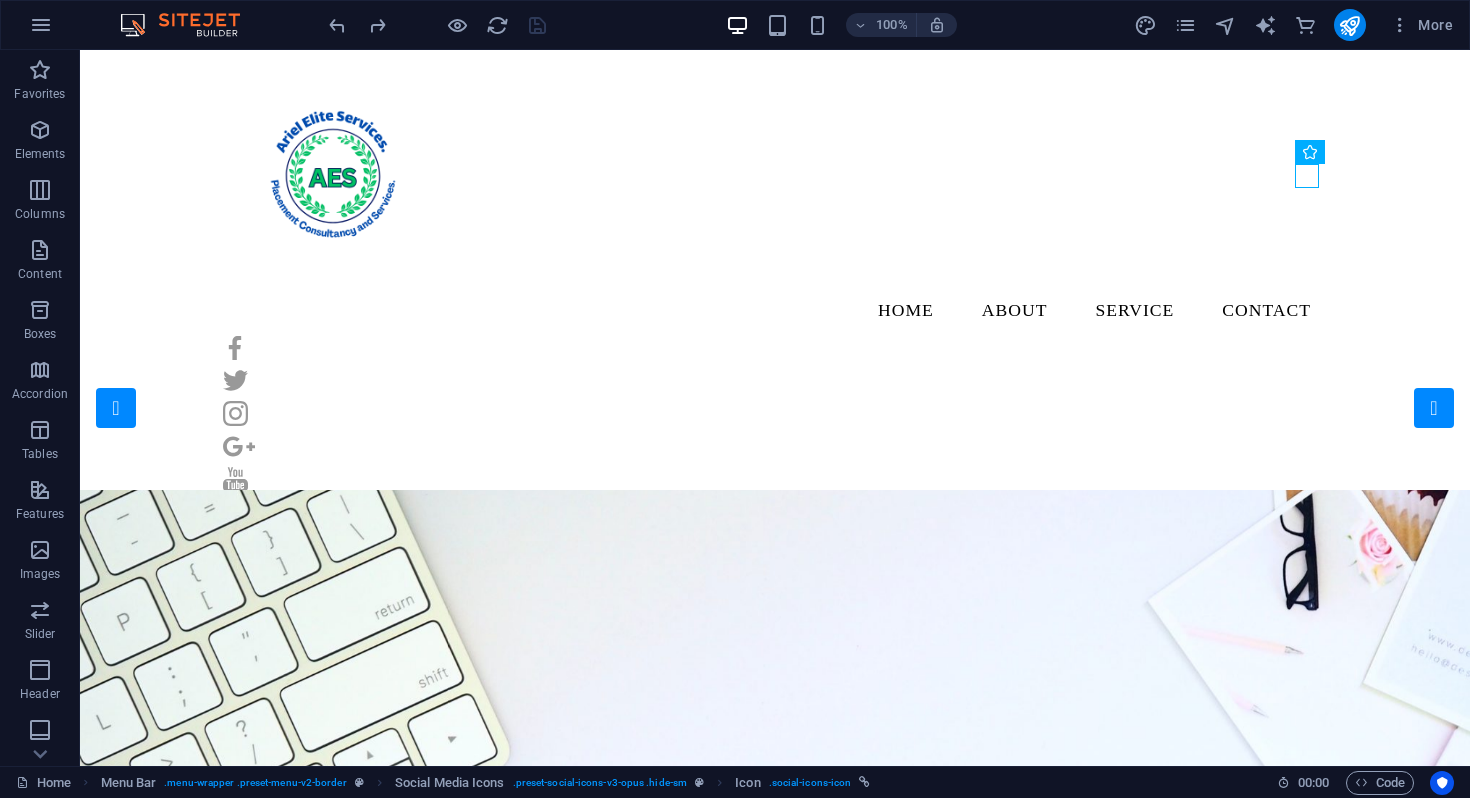 click at bounding box center (437, 25) 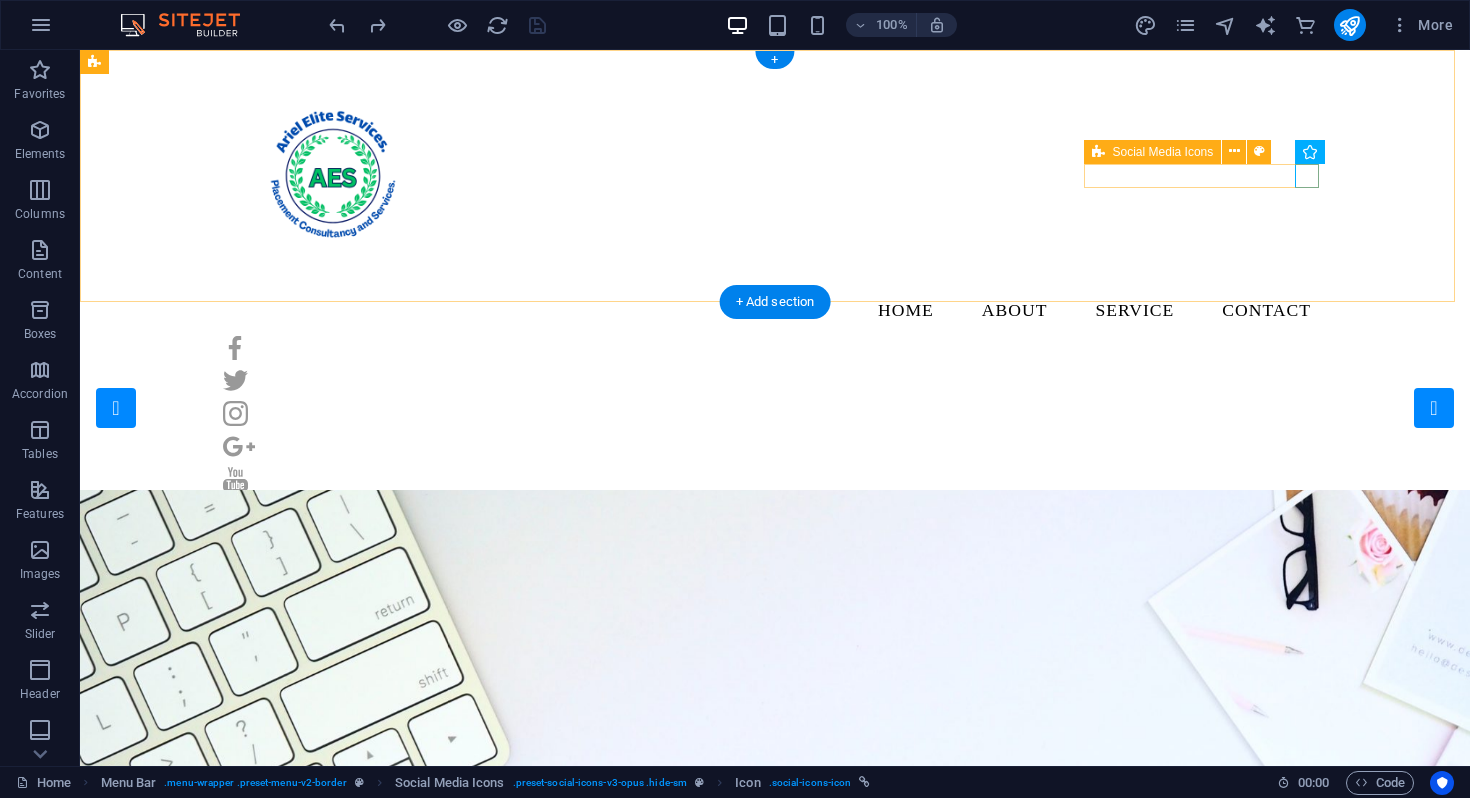 click at bounding box center [775, 430] 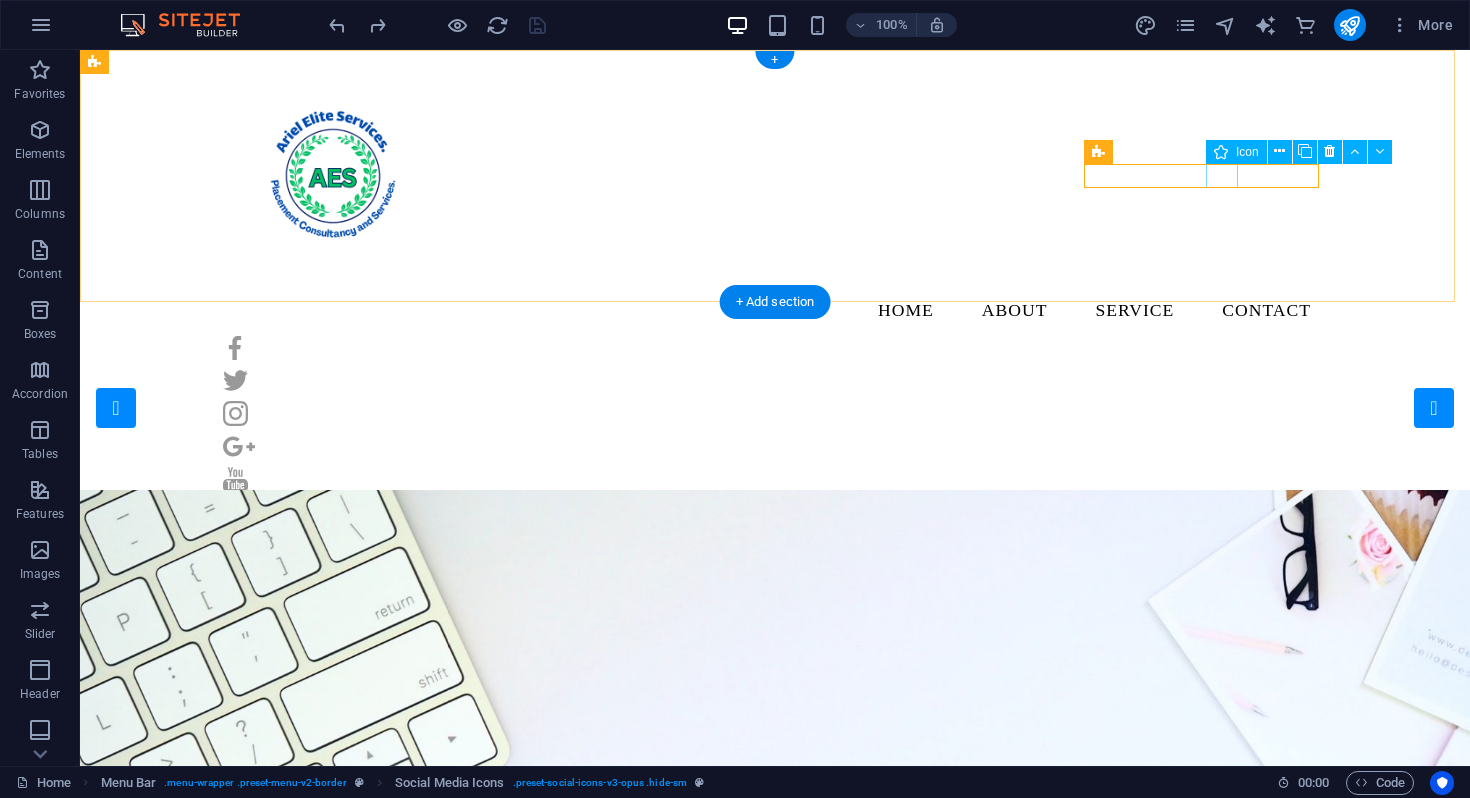 click at bounding box center [775, 446] 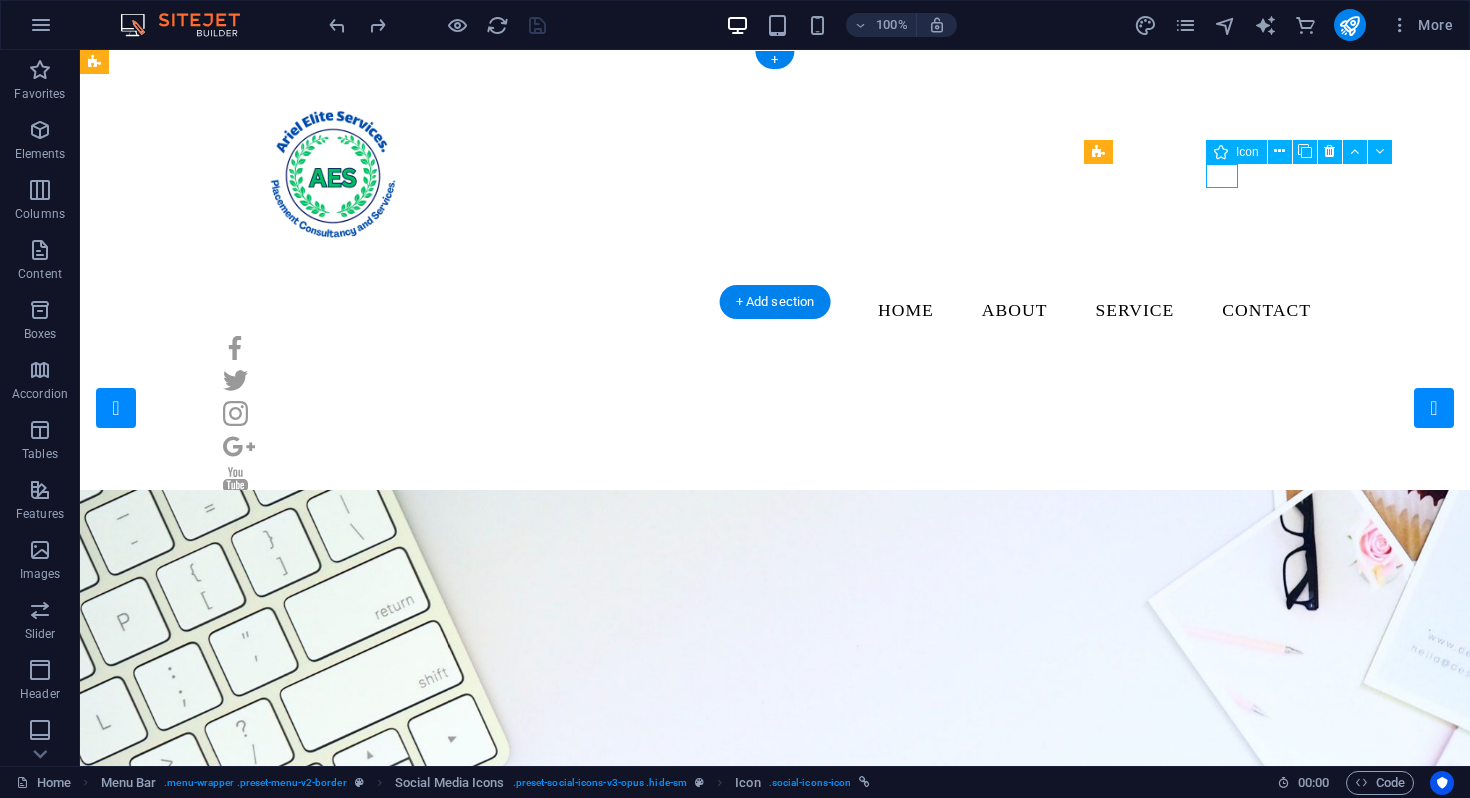 click at bounding box center (775, 446) 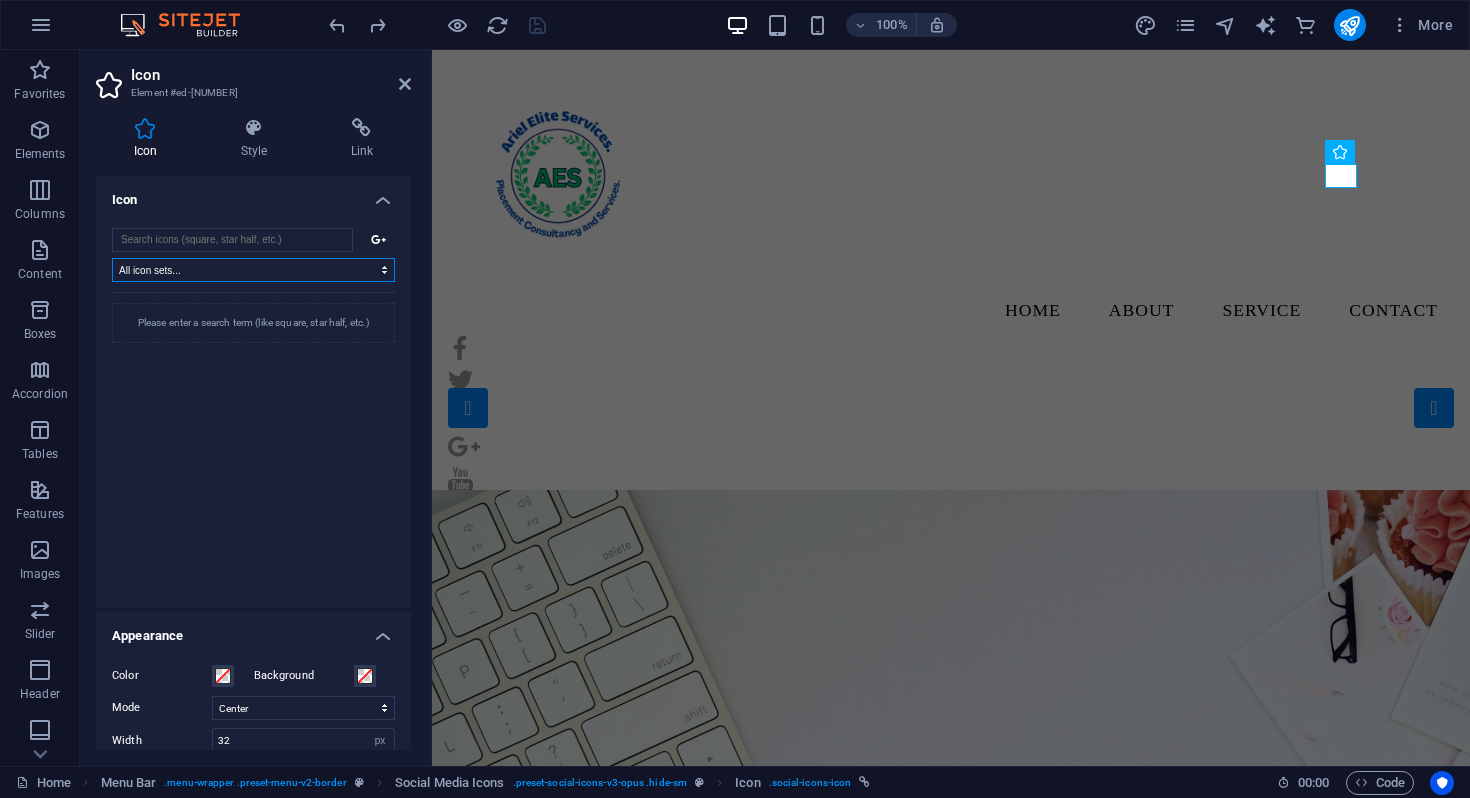 click on "All icon sets... IcoFont Ionicons FontAwesome Brands FontAwesome Duotone FontAwesome Solid FontAwesome Regular FontAwesome Light FontAwesome Thin FontAwesome Sharp Solid FontAwesome Sharp Regular FontAwesome Sharp Light FontAwesome Sharp Thin" at bounding box center [253, 270] 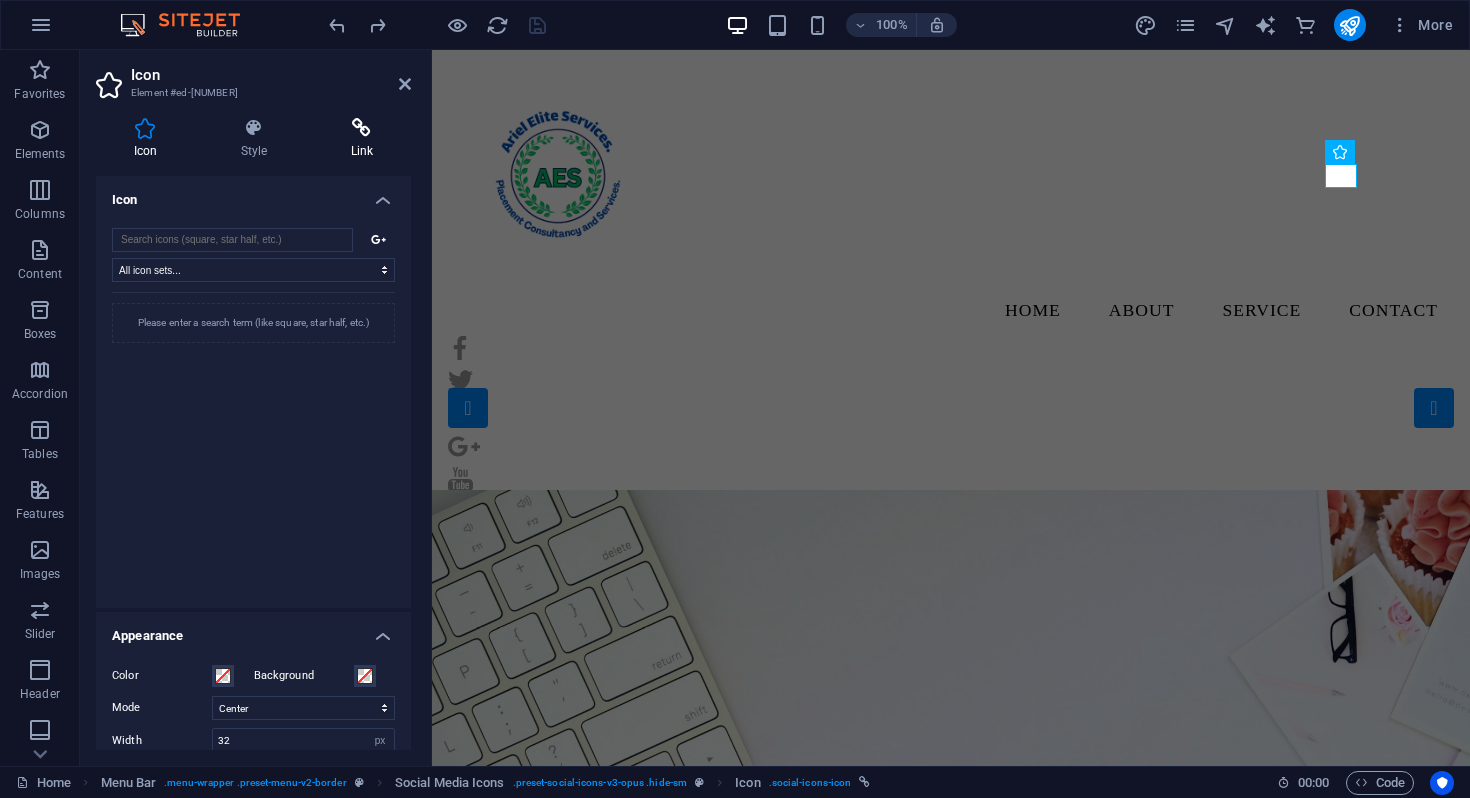 click on "Link" at bounding box center (362, 139) 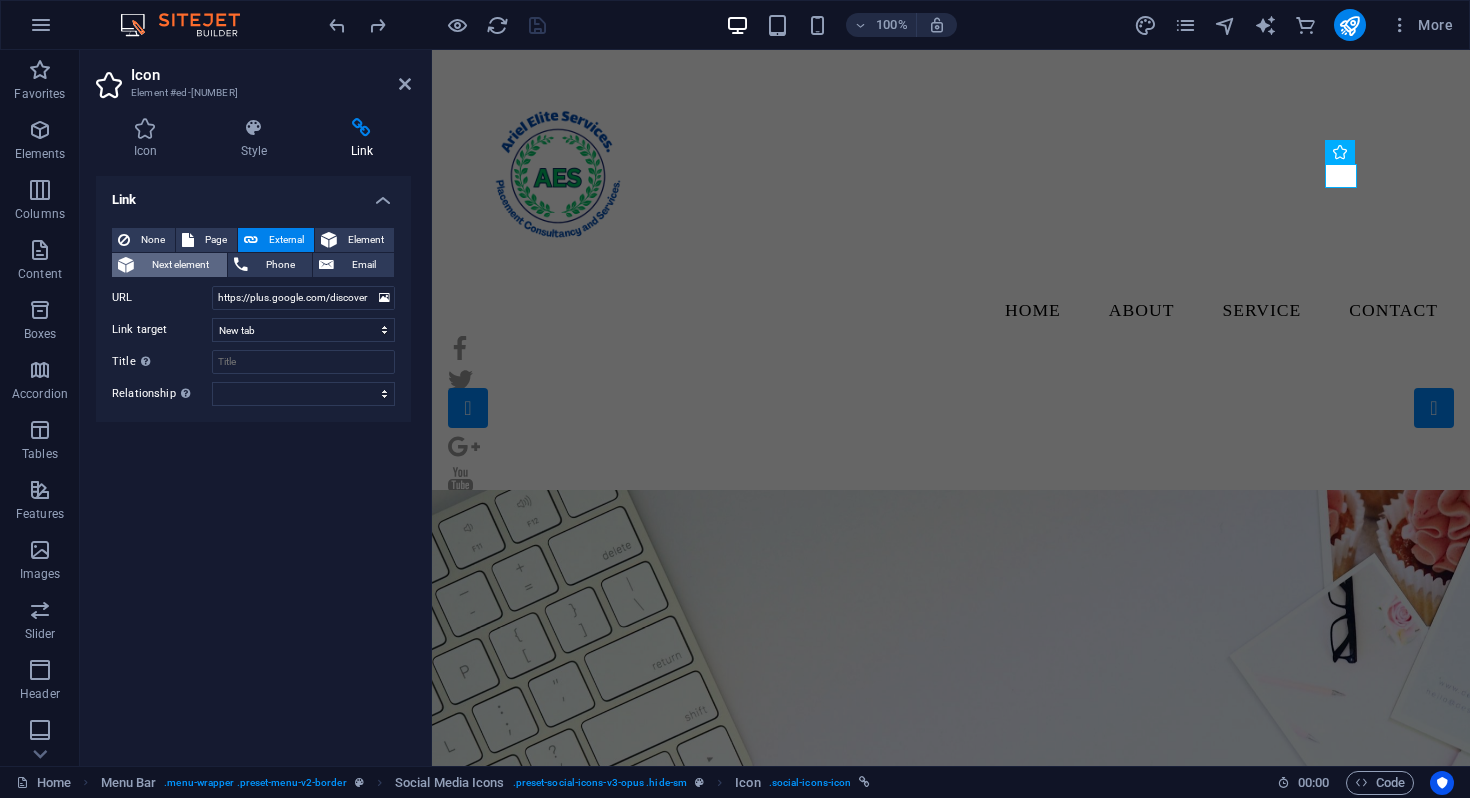 click on "Next element" at bounding box center (180, 265) 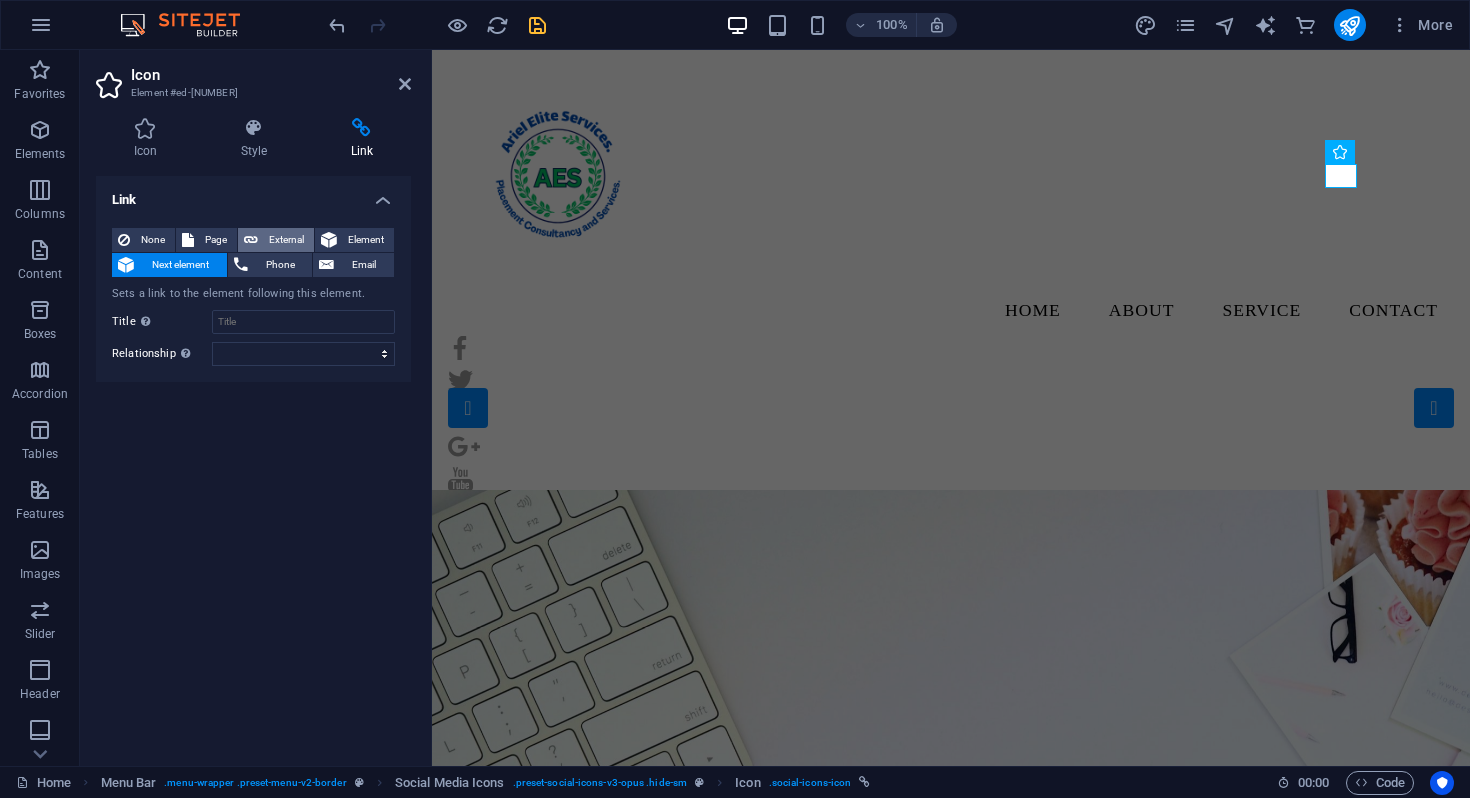 click on "External" at bounding box center [286, 240] 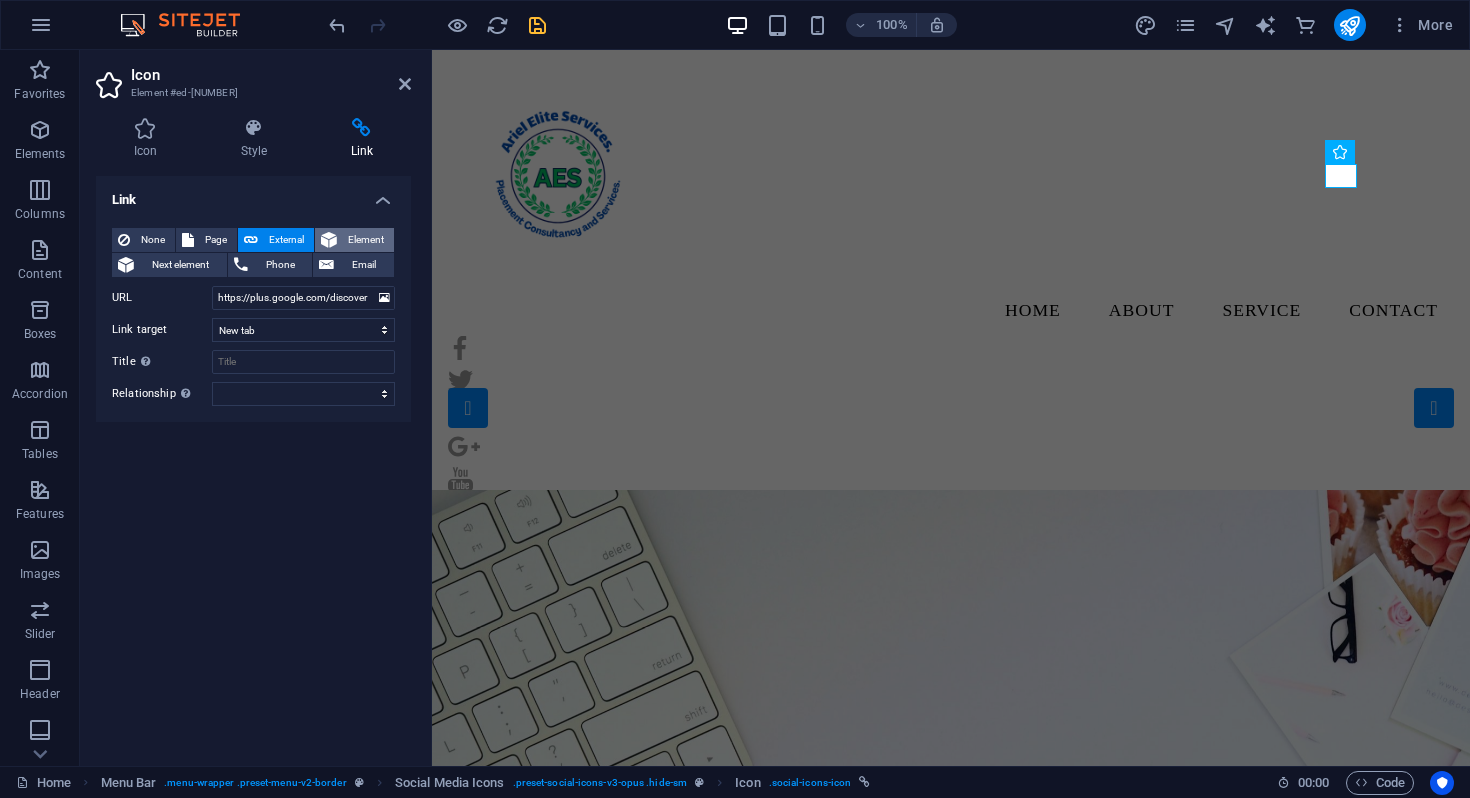 click on "Element" at bounding box center (365, 240) 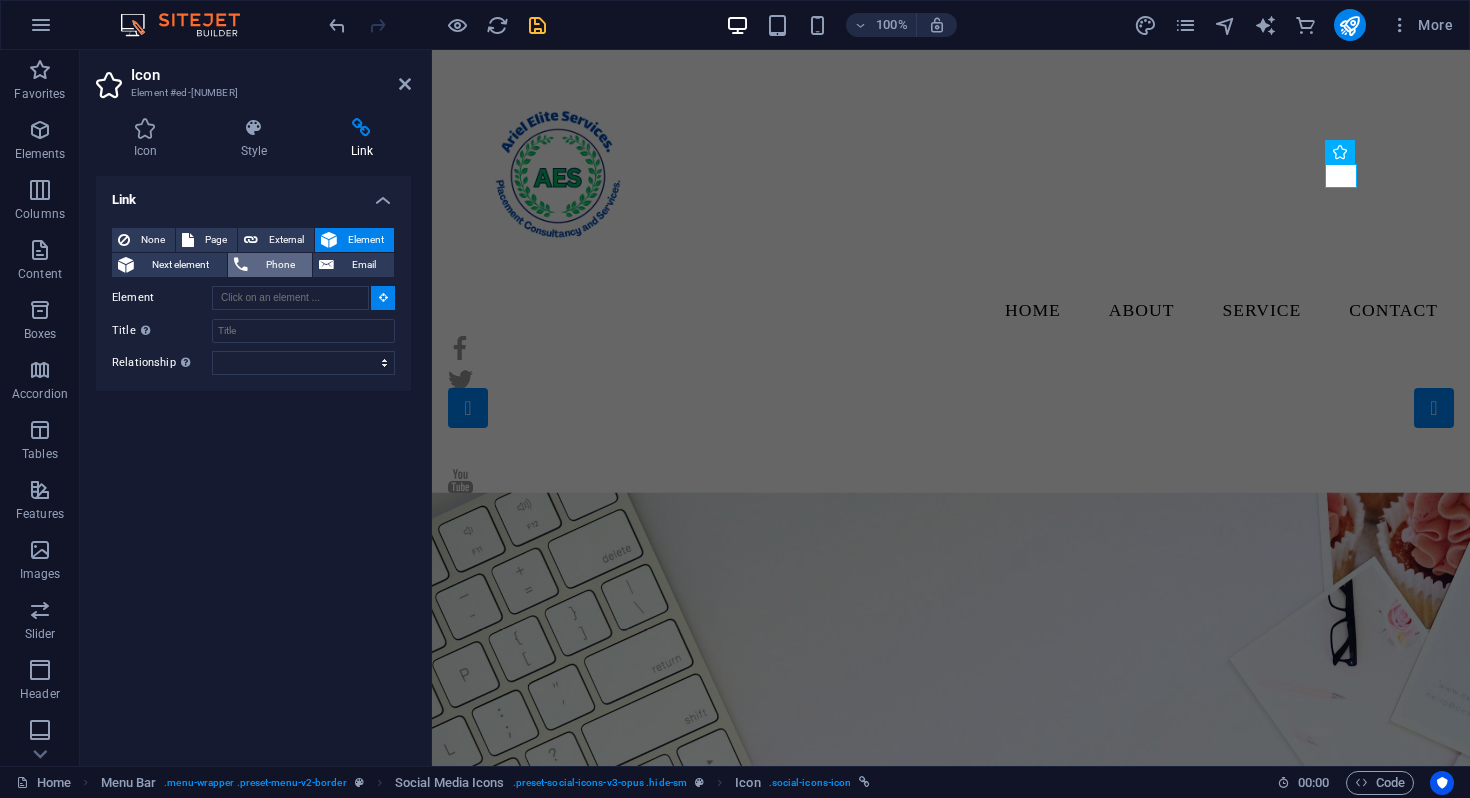 click on "Phone" at bounding box center [280, 265] 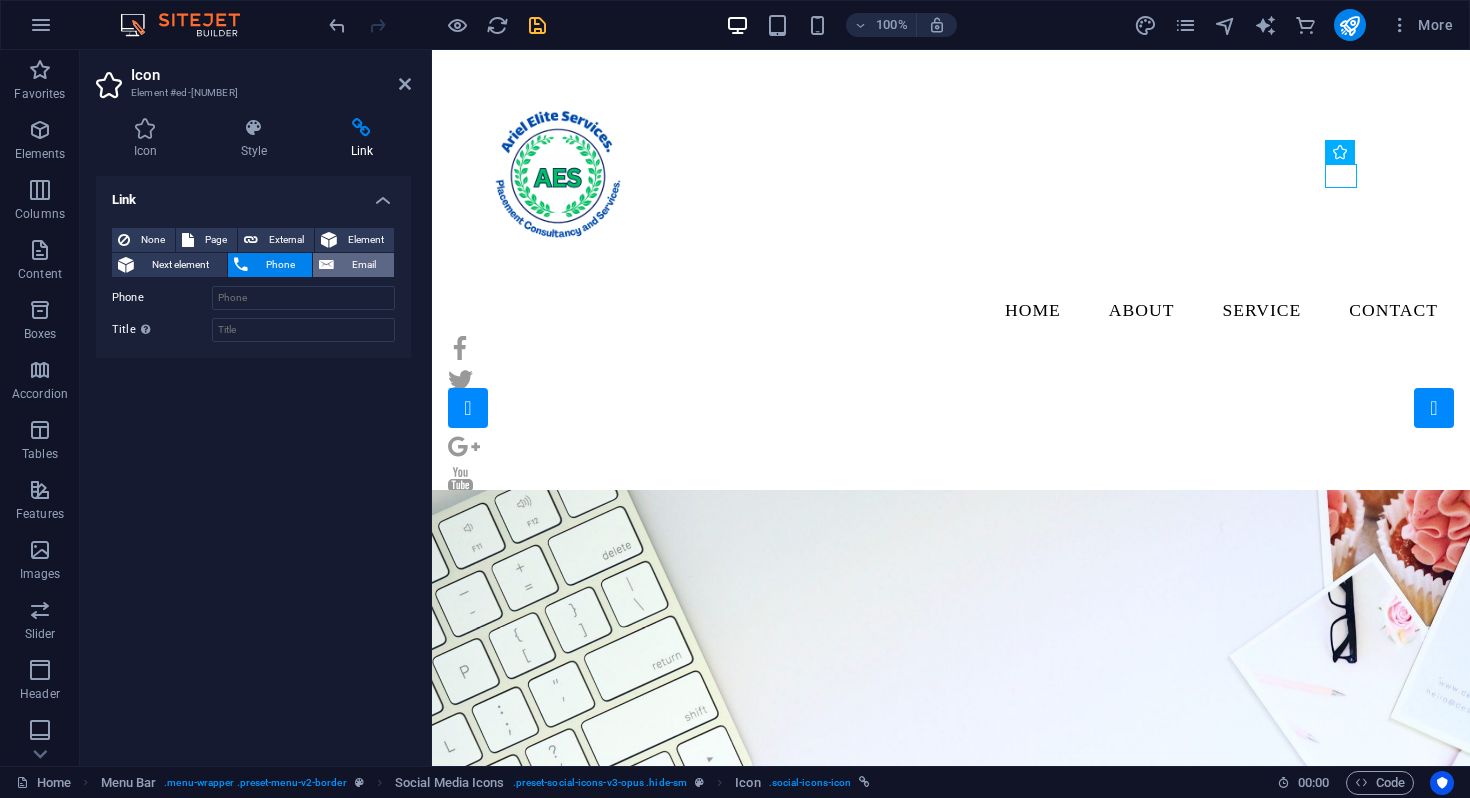 click on "Email" at bounding box center [364, 265] 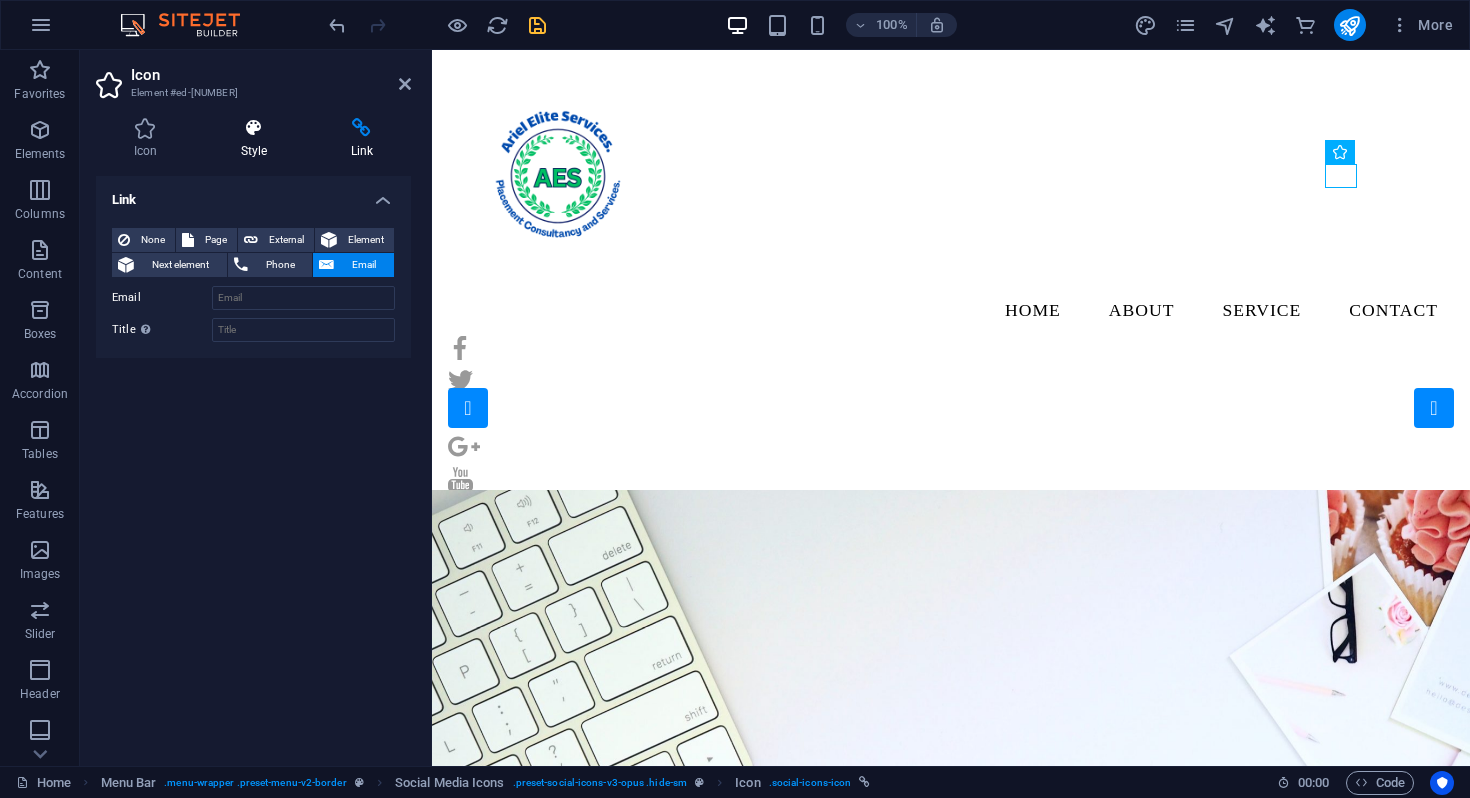 click on "Style" at bounding box center [258, 139] 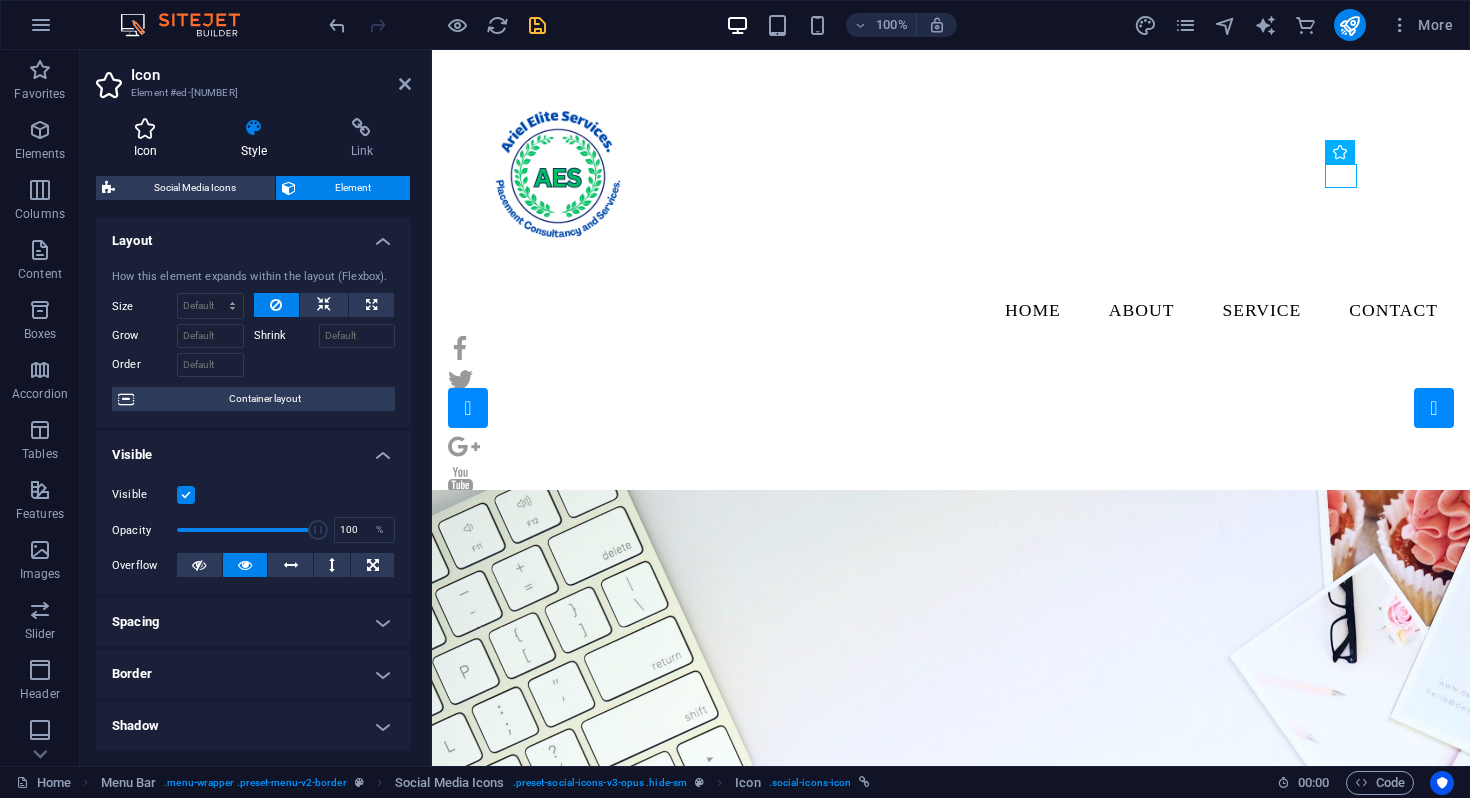 click on "Icon" at bounding box center [149, 139] 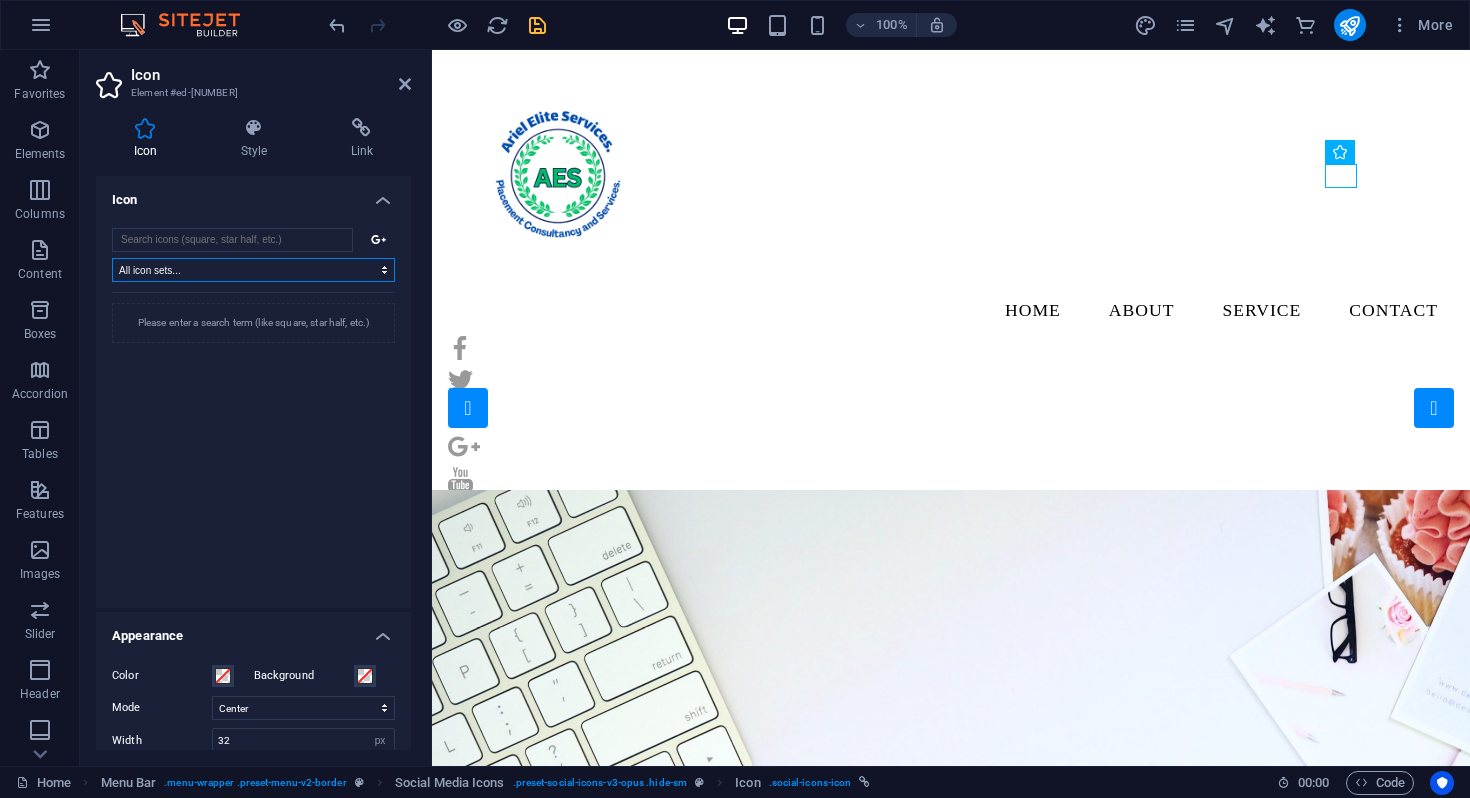 click on "All icon sets... IcoFont Ionicons FontAwesome Brands FontAwesome Duotone FontAwesome Solid FontAwesome Regular FontAwesome Light FontAwesome Thin FontAwesome Sharp Solid FontAwesome Sharp Regular FontAwesome Sharp Light FontAwesome Sharp Thin" at bounding box center [253, 270] 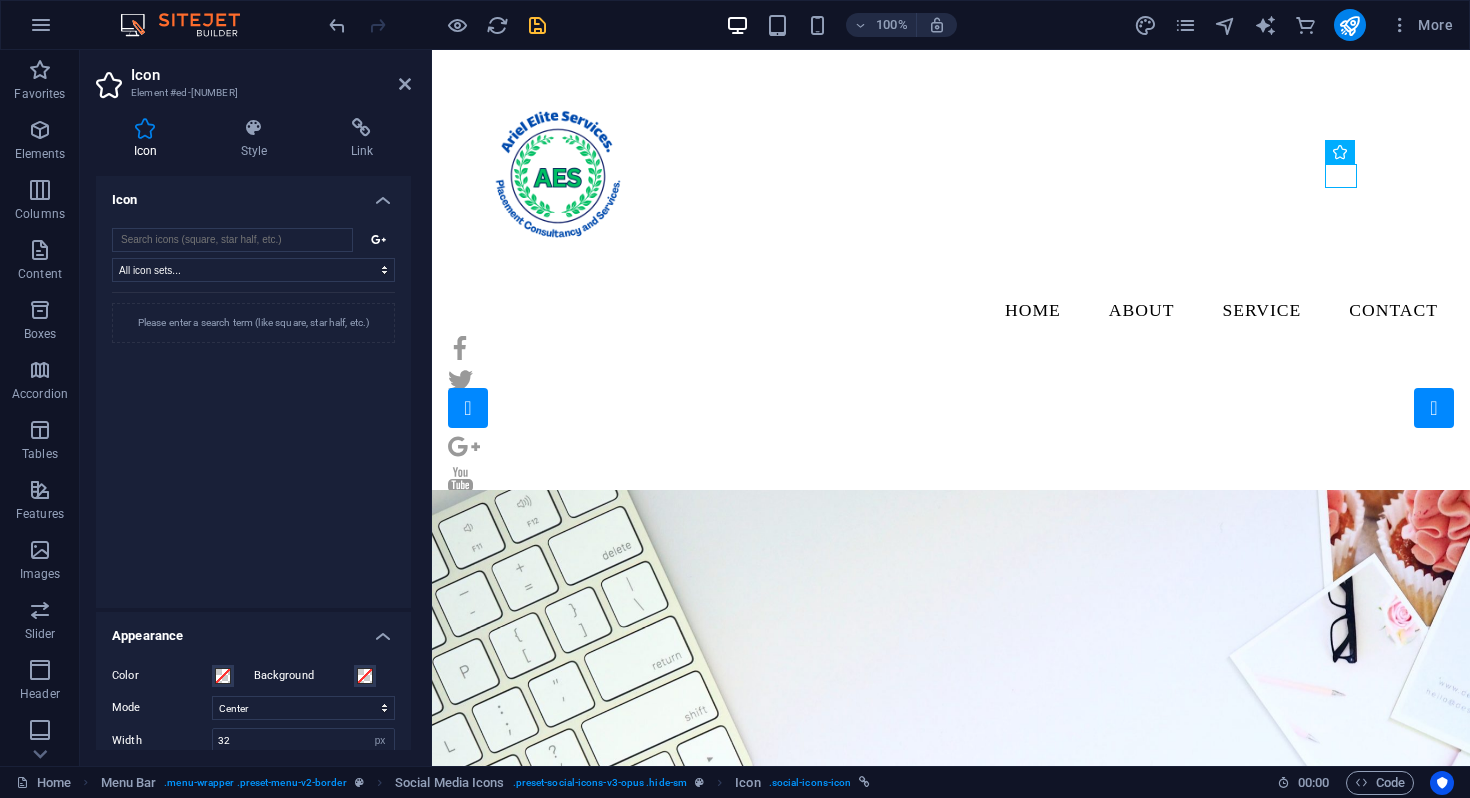 click on "Please enter a search term (like square, star half, etc.)" at bounding box center [253, 323] 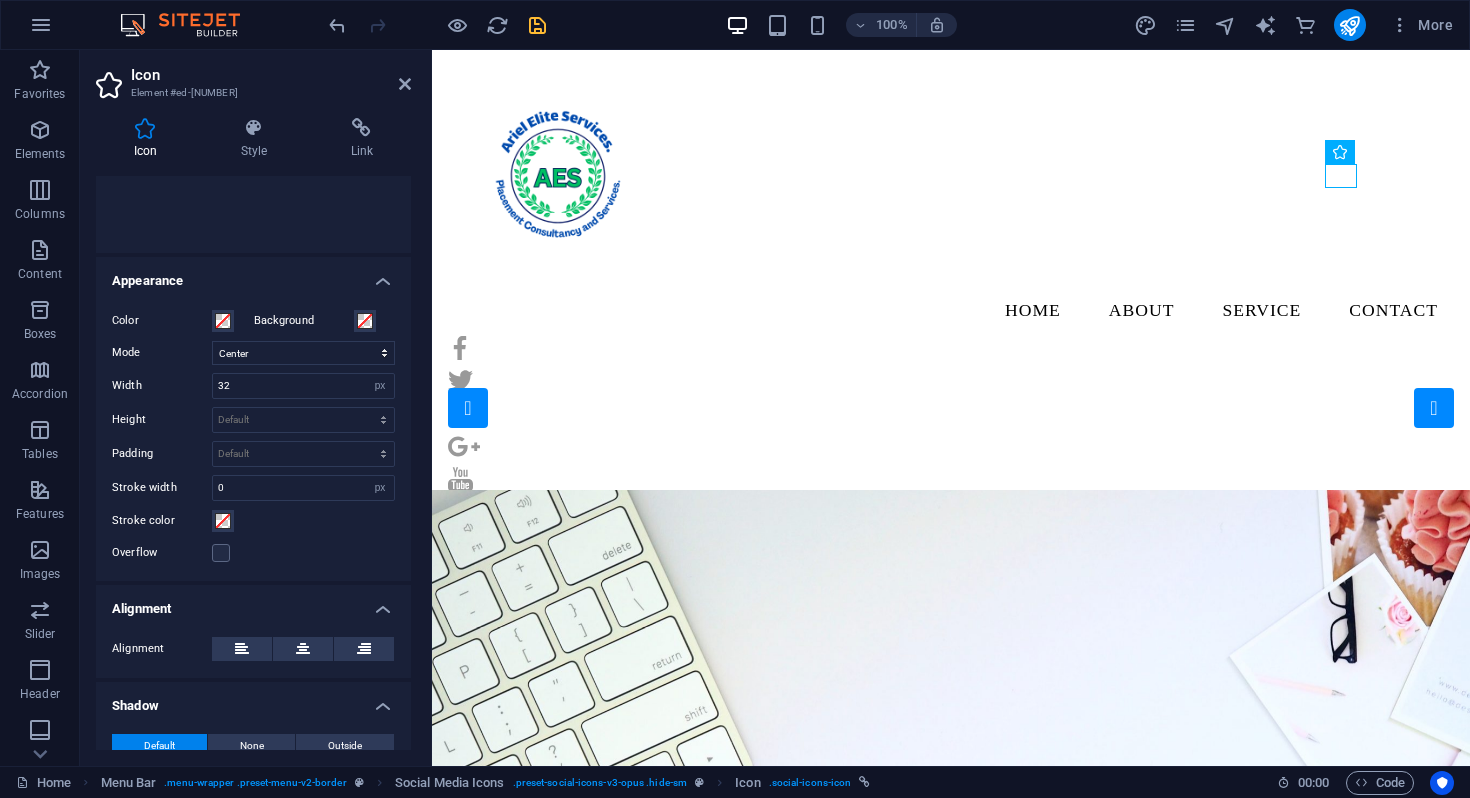 scroll, scrollTop: 475, scrollLeft: 0, axis: vertical 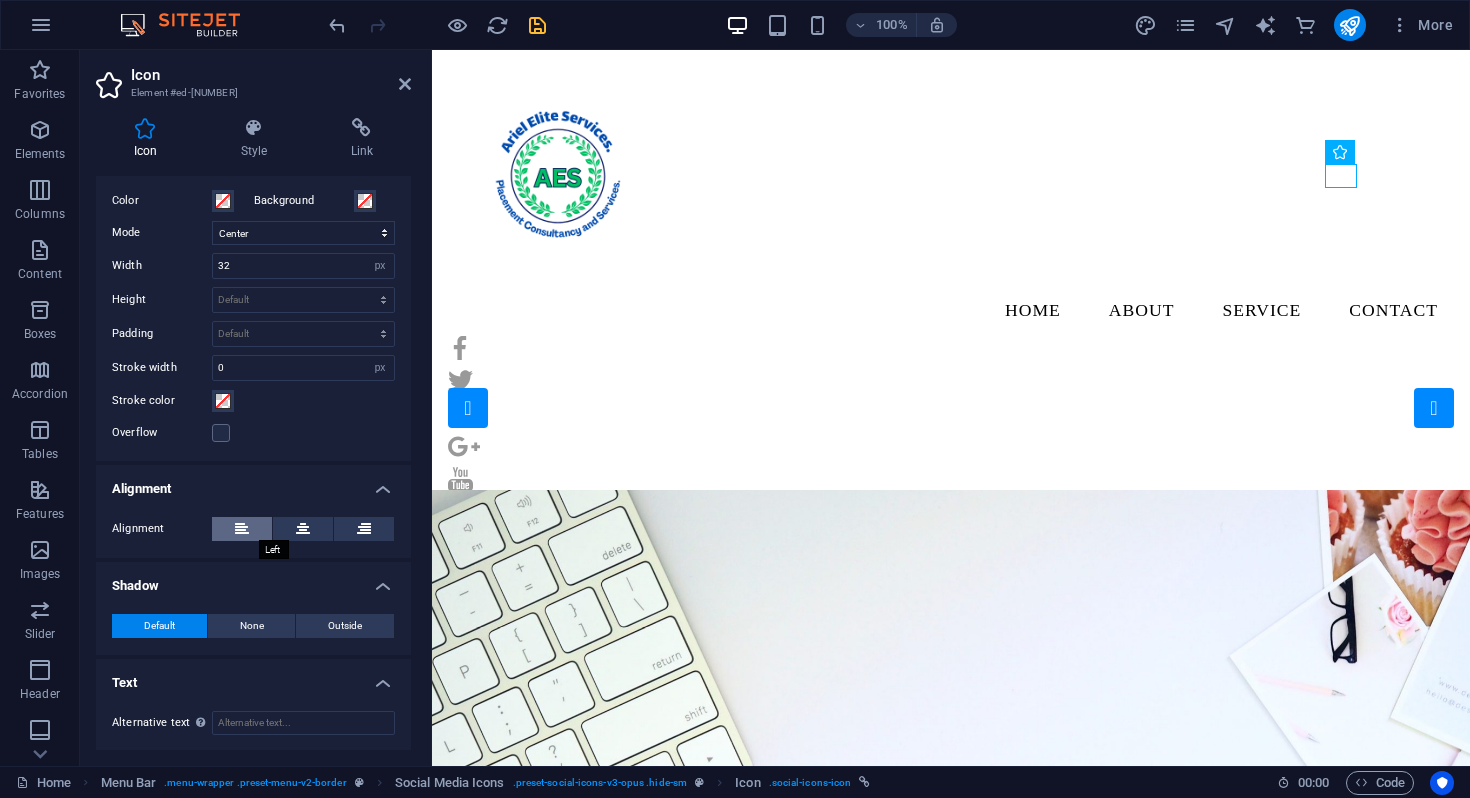 click at bounding box center [242, 529] 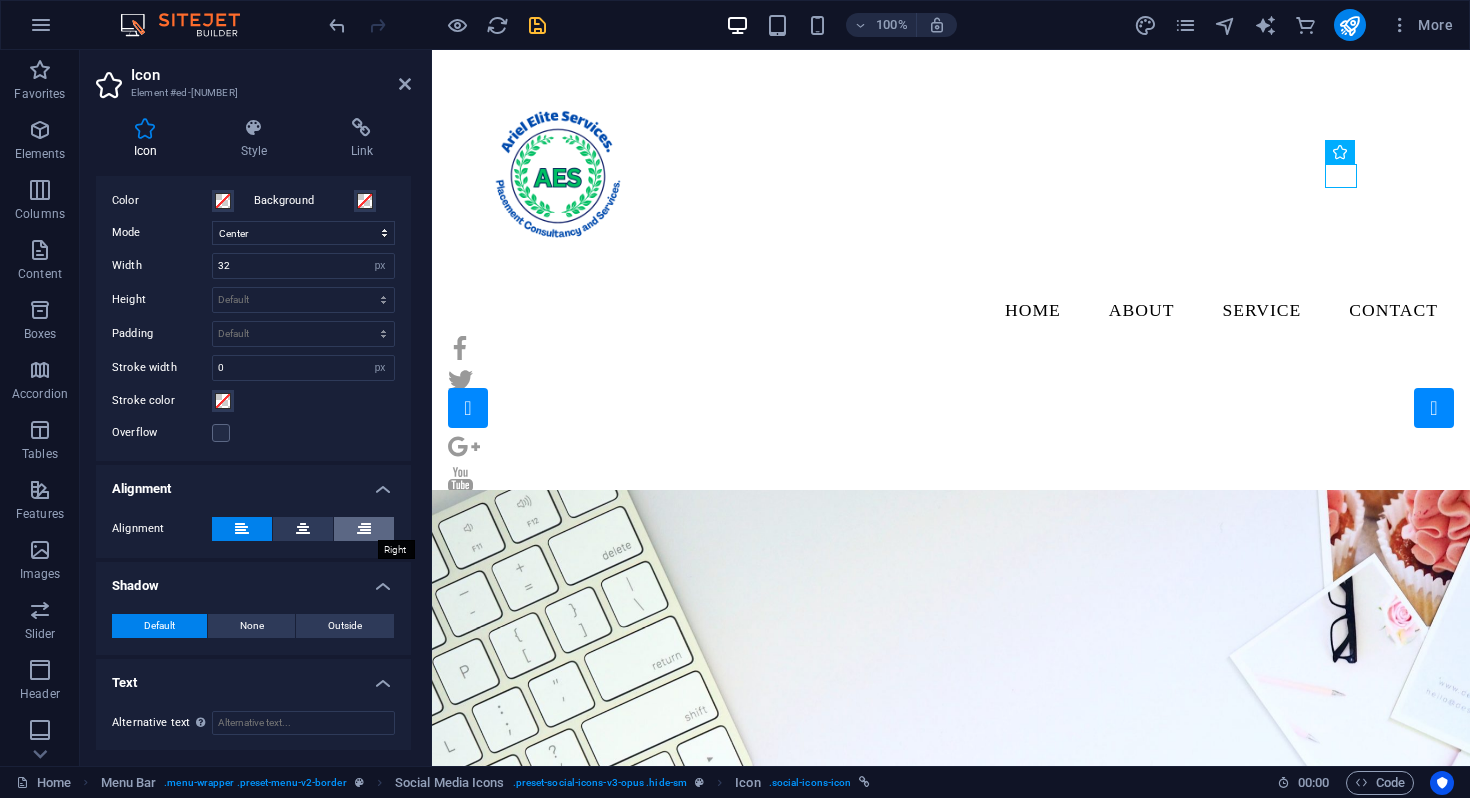 click at bounding box center [364, 529] 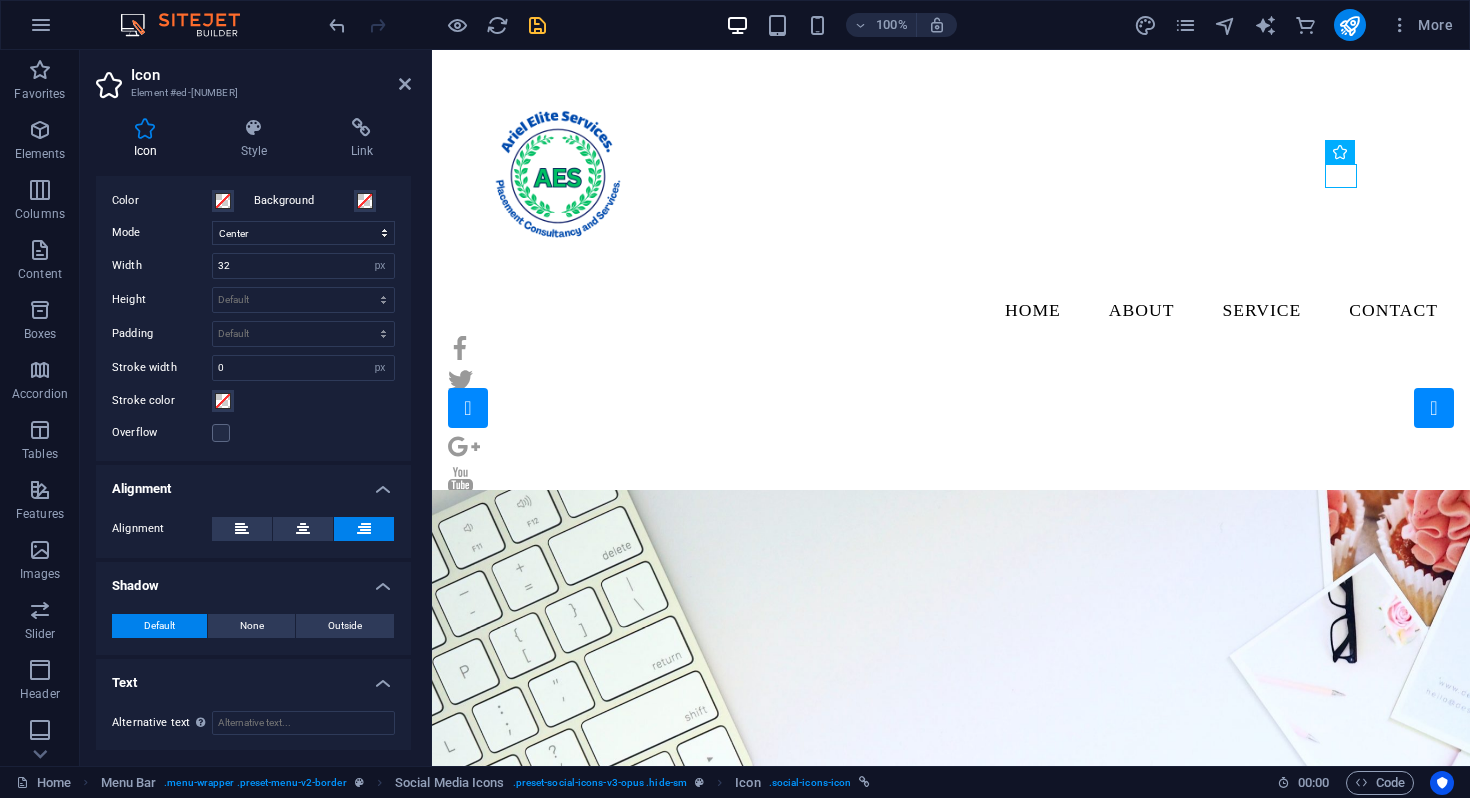 click on "Icon Style Link Icon All icon sets... IcoFont Ionicons FontAwesome Brands FontAwesome Duotone FontAwesome Solid FontAwesome Regular FontAwesome Light FontAwesome Thin FontAwesome Sharp Solid FontAwesome Sharp Regular FontAwesome Sharp Light FontAwesome Sharp Thin Please enter a search term (like square, star half, etc.) Appearance Color Background Mode Scale Left Center Right Width 32 Default auto px rem % em vh vw Height Default auto px rem em vh vw Padding Default px rem % em vh vw Stroke width 0 Default px rem % em vh vw Stroke color Overflow Alignment Alignment Shadow Default None Outside Color X offset 0 px rem vh vw Y offset 0 px rem vh vw Blur 0 px rem % vh vw Text Alternative text The alternative text is used by devices that cannot display images (e.g. image search engines) and should be added to every image to improve website accessibility. Social Media Icons Element Layout How this element expands within the layout (Flexbox). Size Default auto px % 1/1 1/2 1/3 1/4 1/5 1/6 1/7 1/8 1/9 1/10 Grow Order" at bounding box center (253, 434) 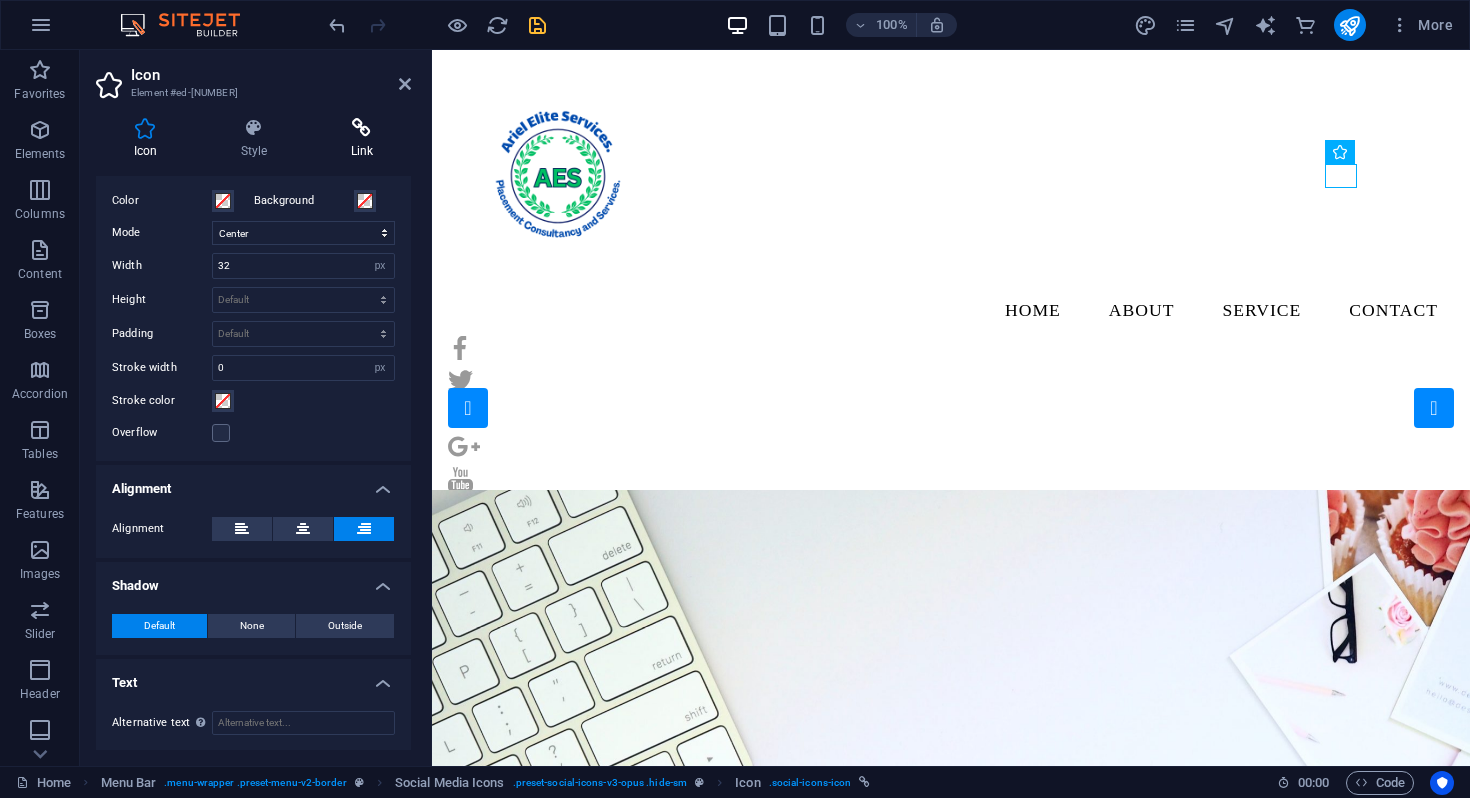 click on "Link" at bounding box center (362, 139) 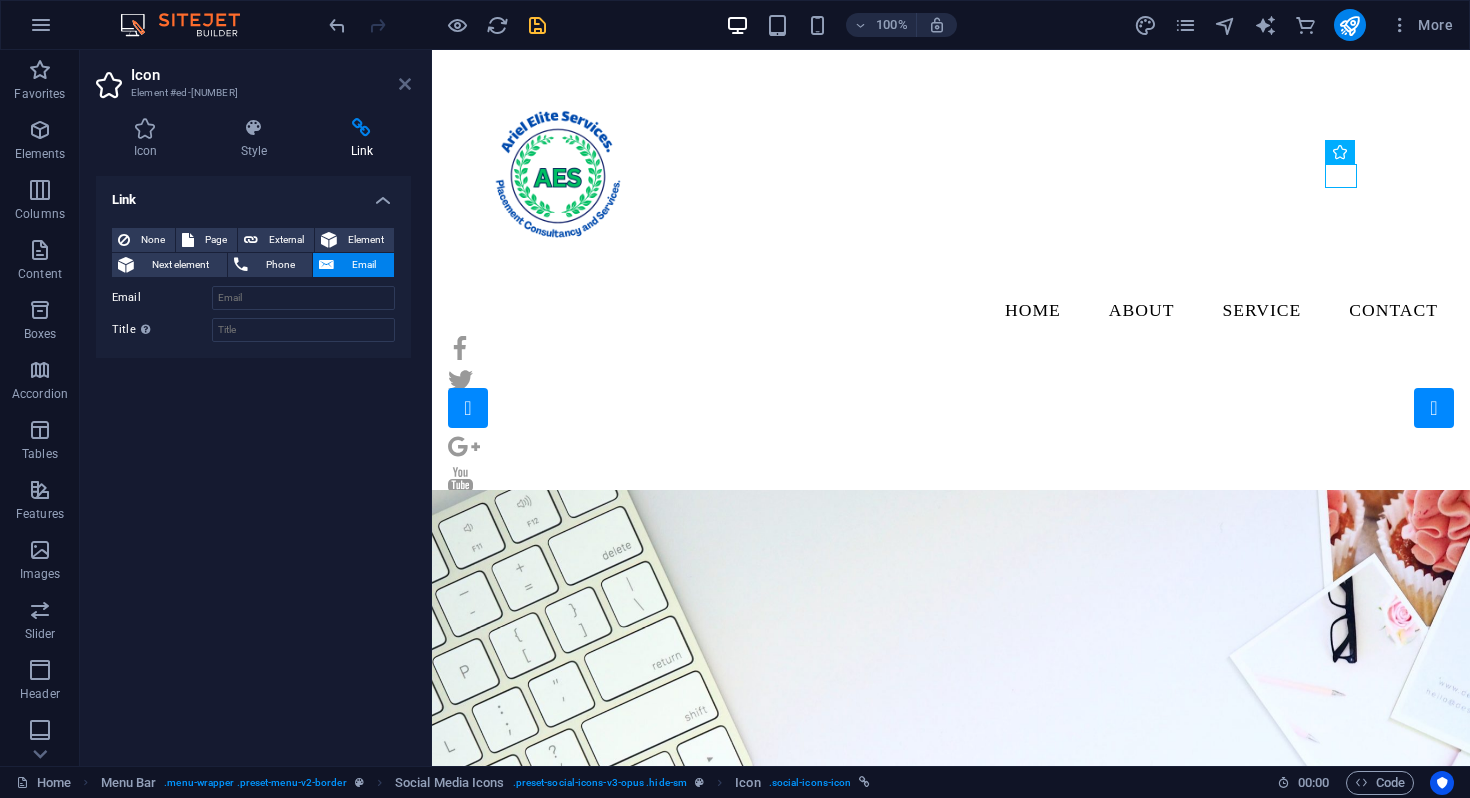 click at bounding box center (405, 84) 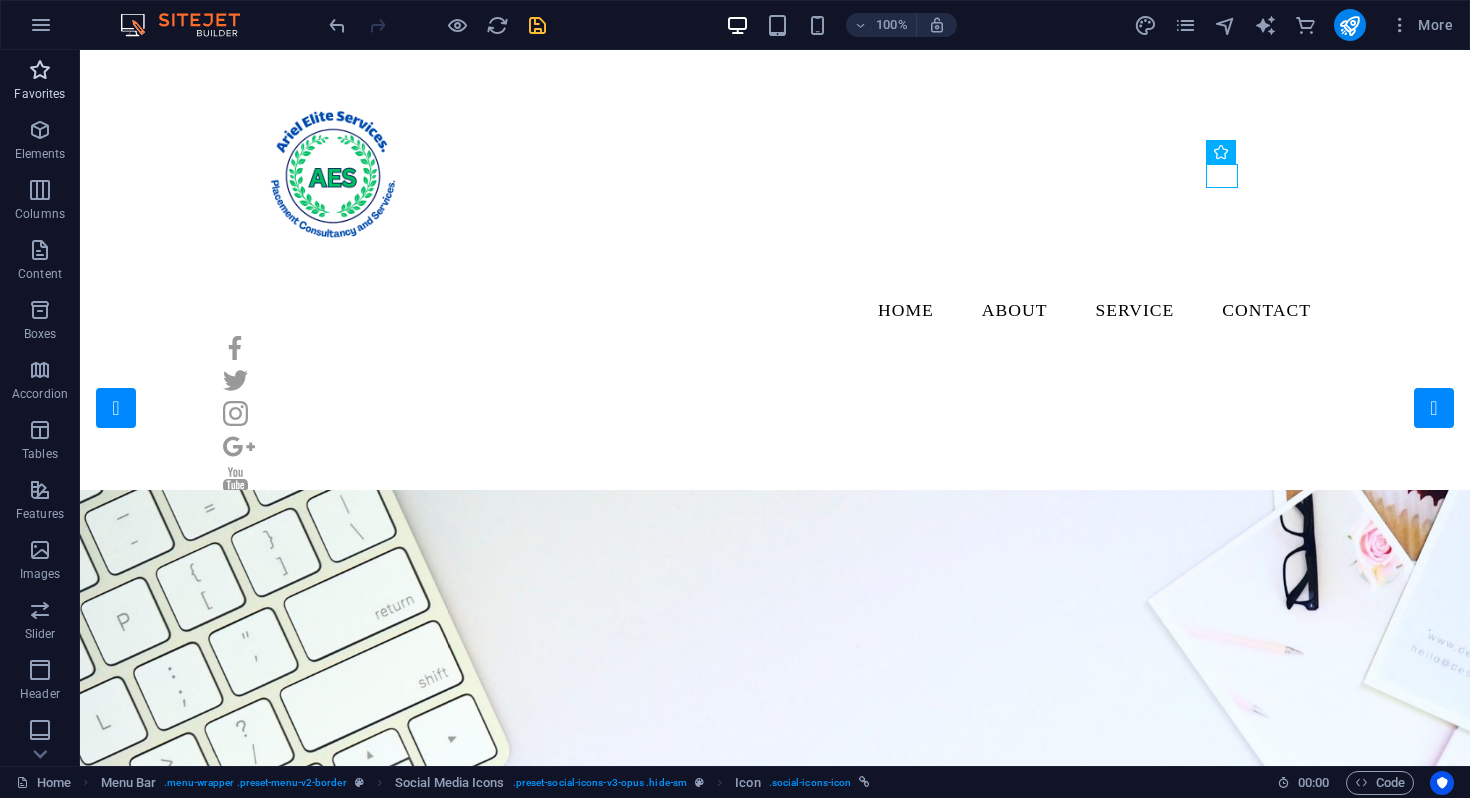 click at bounding box center [40, 70] 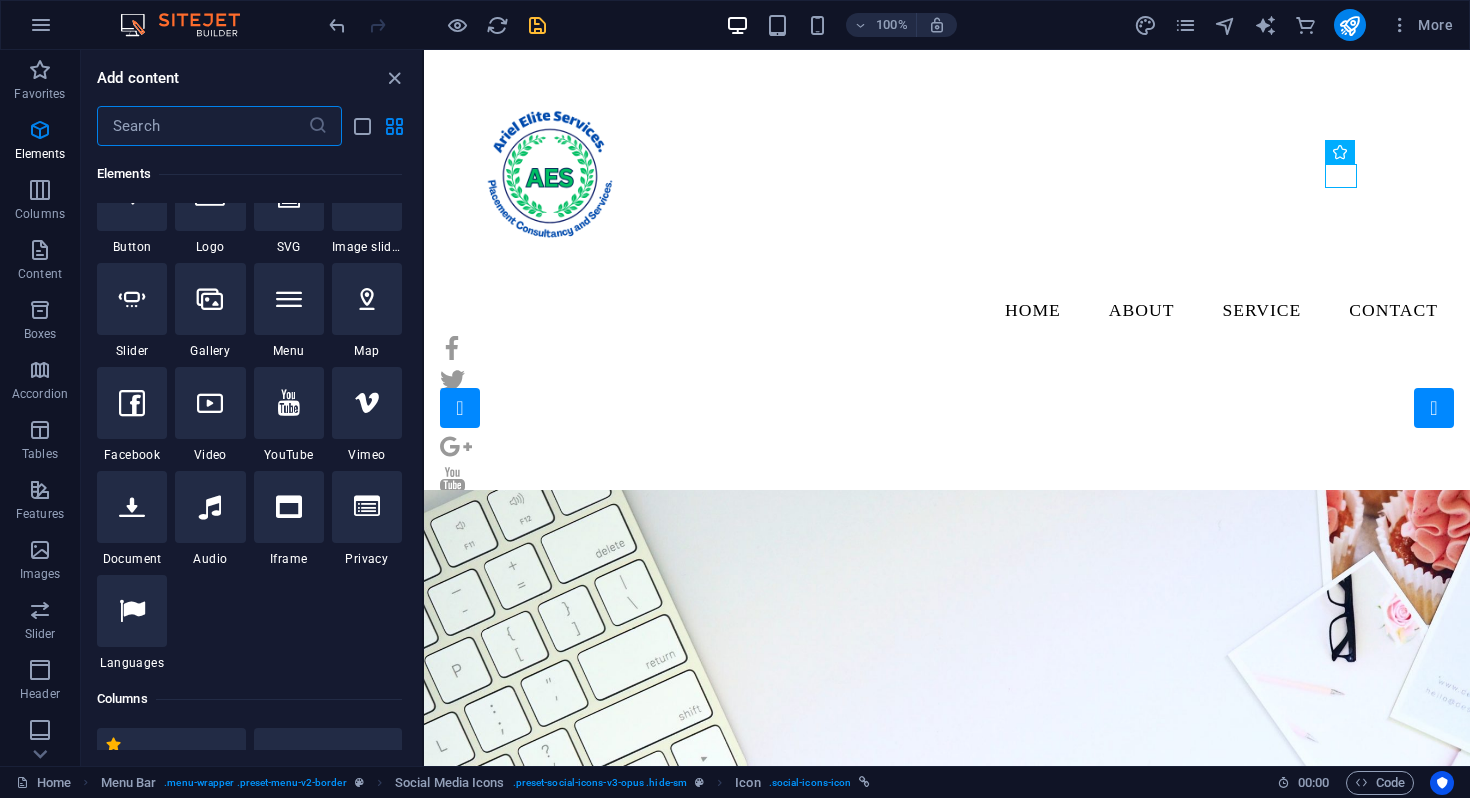 scroll, scrollTop: 415, scrollLeft: 0, axis: vertical 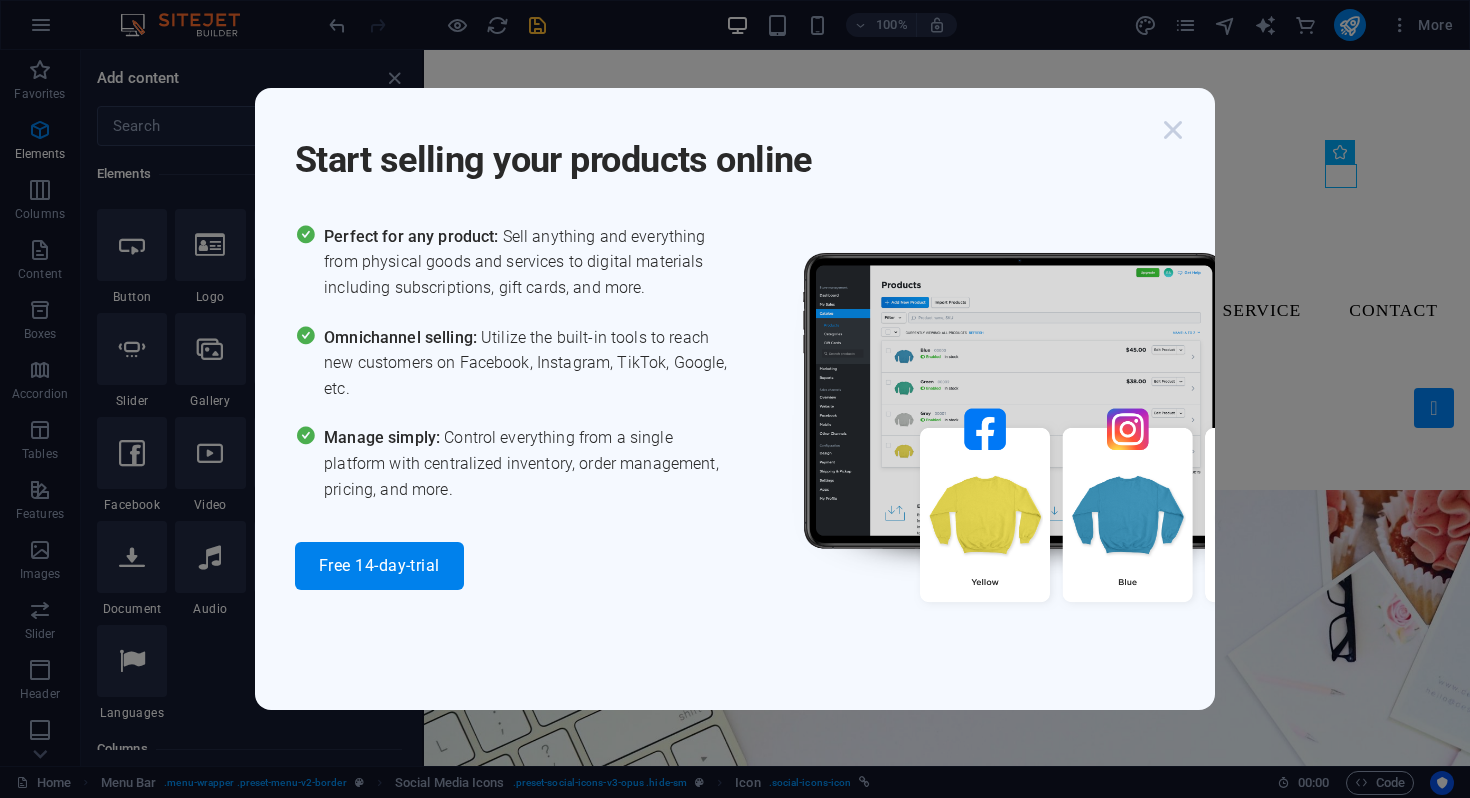click at bounding box center (1173, 130) 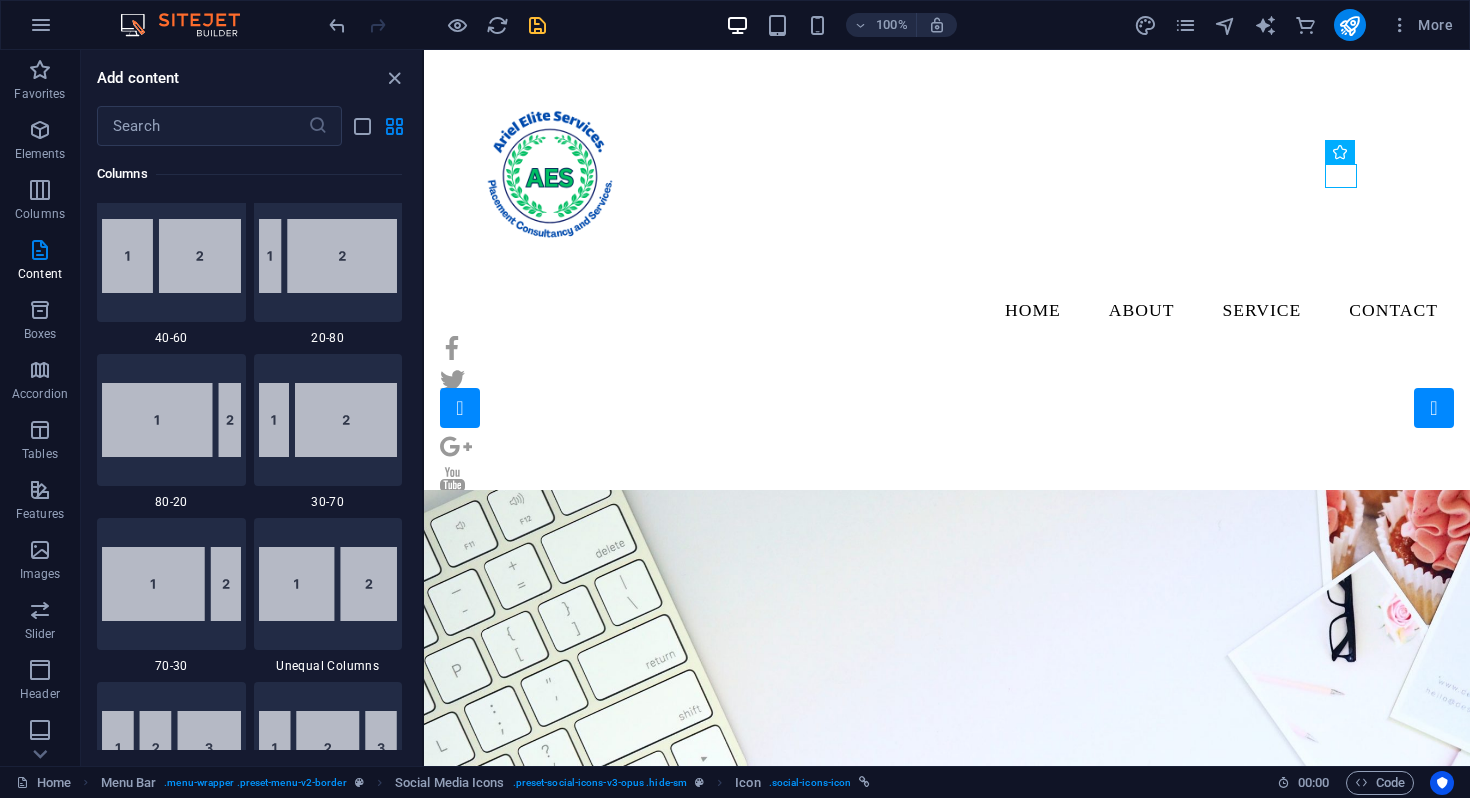 scroll, scrollTop: 0, scrollLeft: 0, axis: both 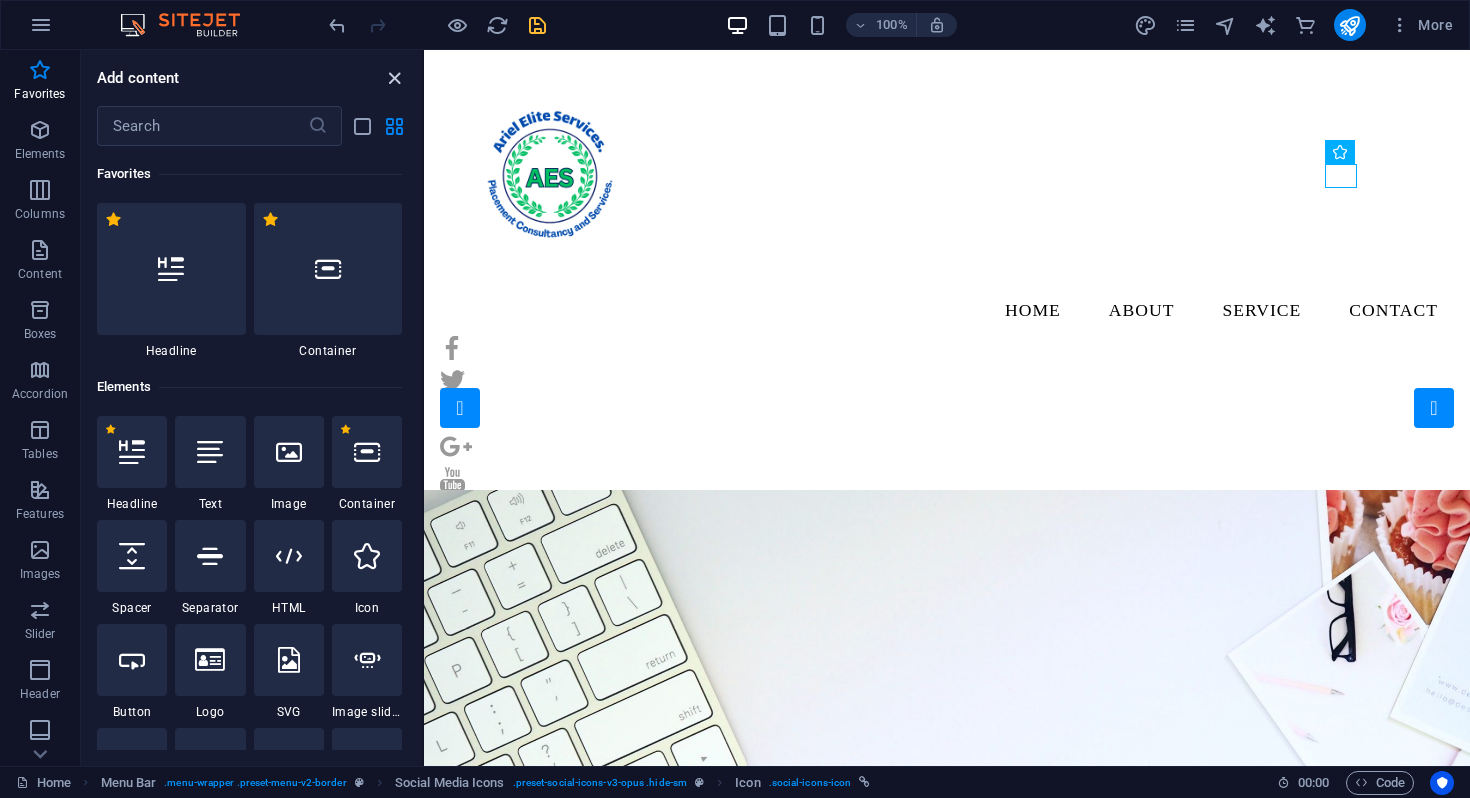 click at bounding box center (394, 78) 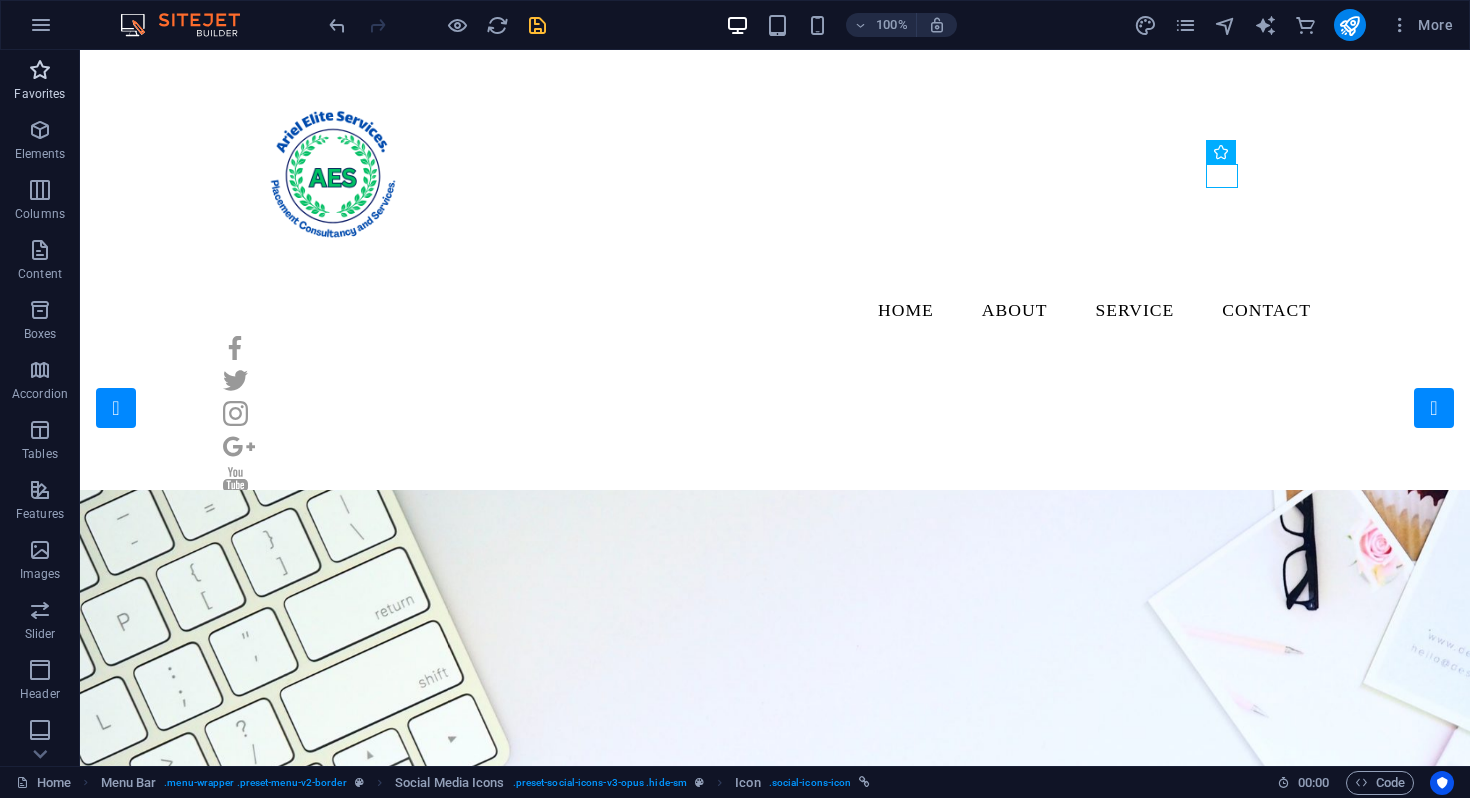 click at bounding box center [40, 70] 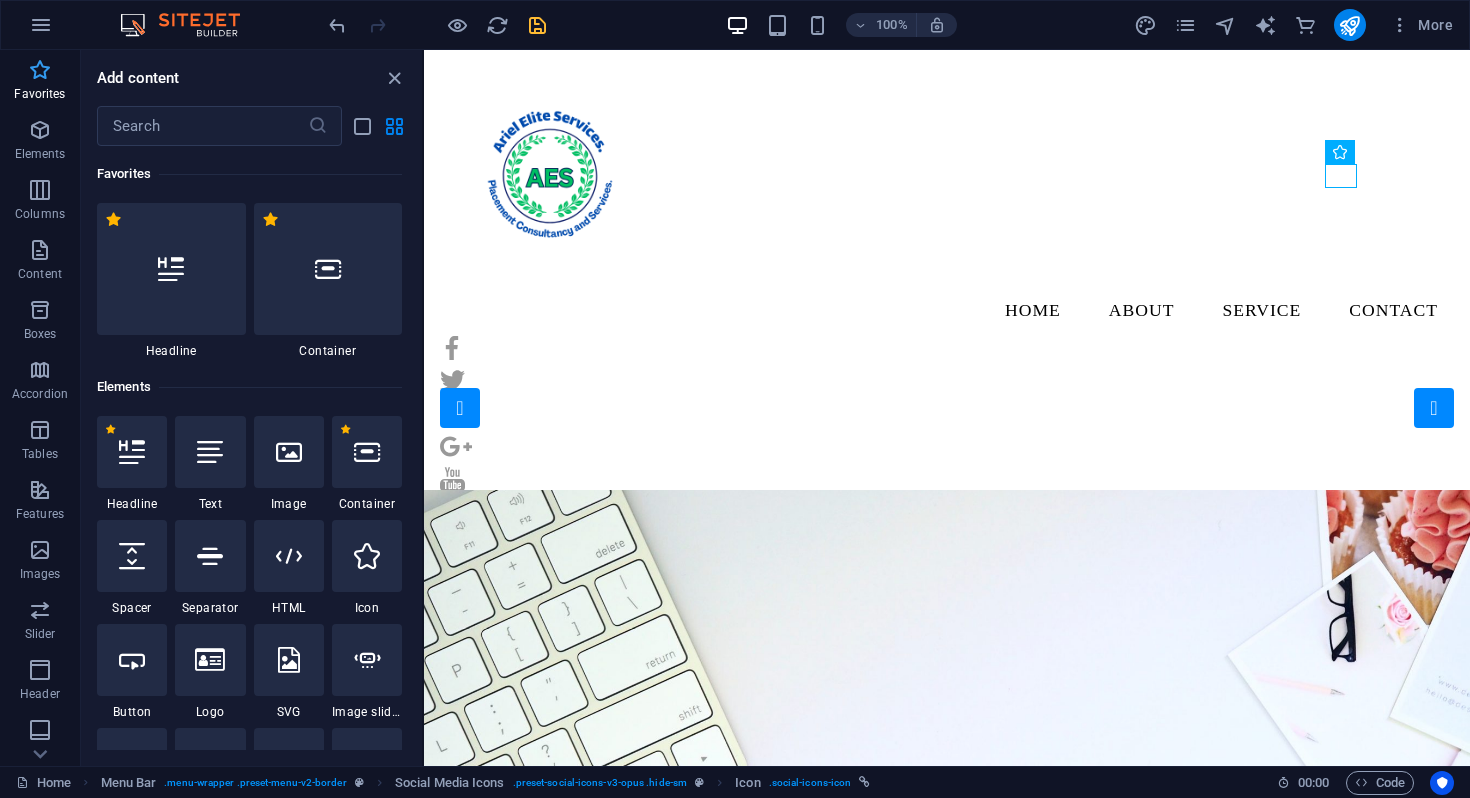 click at bounding box center (40, 70) 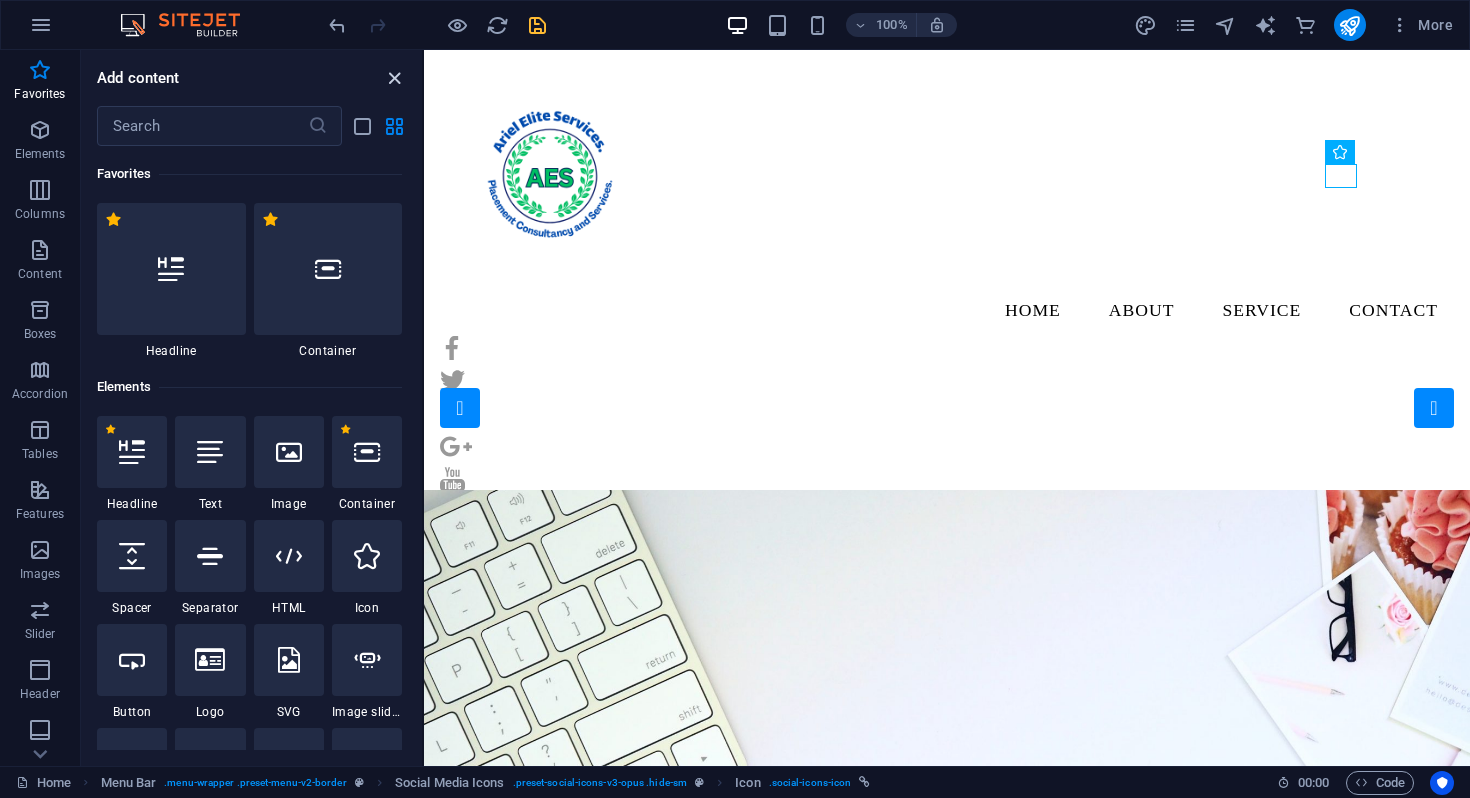 click at bounding box center [394, 78] 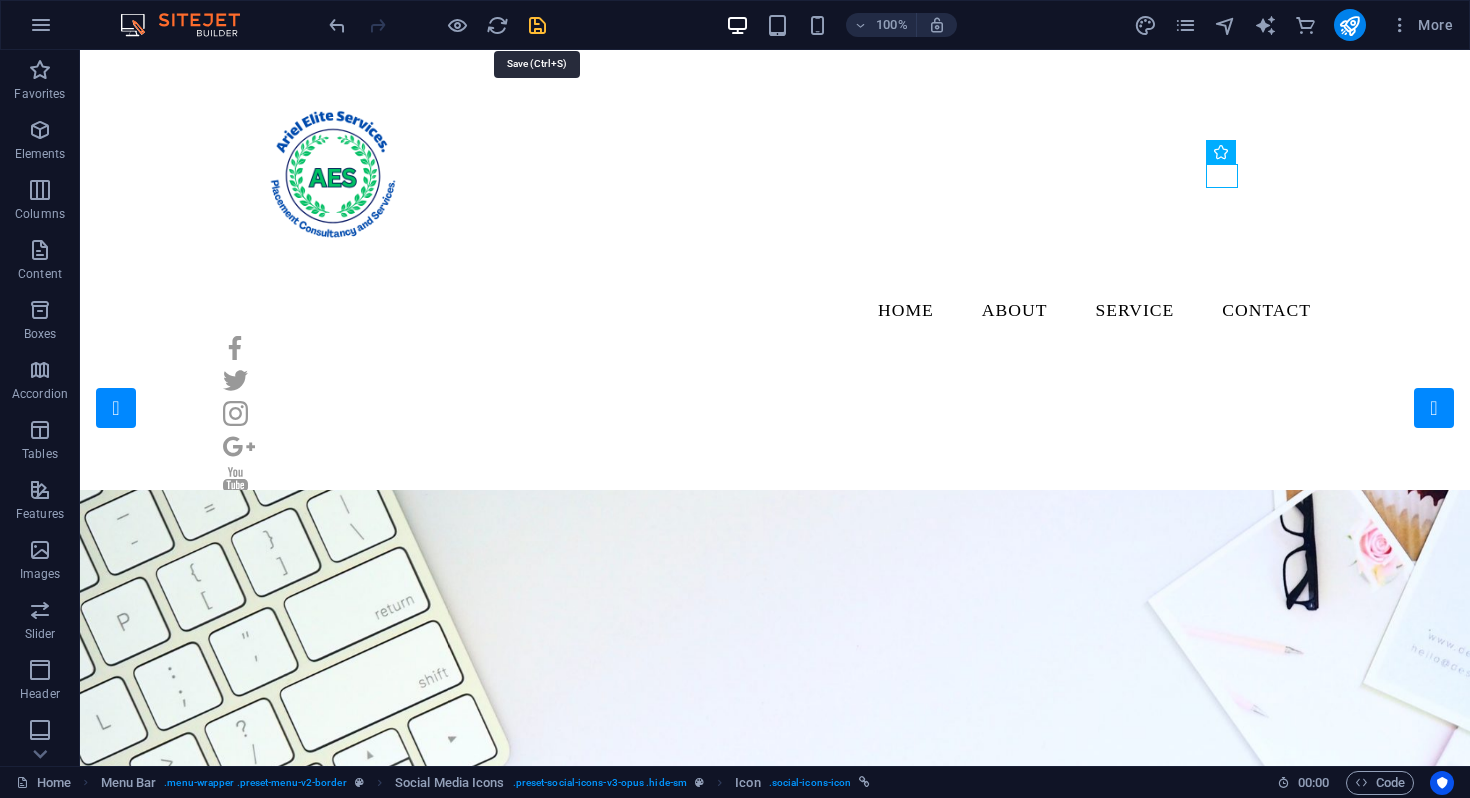 click at bounding box center (537, 25) 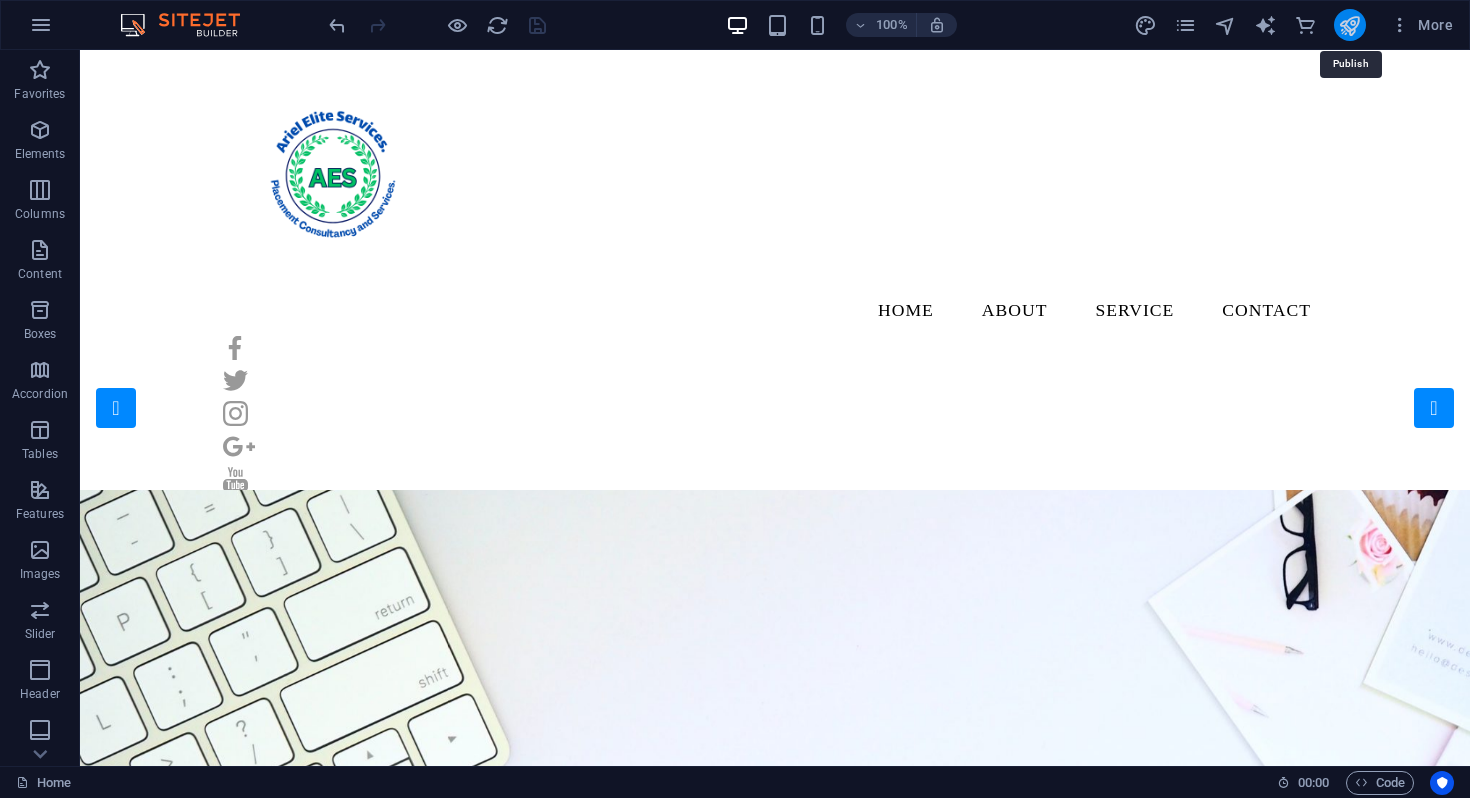 click at bounding box center (1349, 25) 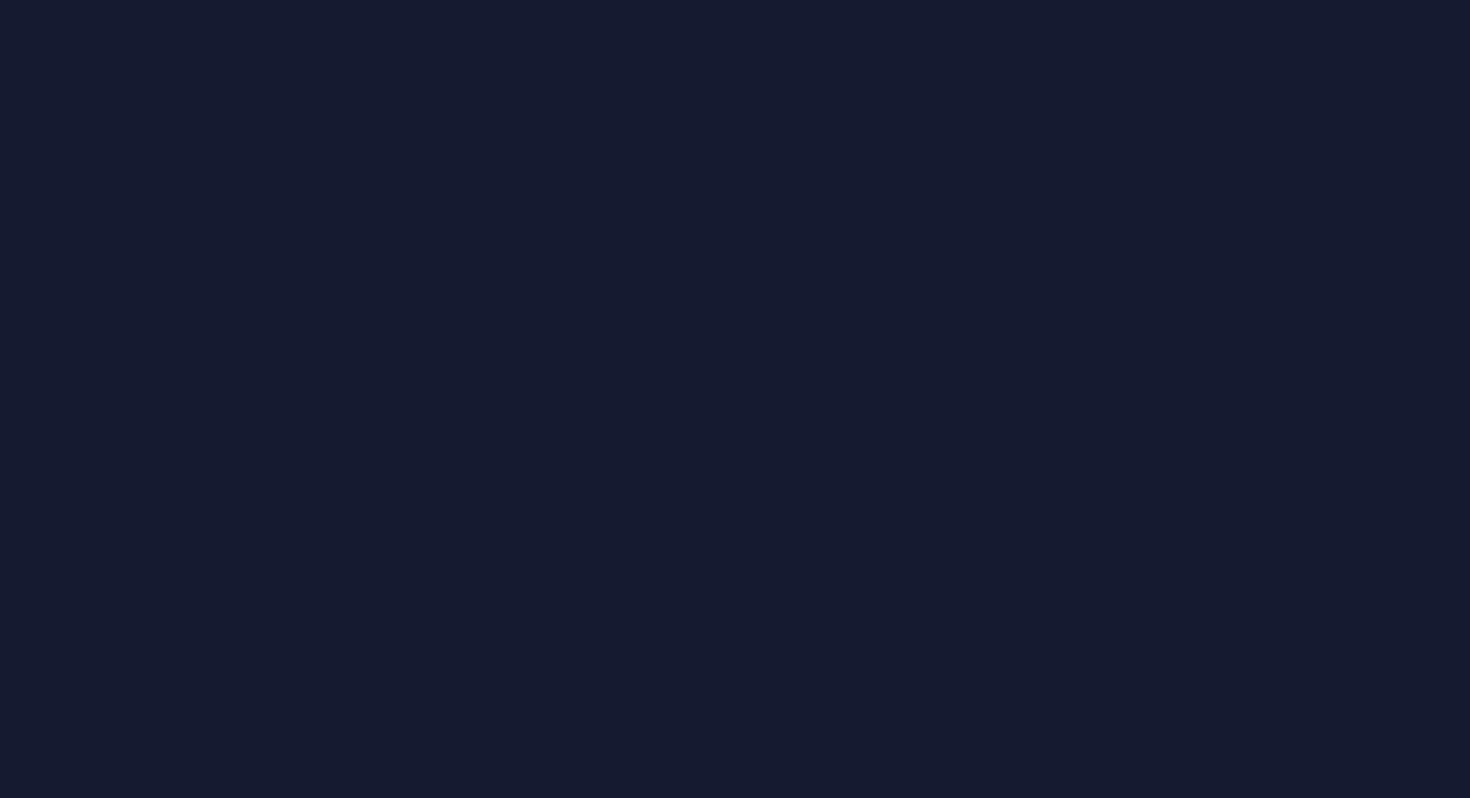 scroll, scrollTop: 0, scrollLeft: 0, axis: both 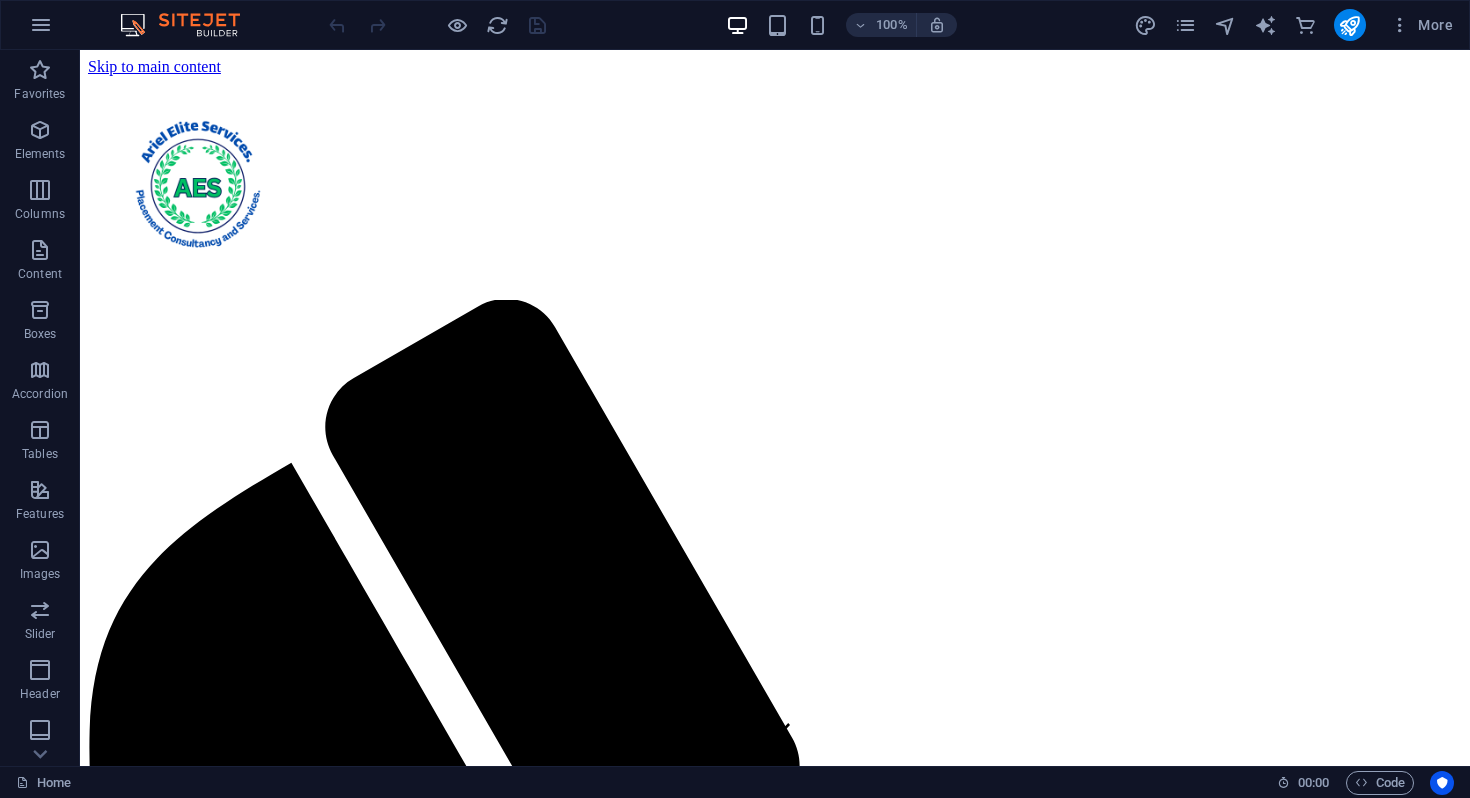 drag, startPoint x: 1464, startPoint y: 70, endPoint x: 1541, endPoint y: 80, distance: 77.64664 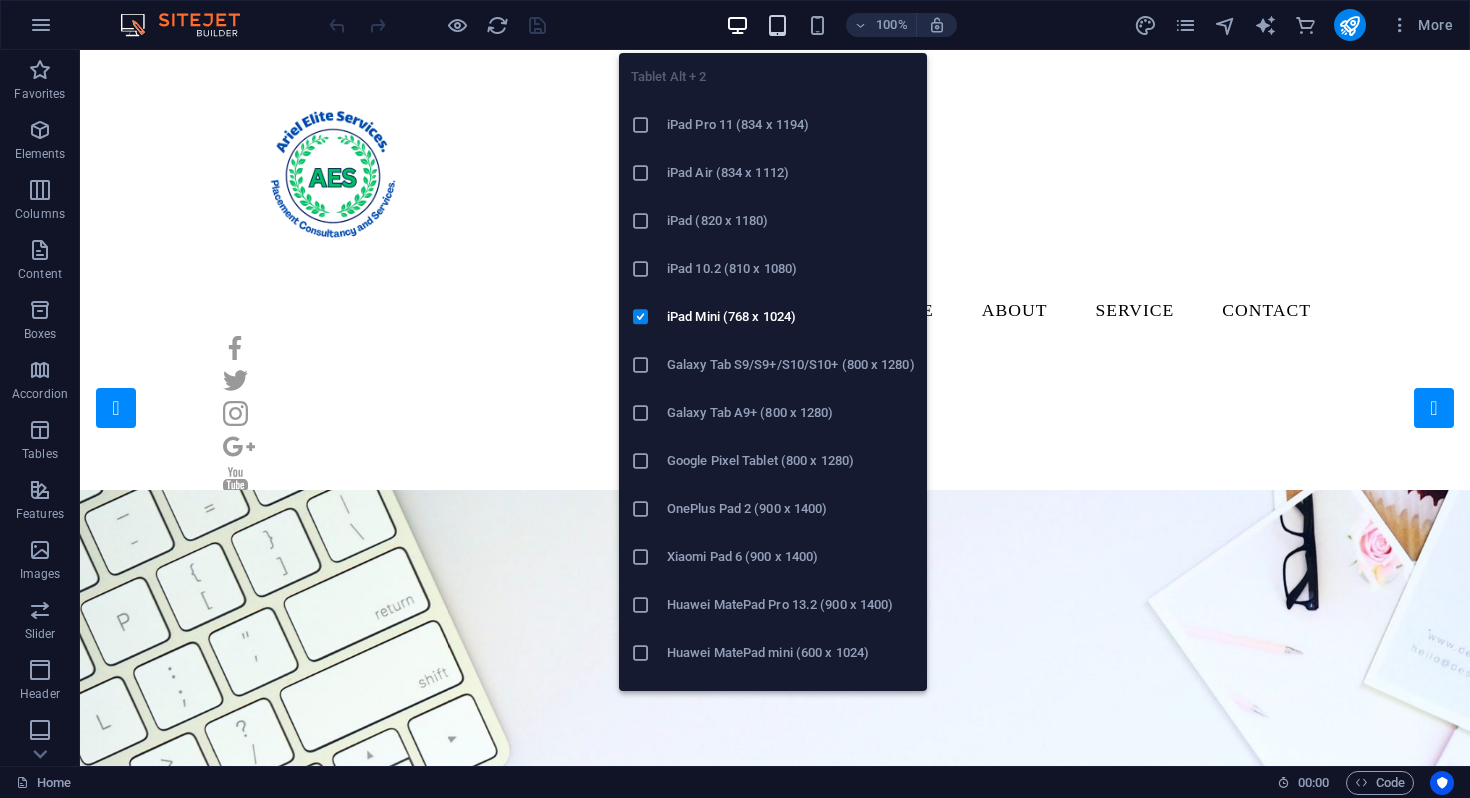 click at bounding box center (777, 25) 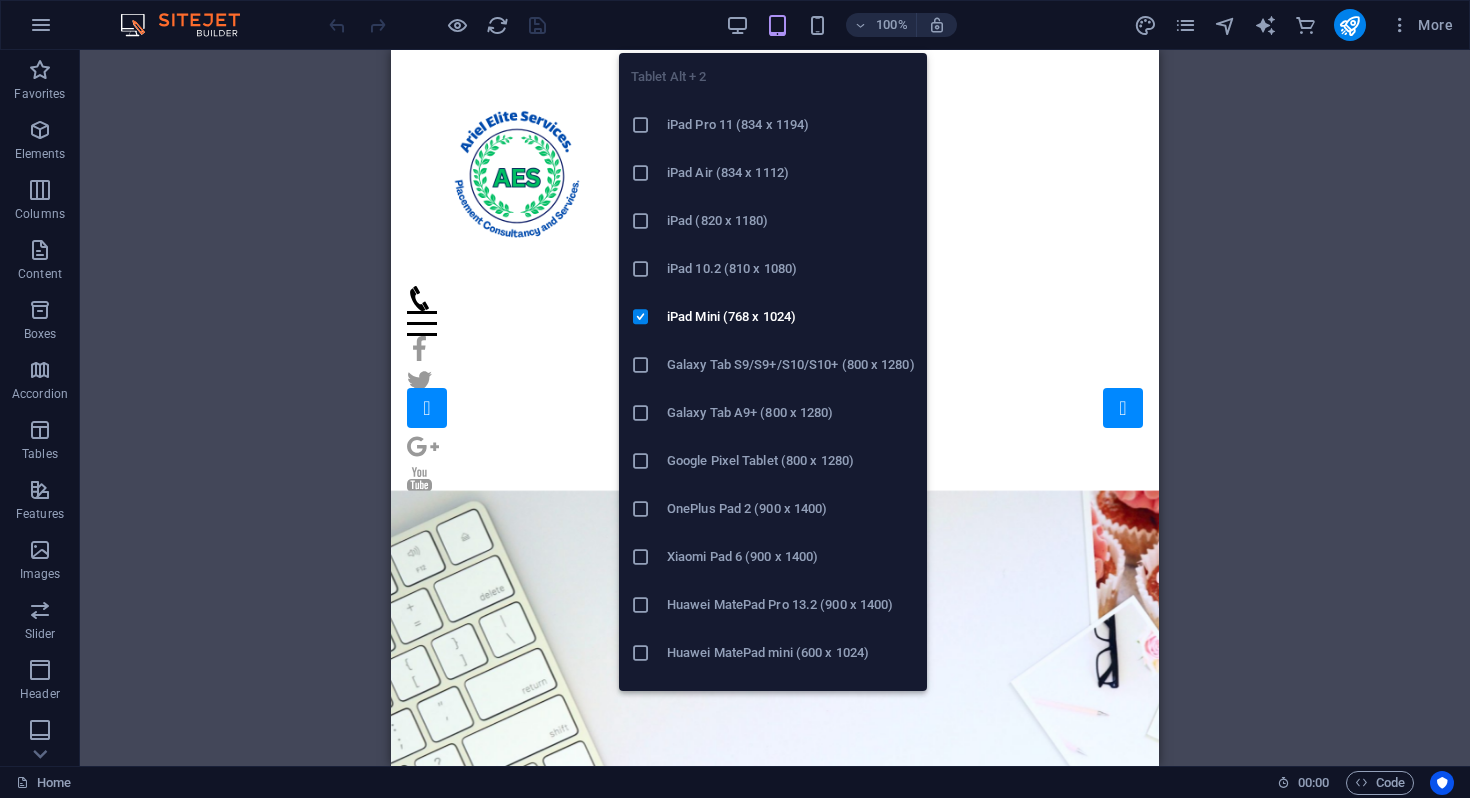 click at bounding box center (641, 125) 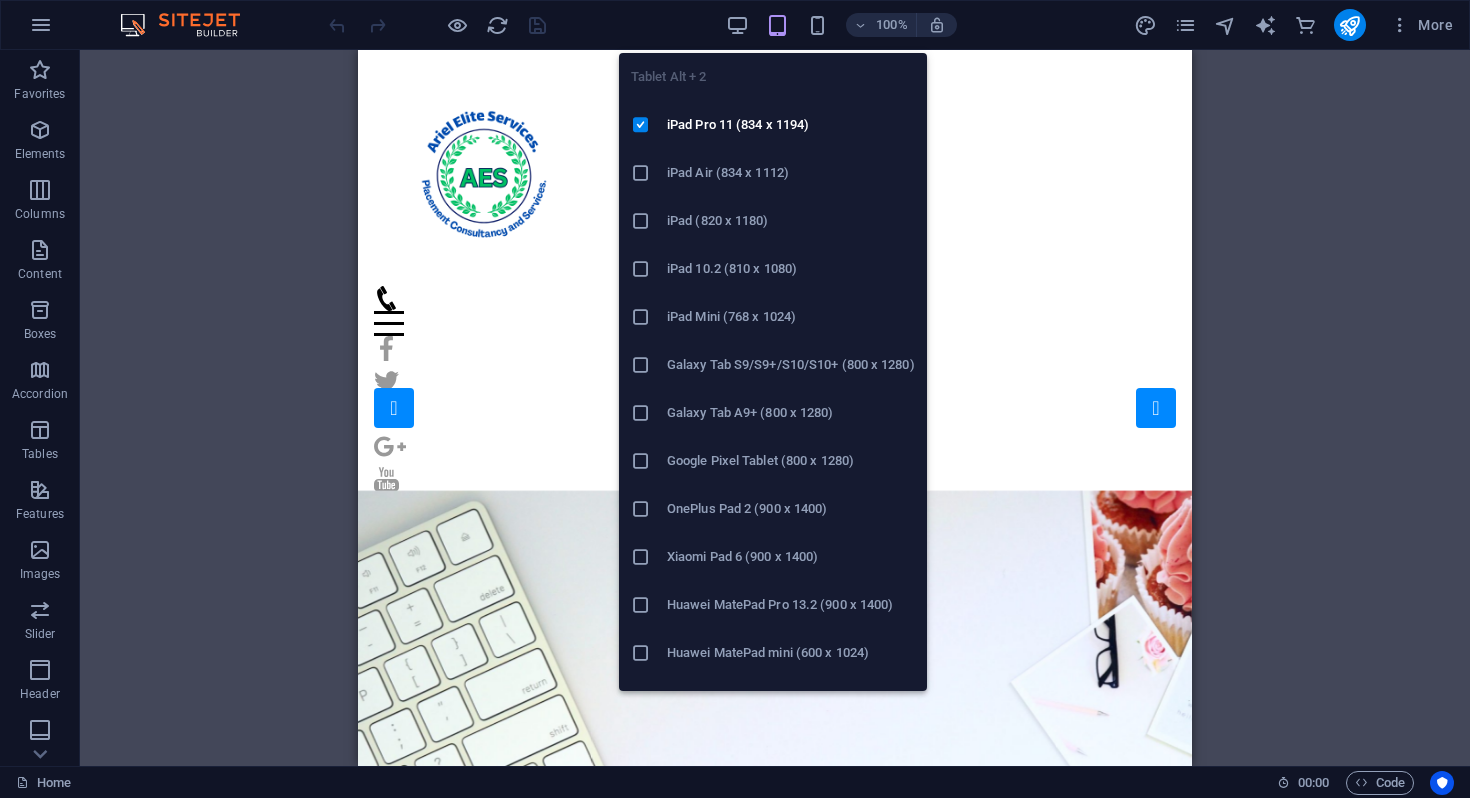 click at bounding box center (641, 365) 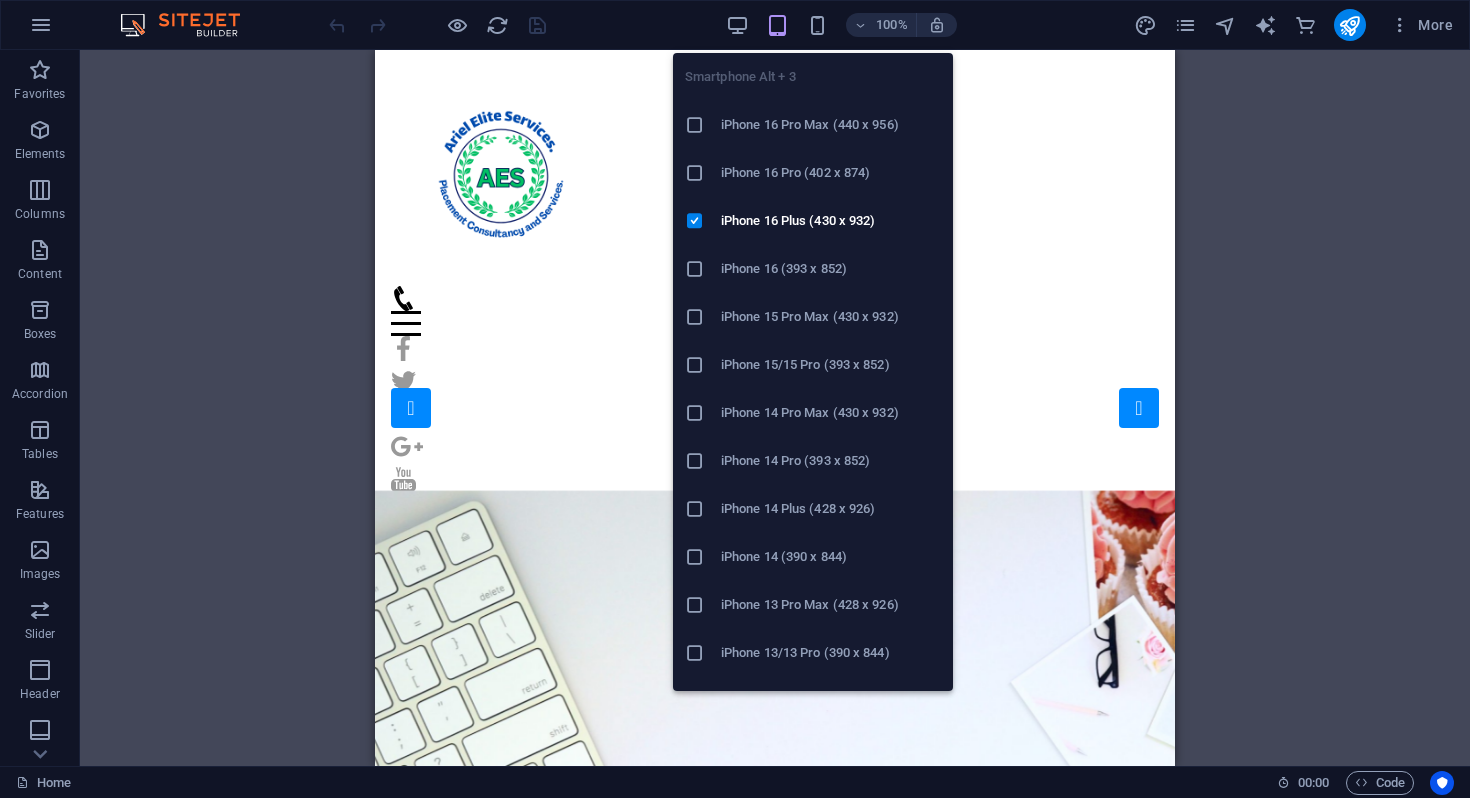 click at bounding box center (695, 125) 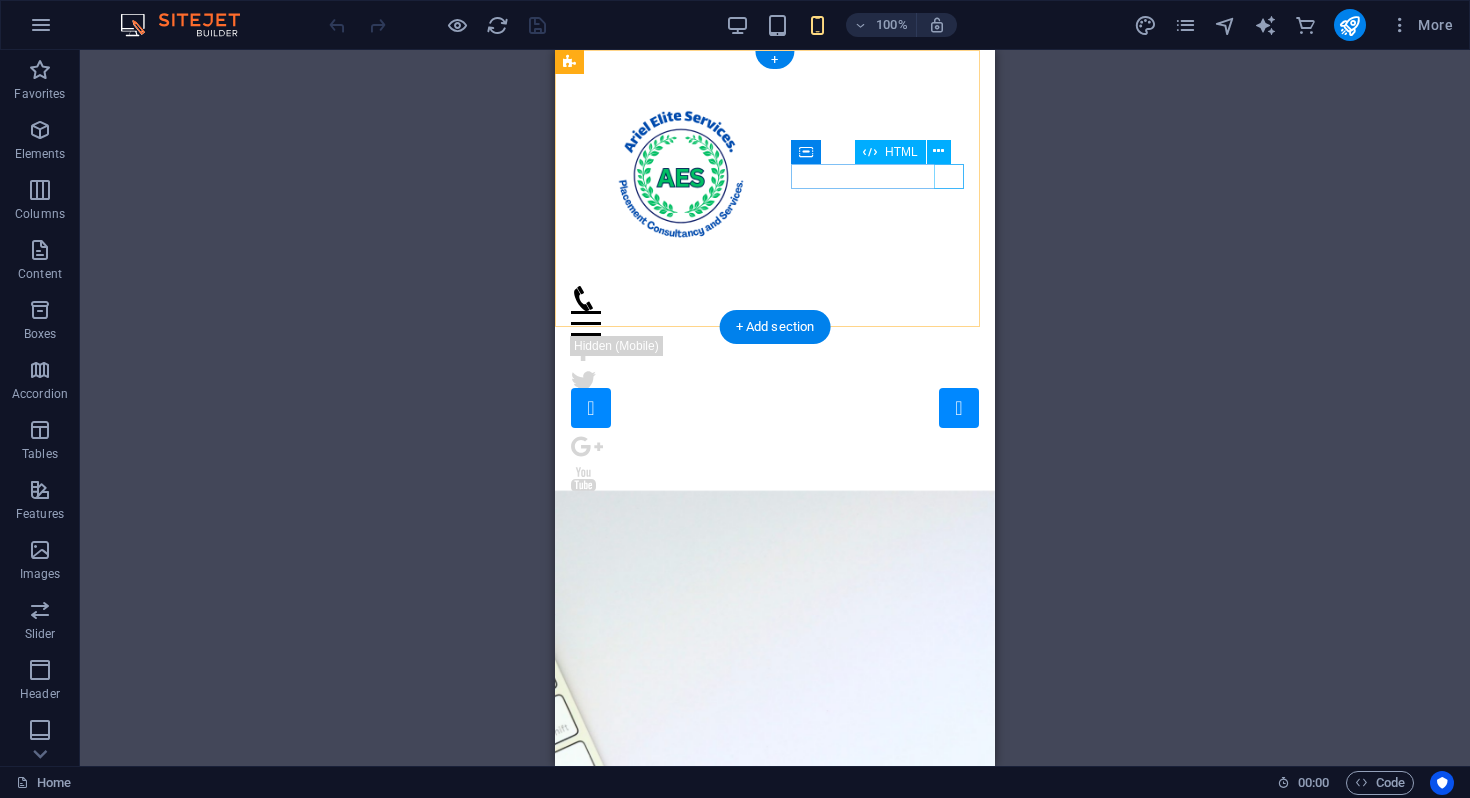 click on "Menu" at bounding box center [775, 323] 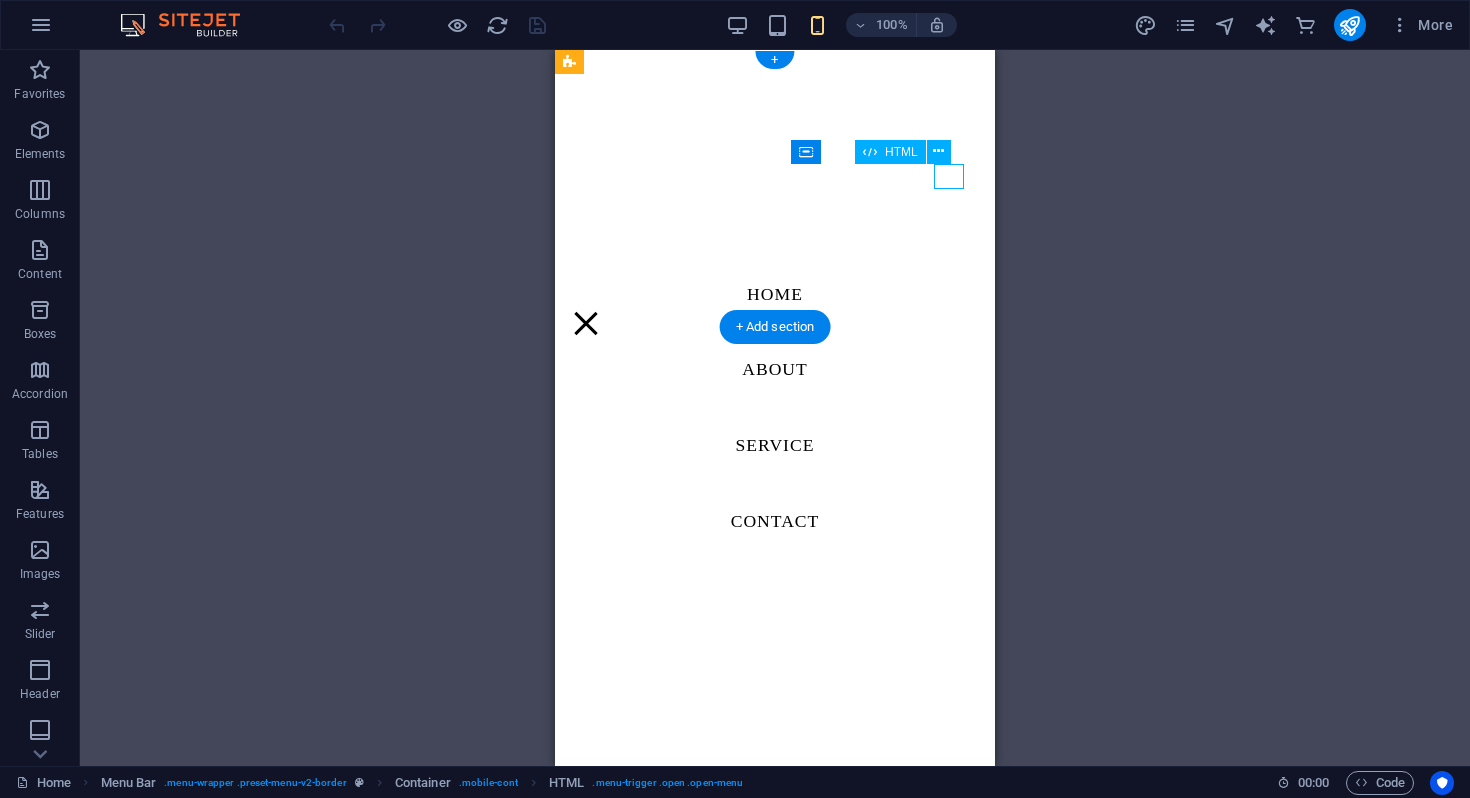 click on "Menu" at bounding box center [586, 323] 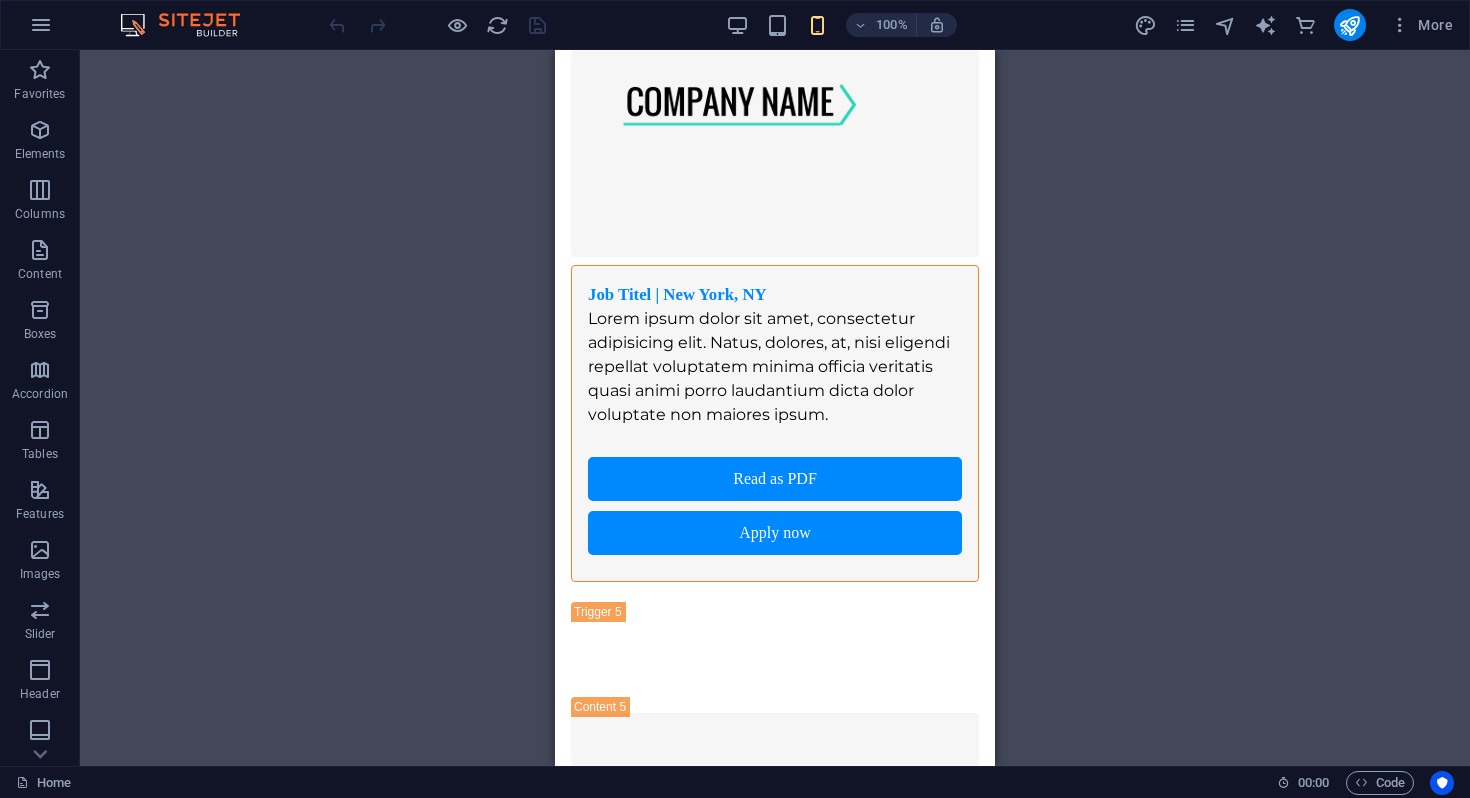 scroll, scrollTop: 8520, scrollLeft: 0, axis: vertical 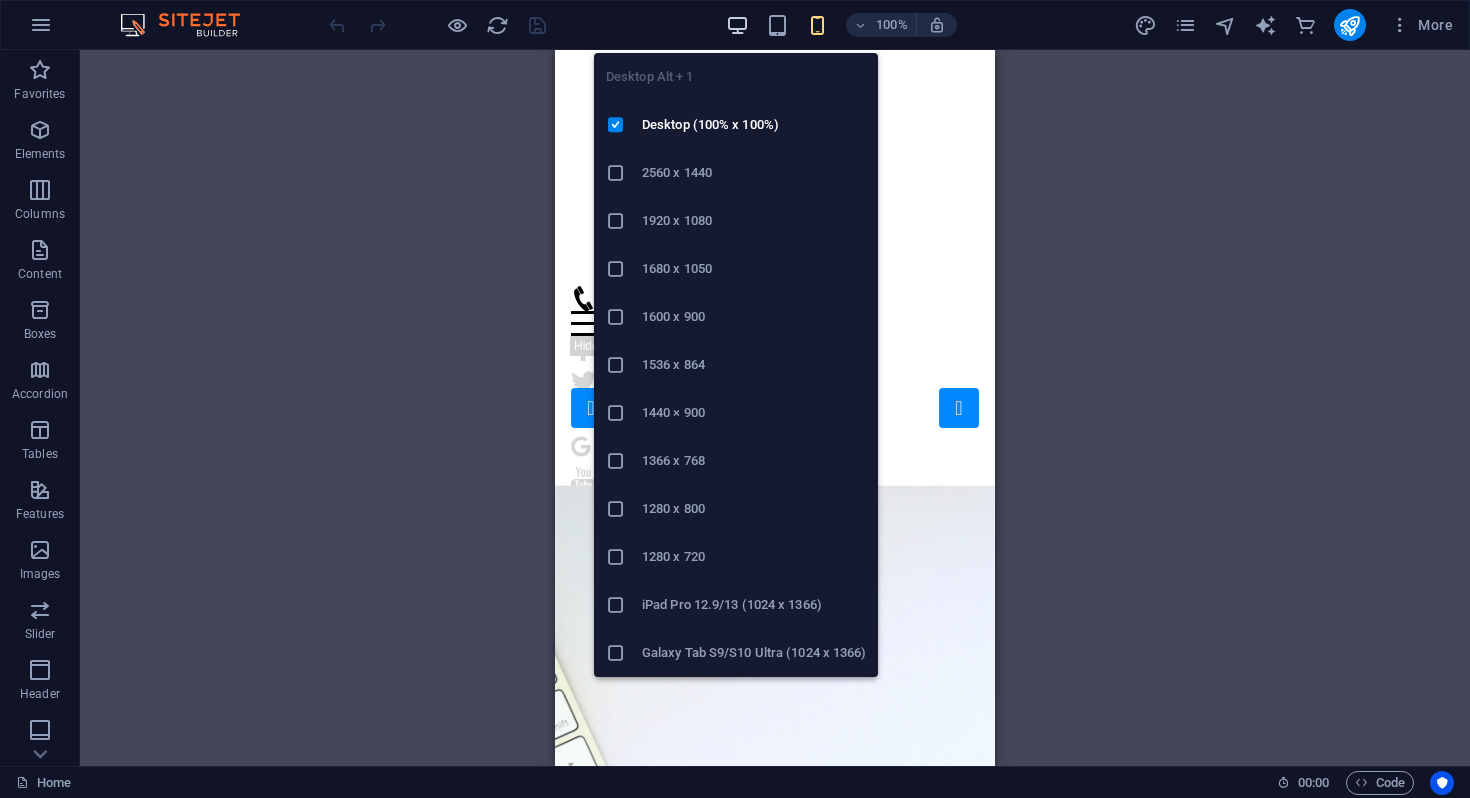 click at bounding box center [737, 25] 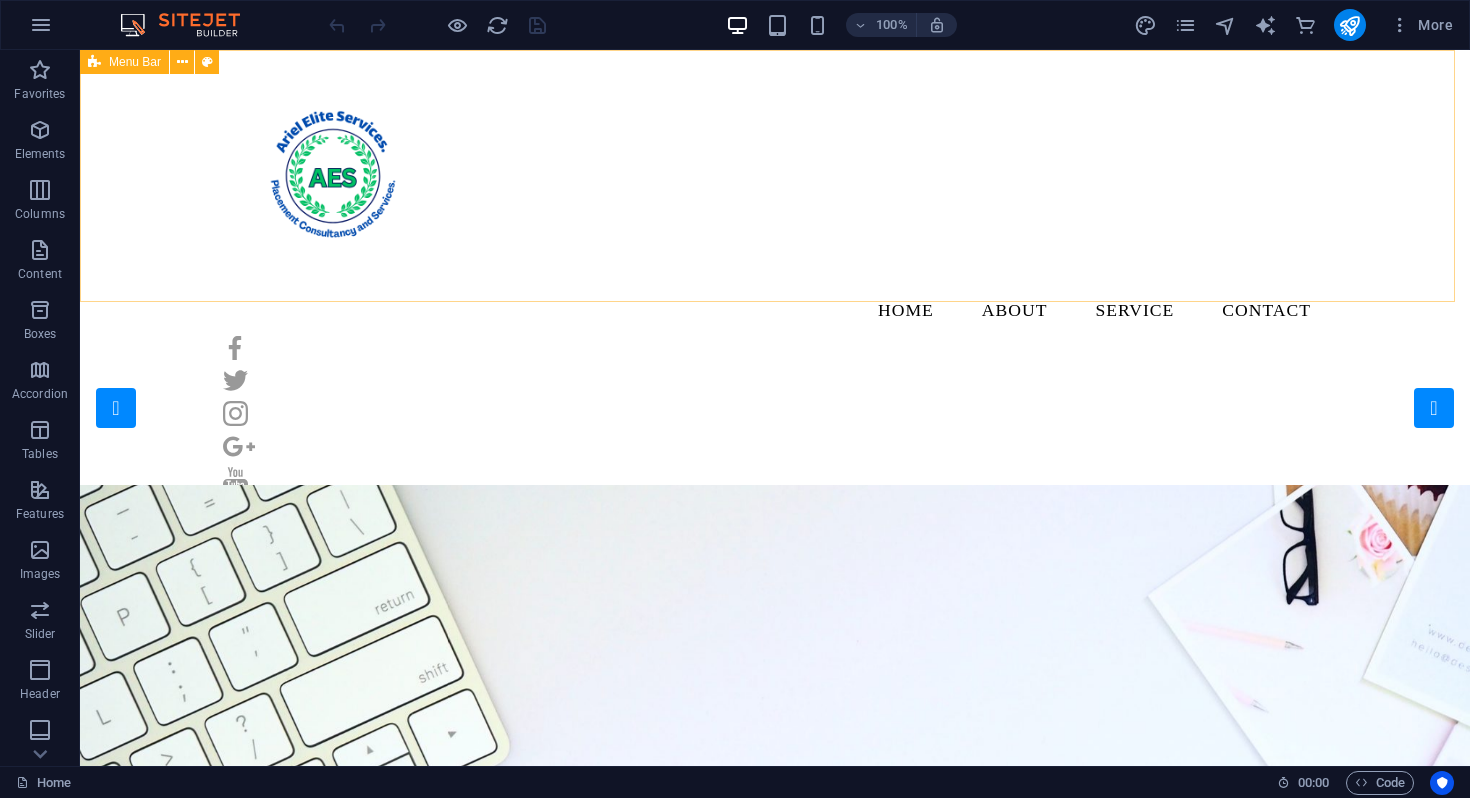 click on "Menu Bar" at bounding box center (135, 62) 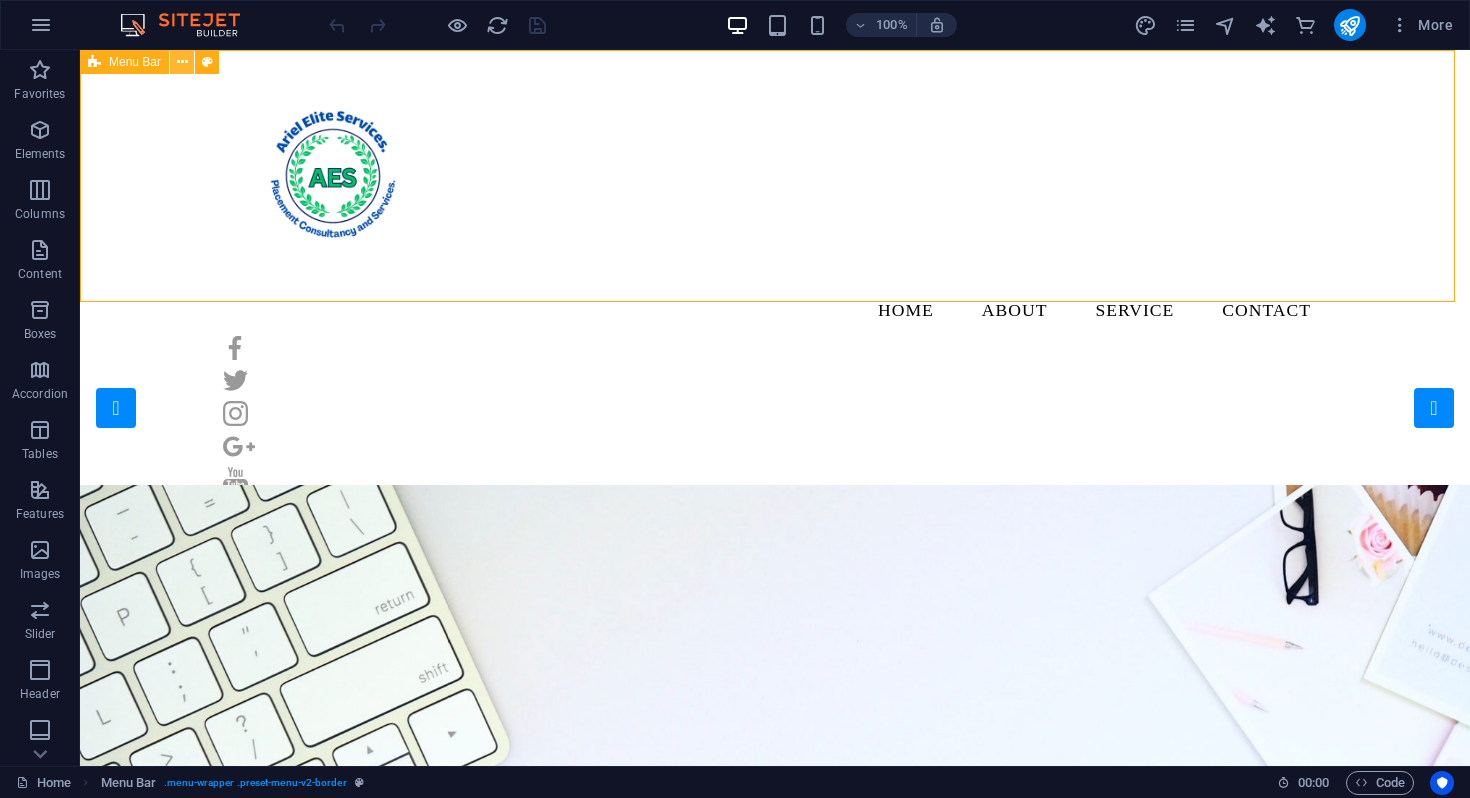 click at bounding box center [182, 62] 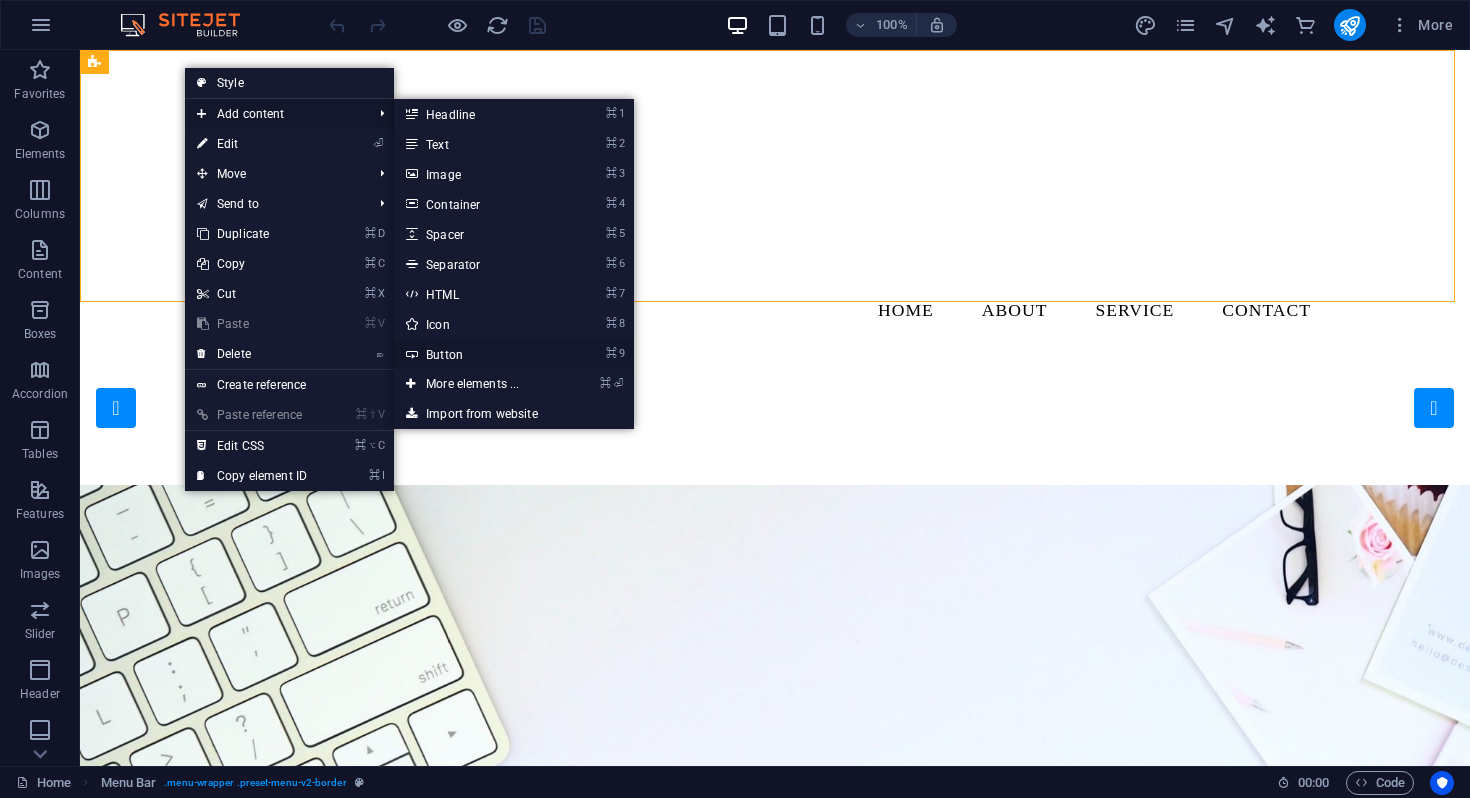 click on "⌘ 9  Button" at bounding box center [476, 354] 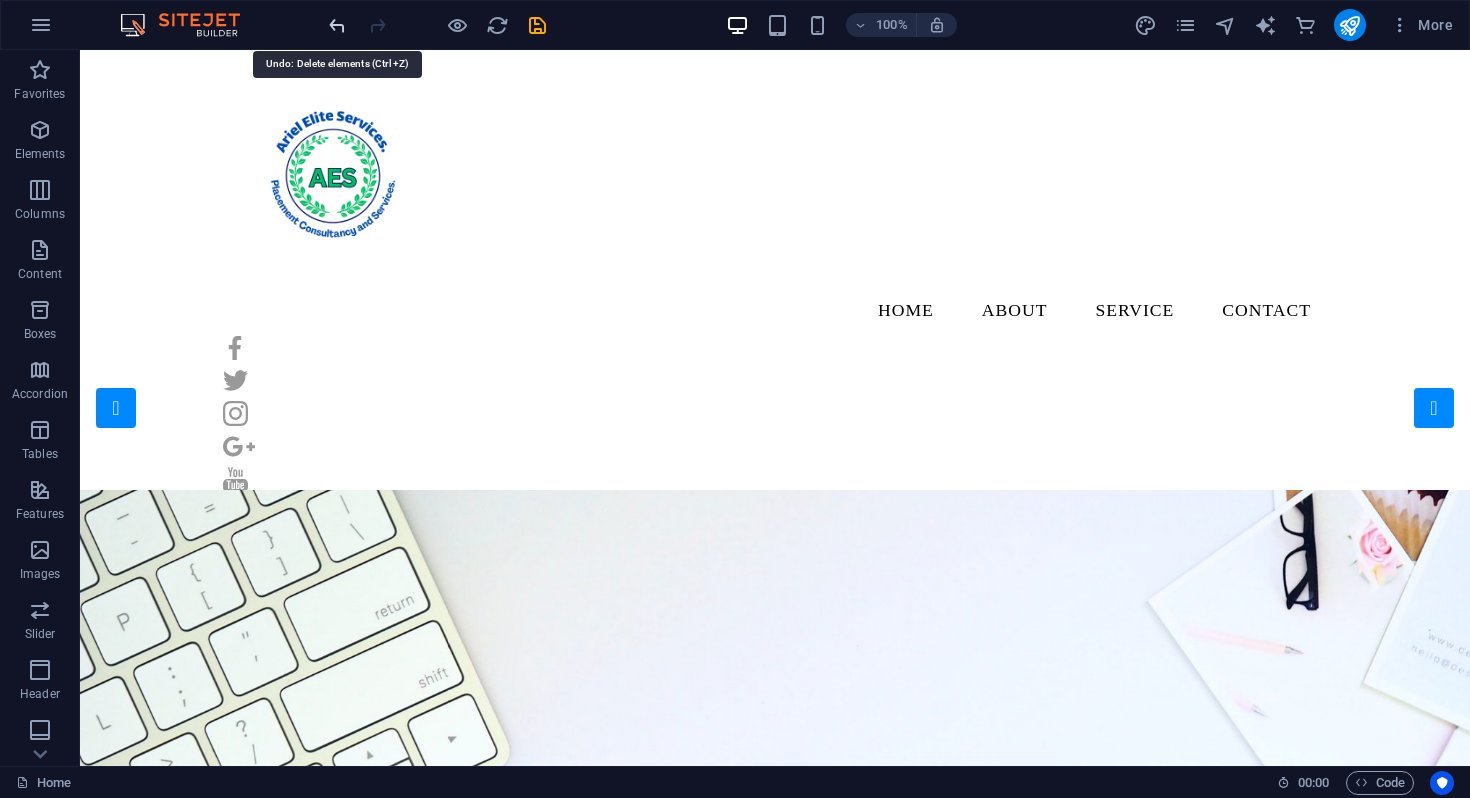 click at bounding box center (337, 25) 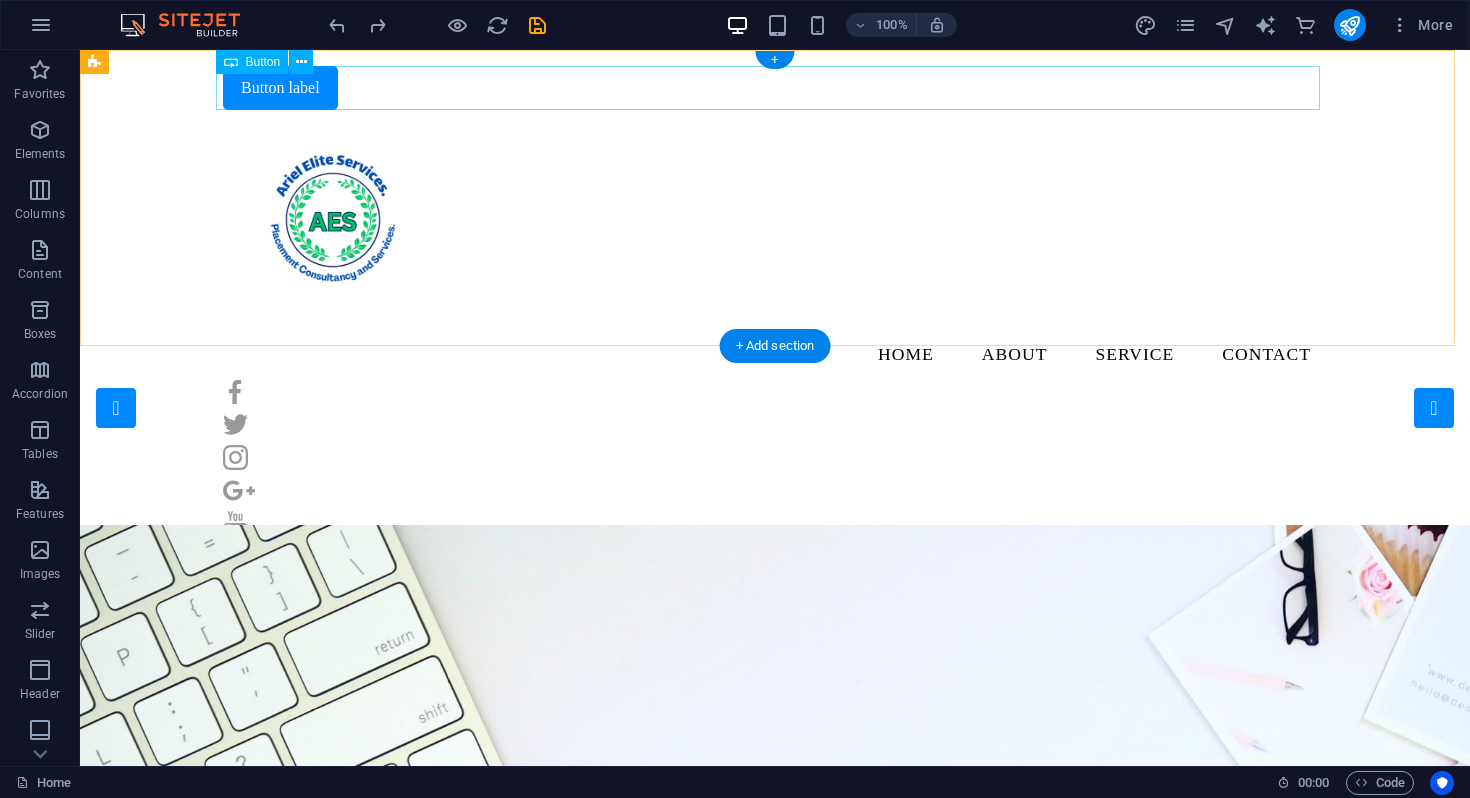 click on "Button label" at bounding box center (775, 88) 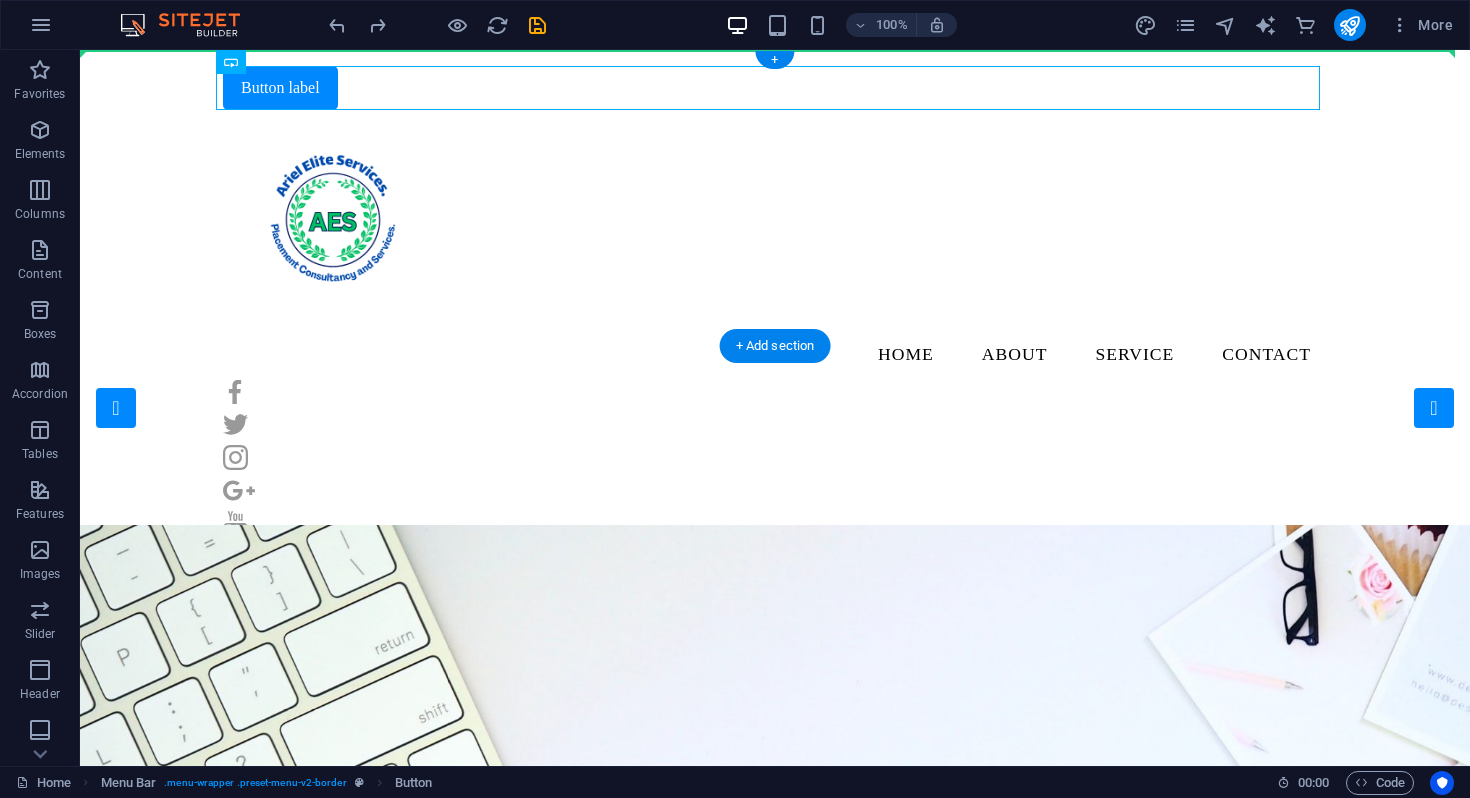 drag, startPoint x: 322, startPoint y: 111, endPoint x: 504, endPoint y: 185, distance: 196.46883 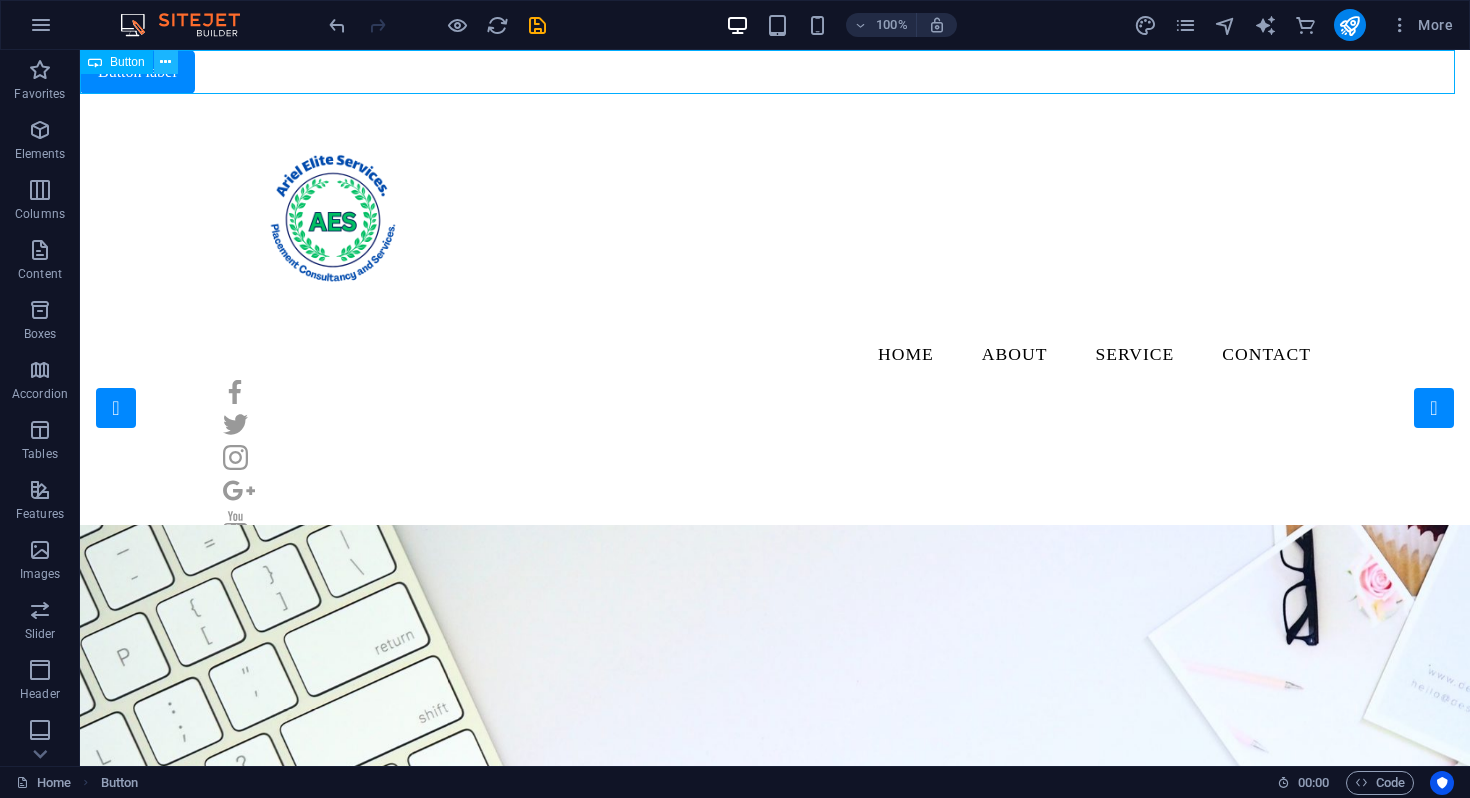 click at bounding box center (165, 62) 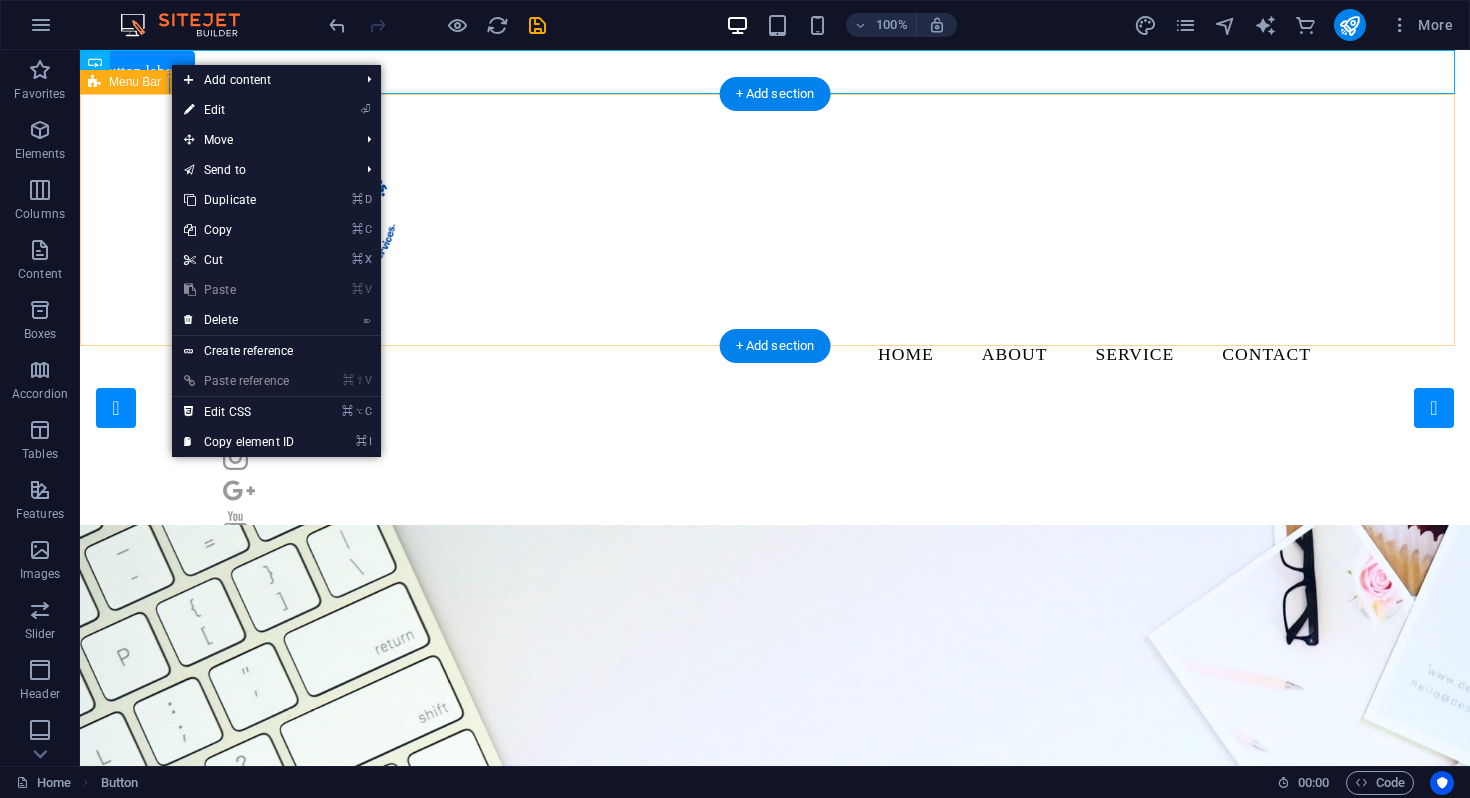 click on "Menu Home About Service Contact" at bounding box center (775, 339) 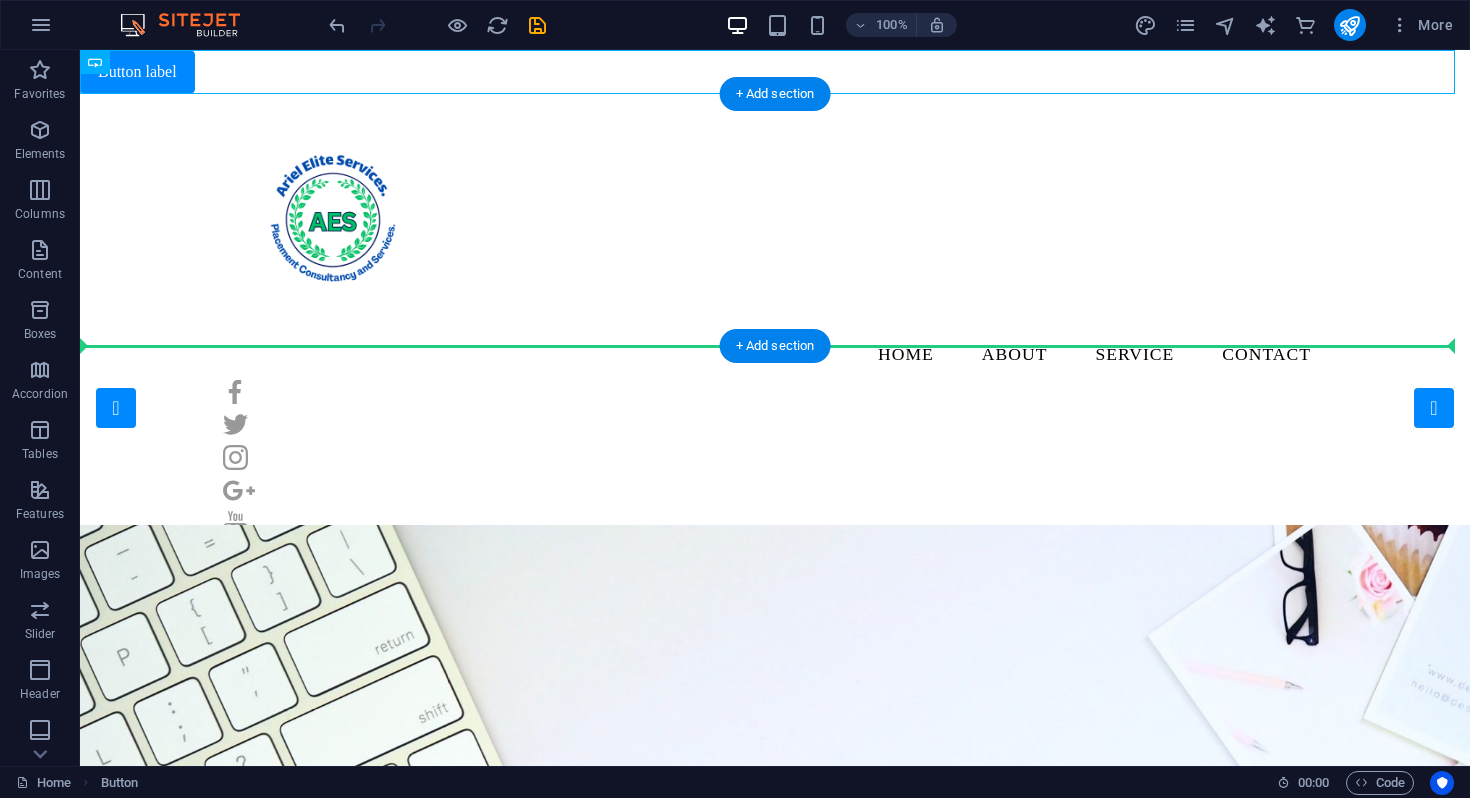 drag, startPoint x: 177, startPoint y: 110, endPoint x: 1403, endPoint y: 226, distance: 1231.4756 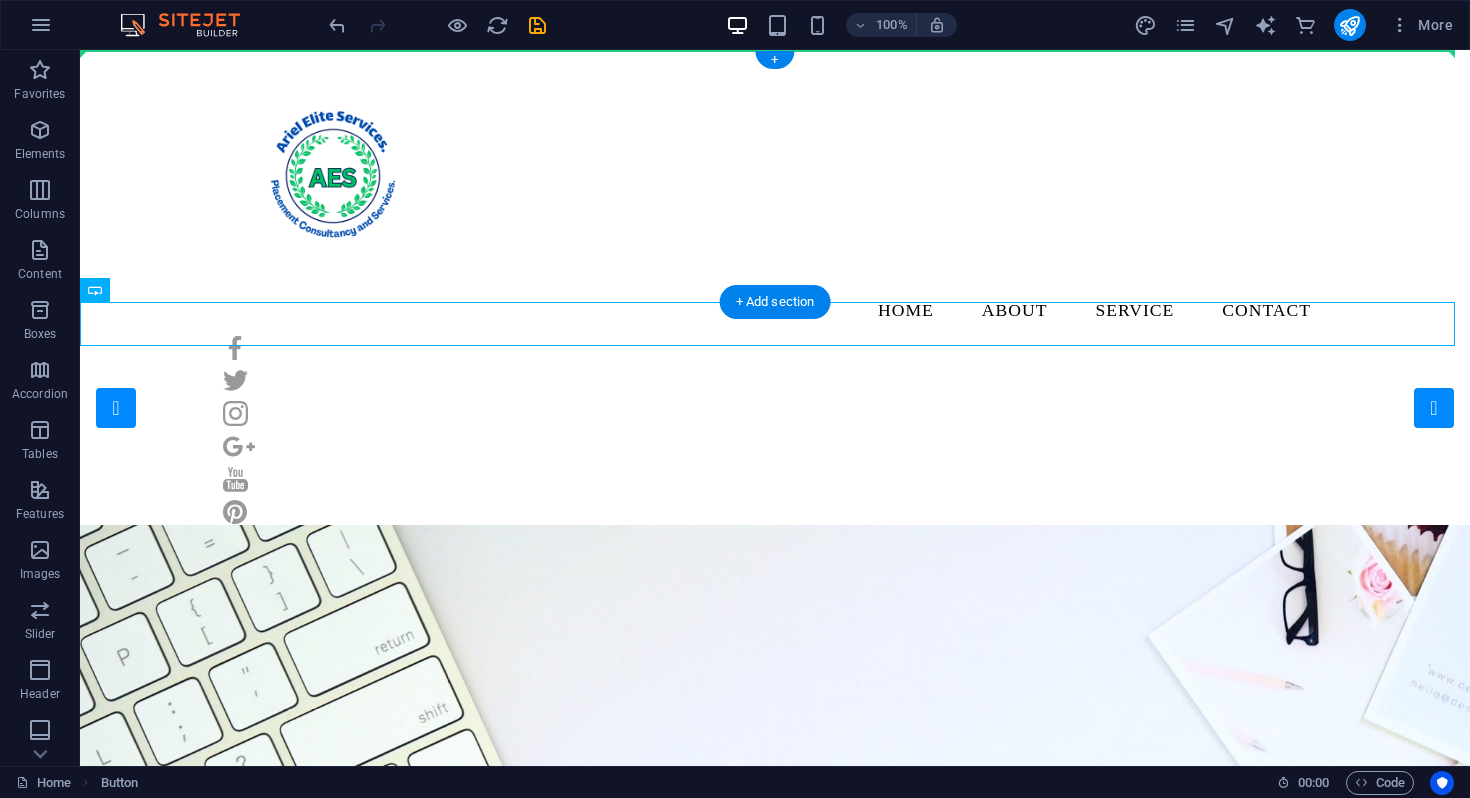drag, startPoint x: 172, startPoint y: 340, endPoint x: 107, endPoint y: 68, distance: 279.65872 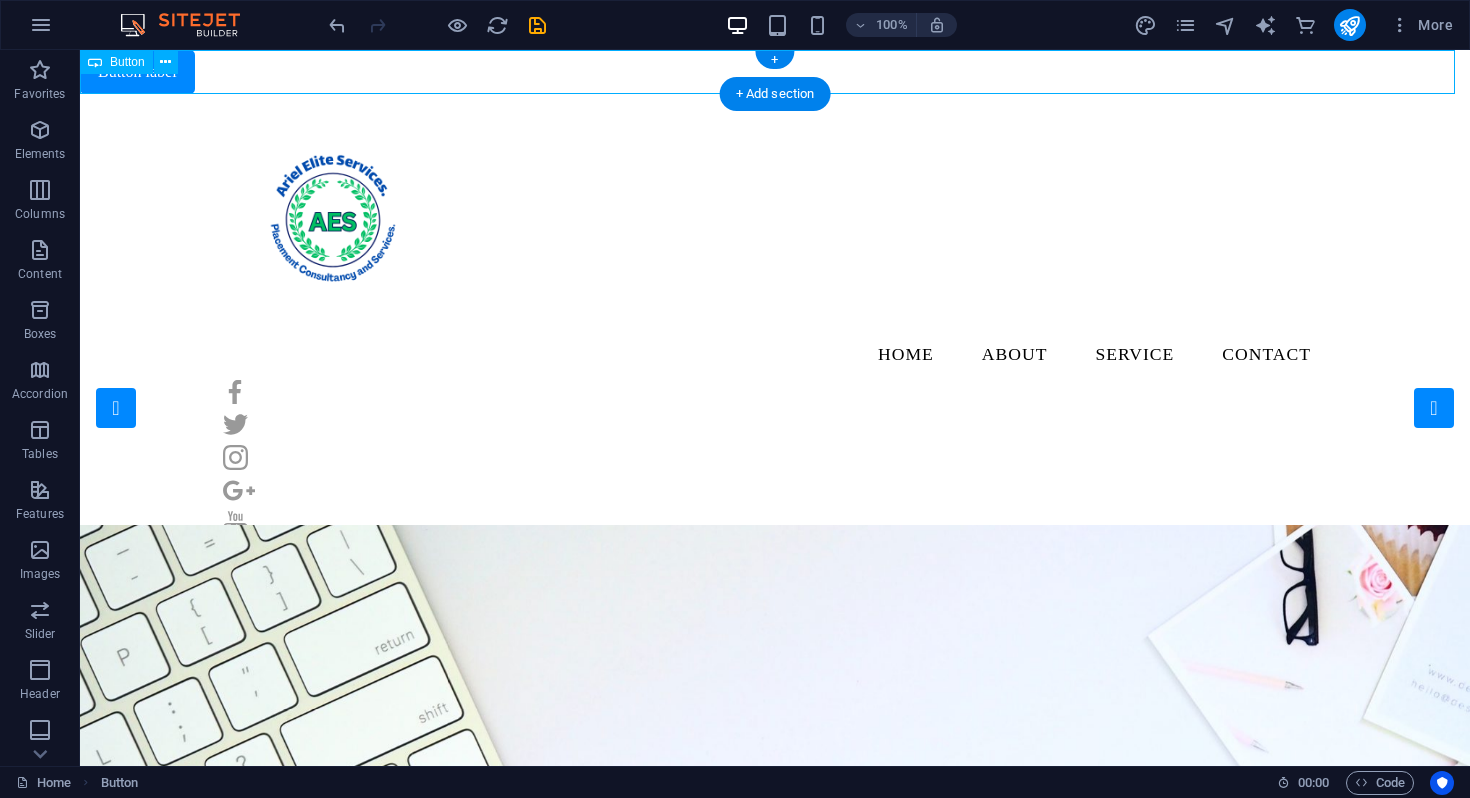 click on "Button label" at bounding box center [775, 72] 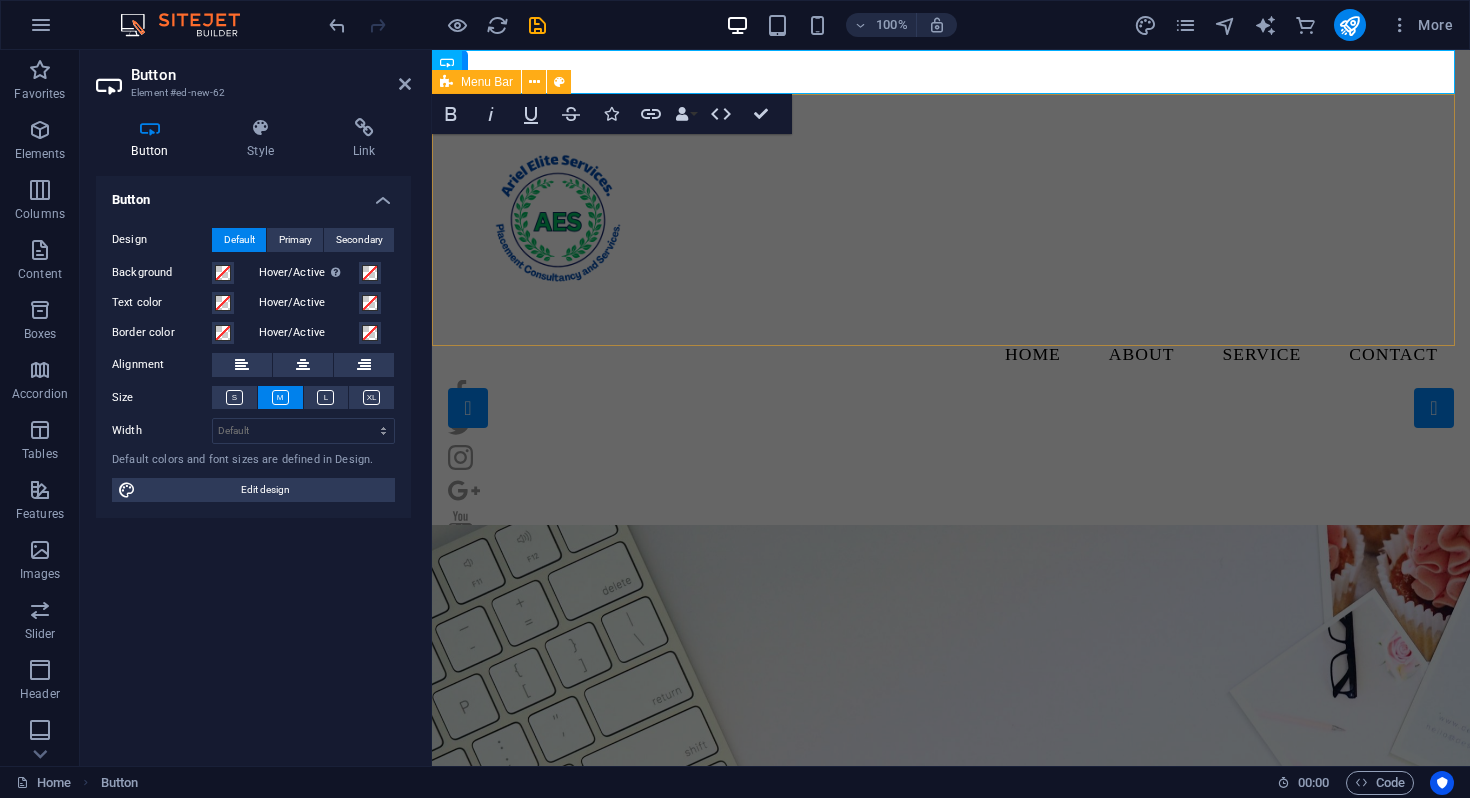 type 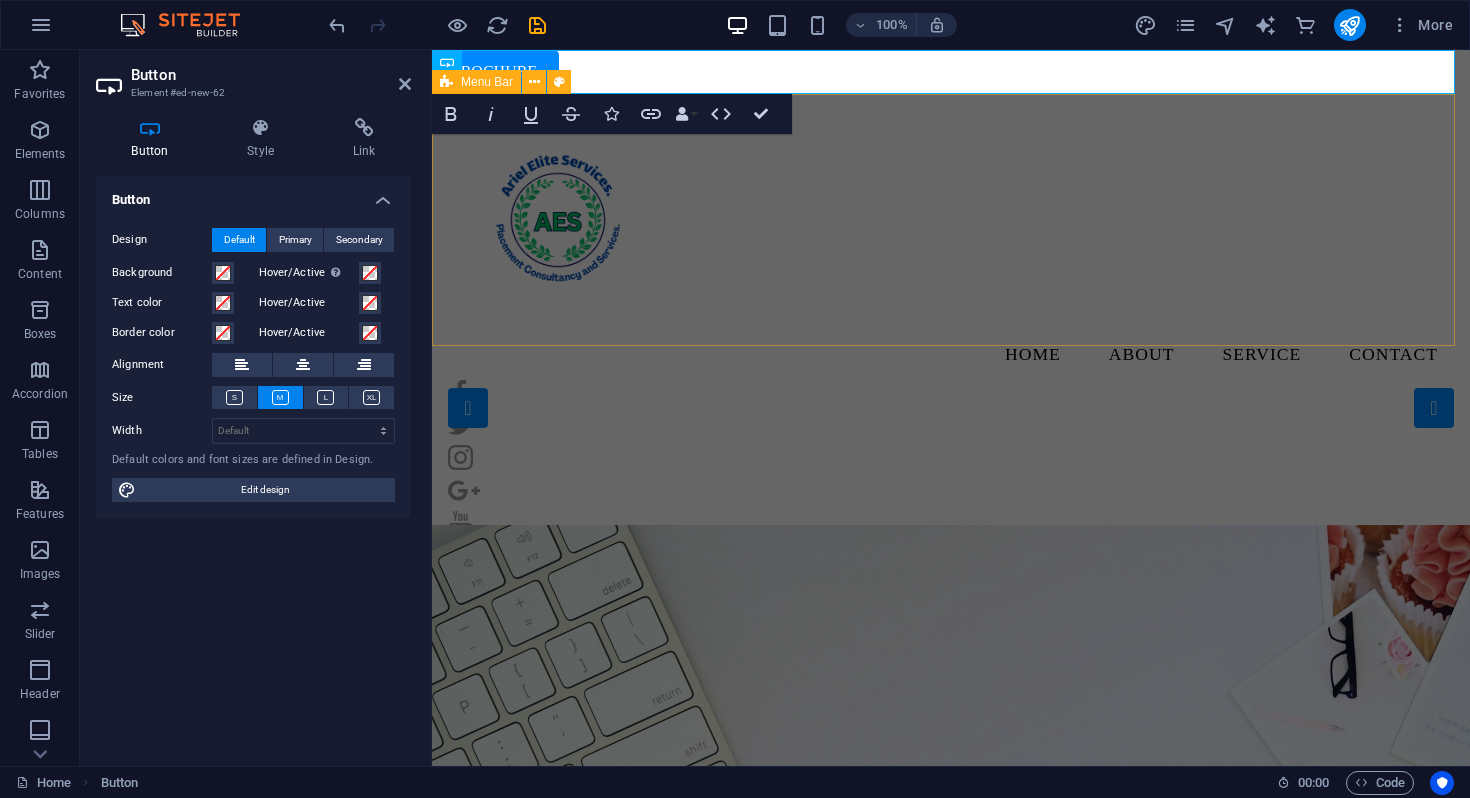 click on "Menu Home About Service Contact" at bounding box center (951, 339) 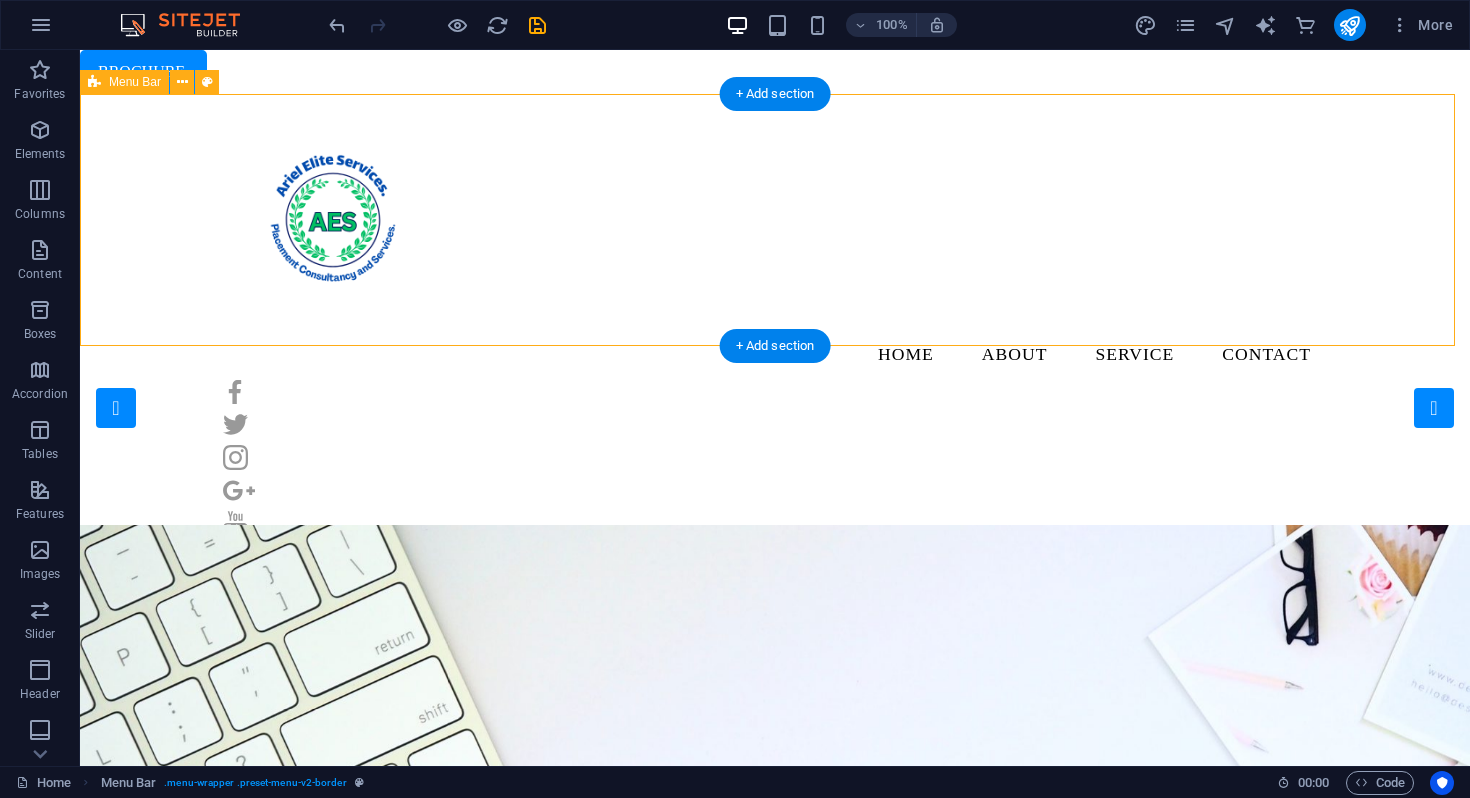 click on "Menu Home About Service Contact" at bounding box center [775, 339] 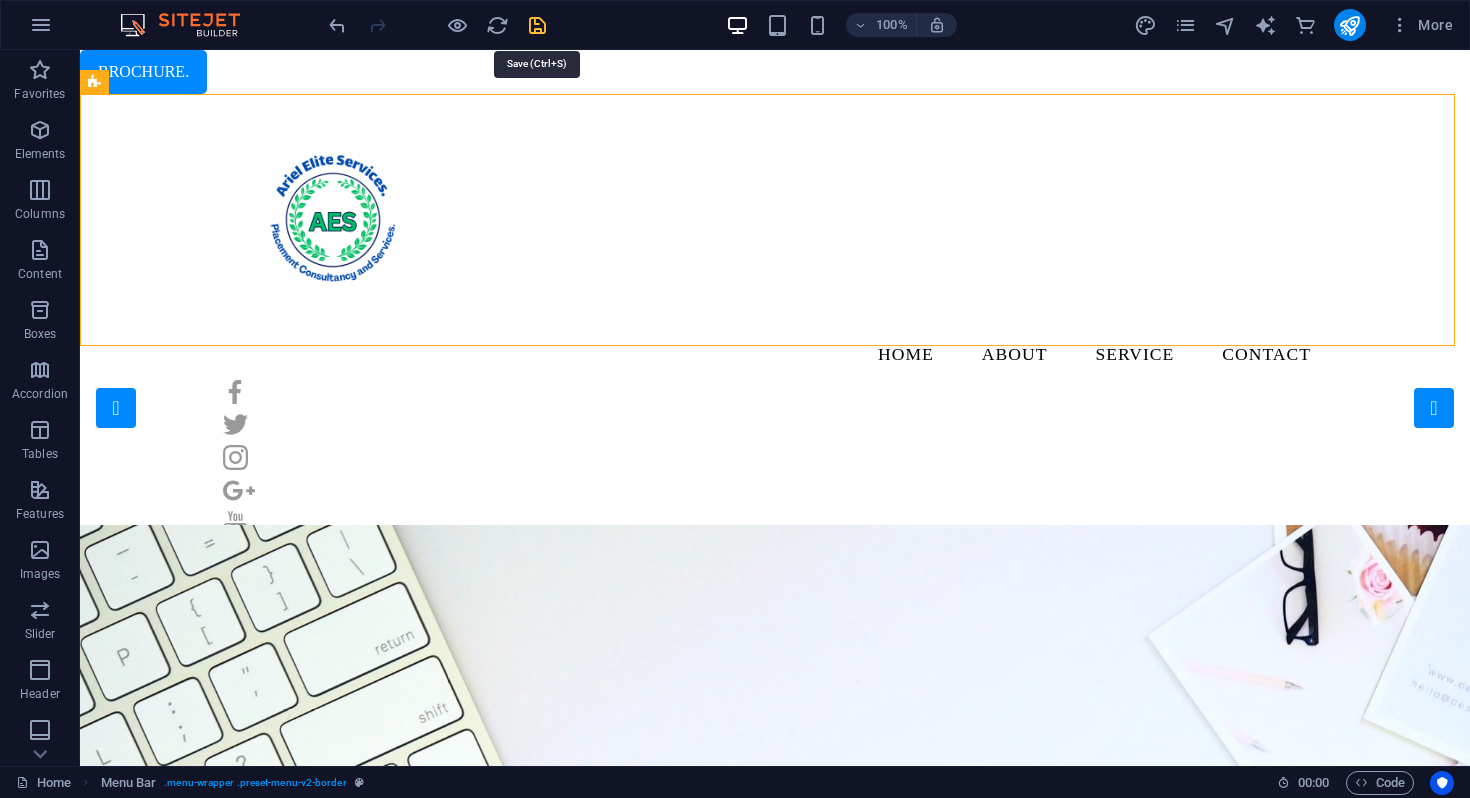 click at bounding box center (537, 25) 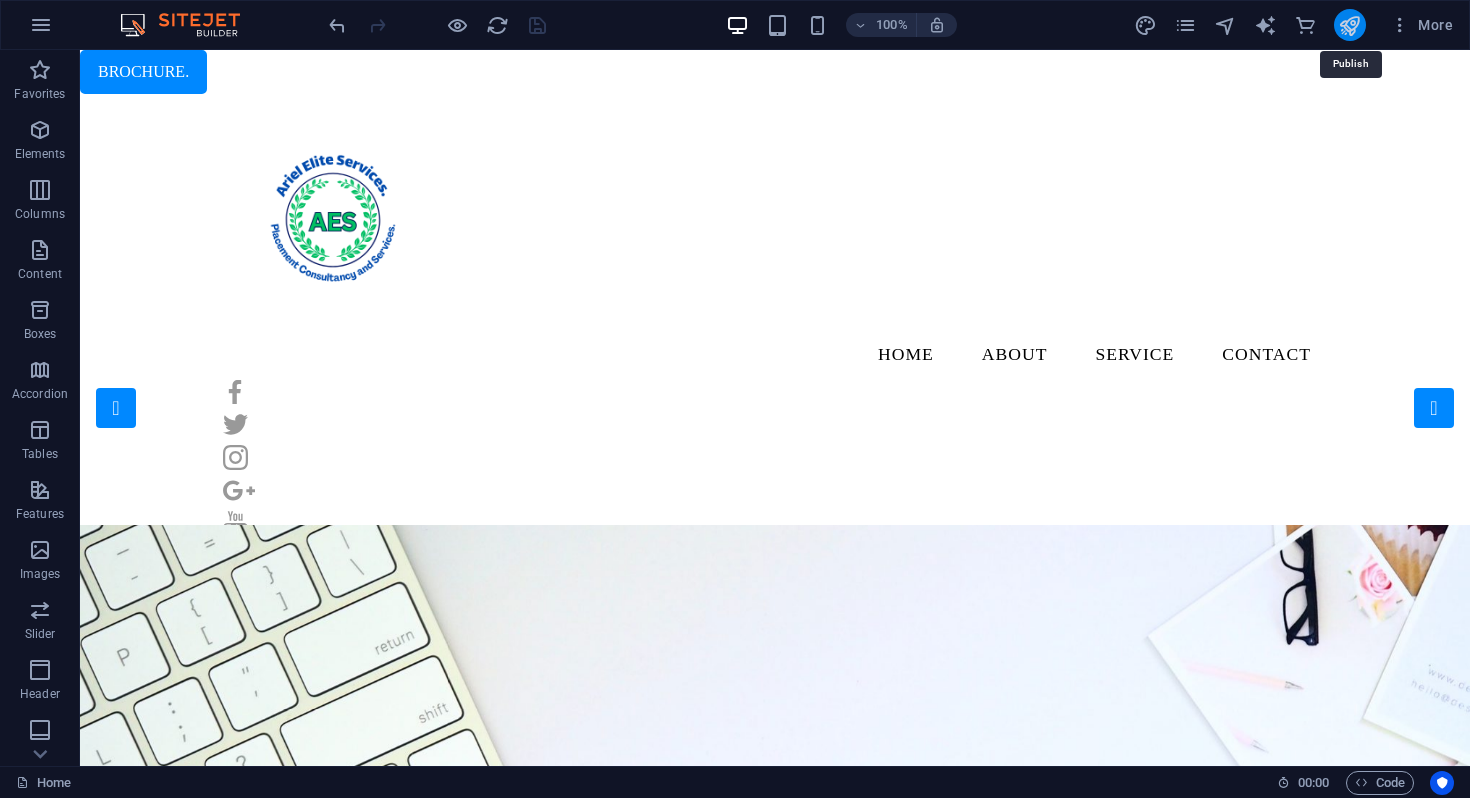 click at bounding box center [1349, 25] 